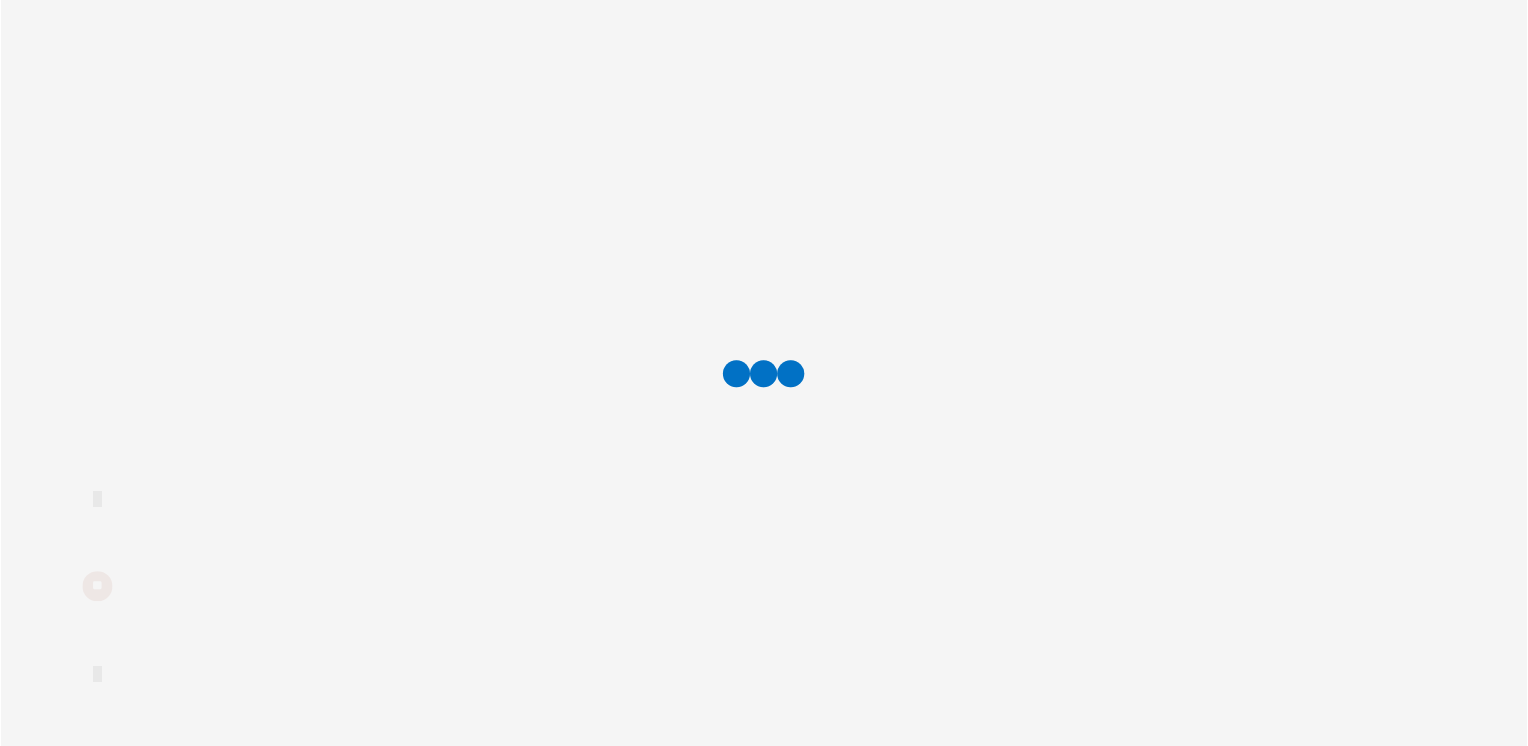 scroll, scrollTop: 0, scrollLeft: 0, axis: both 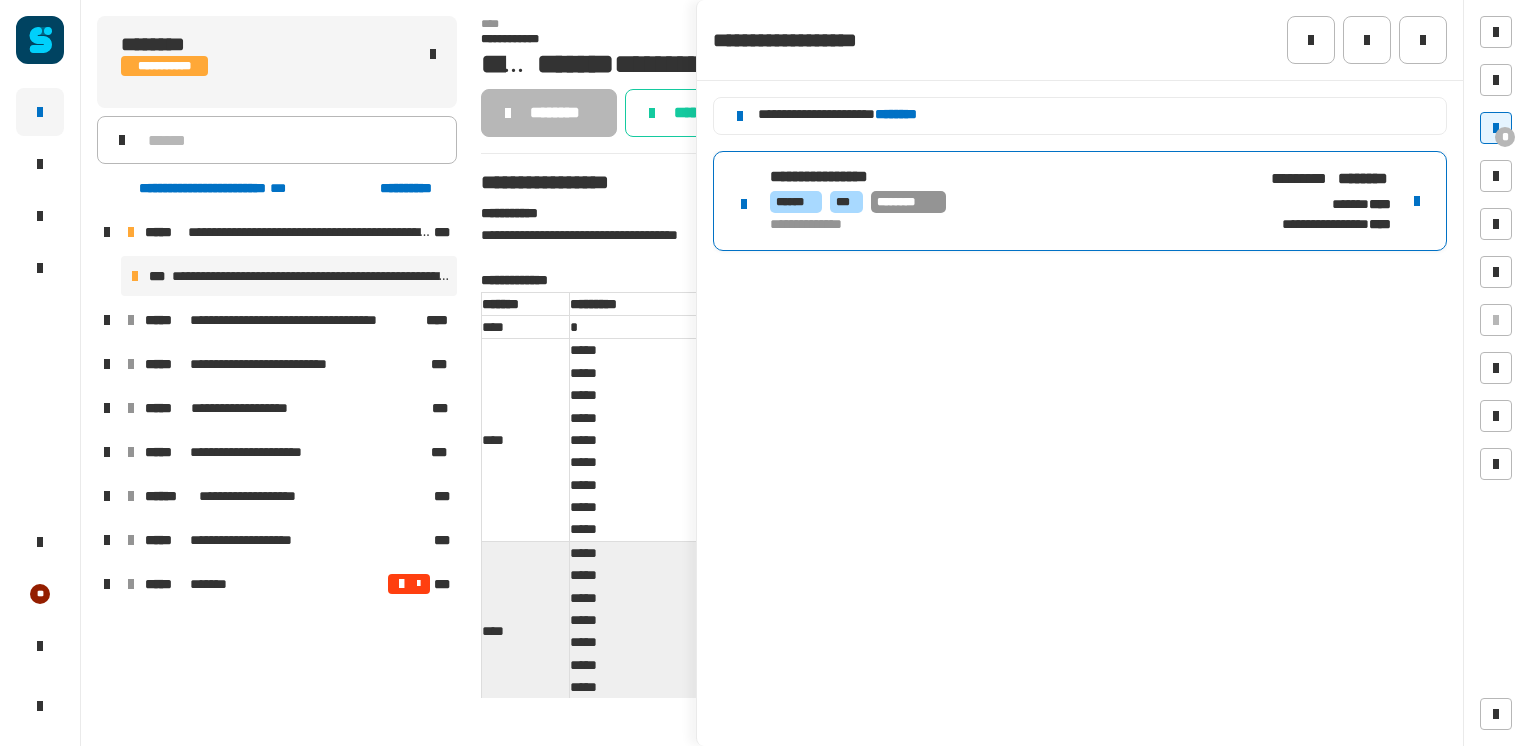 click on "****** *** ********" at bounding box center [1005, 202] 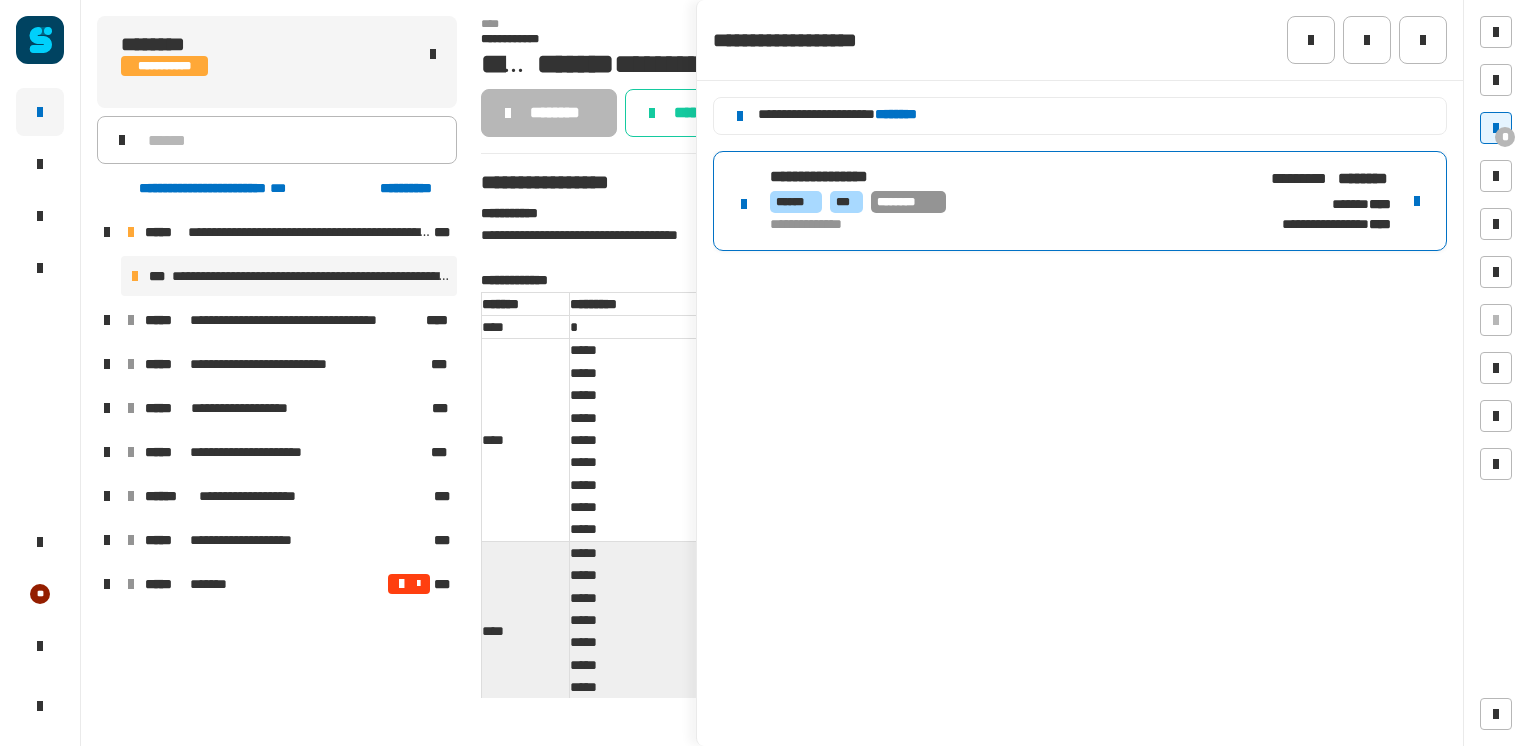 click on "********" 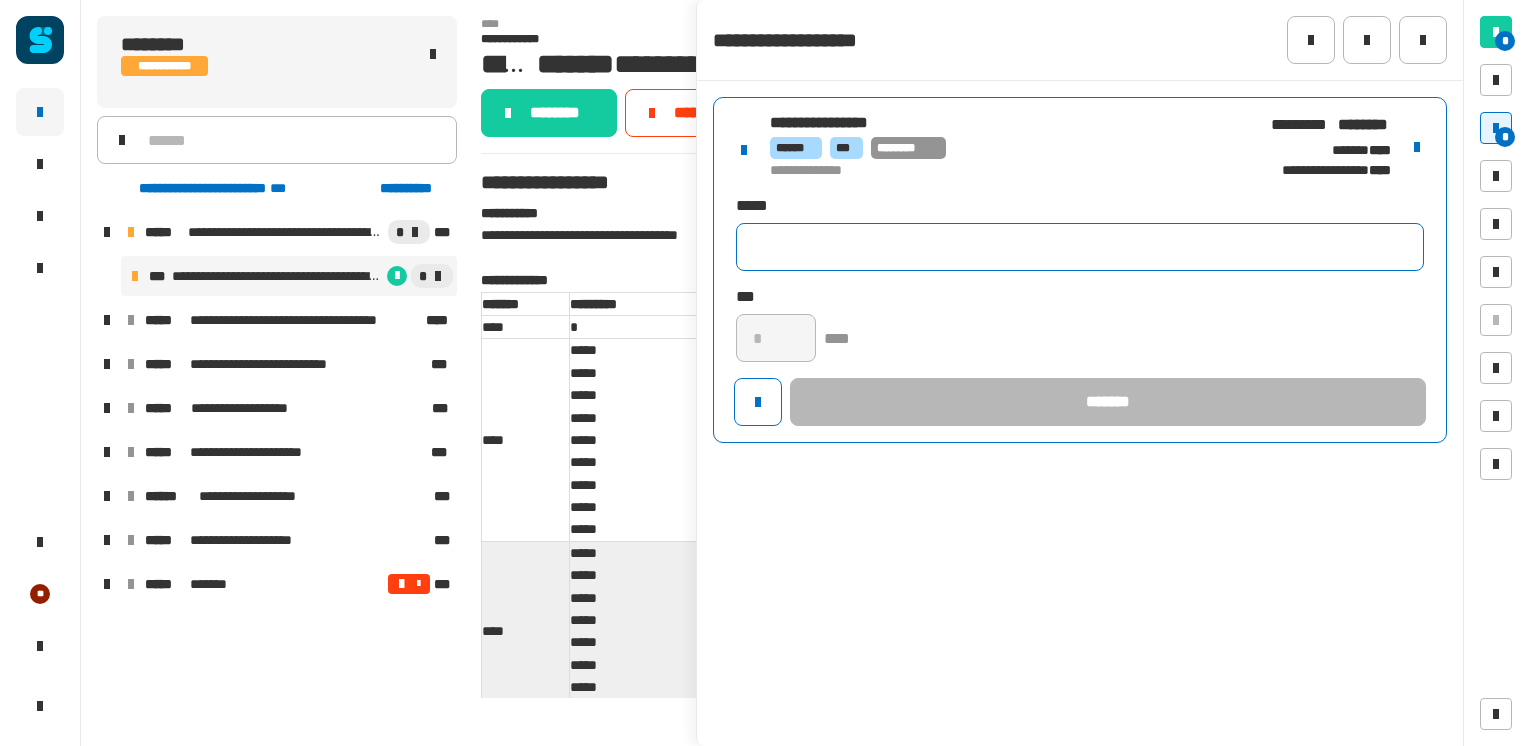 click 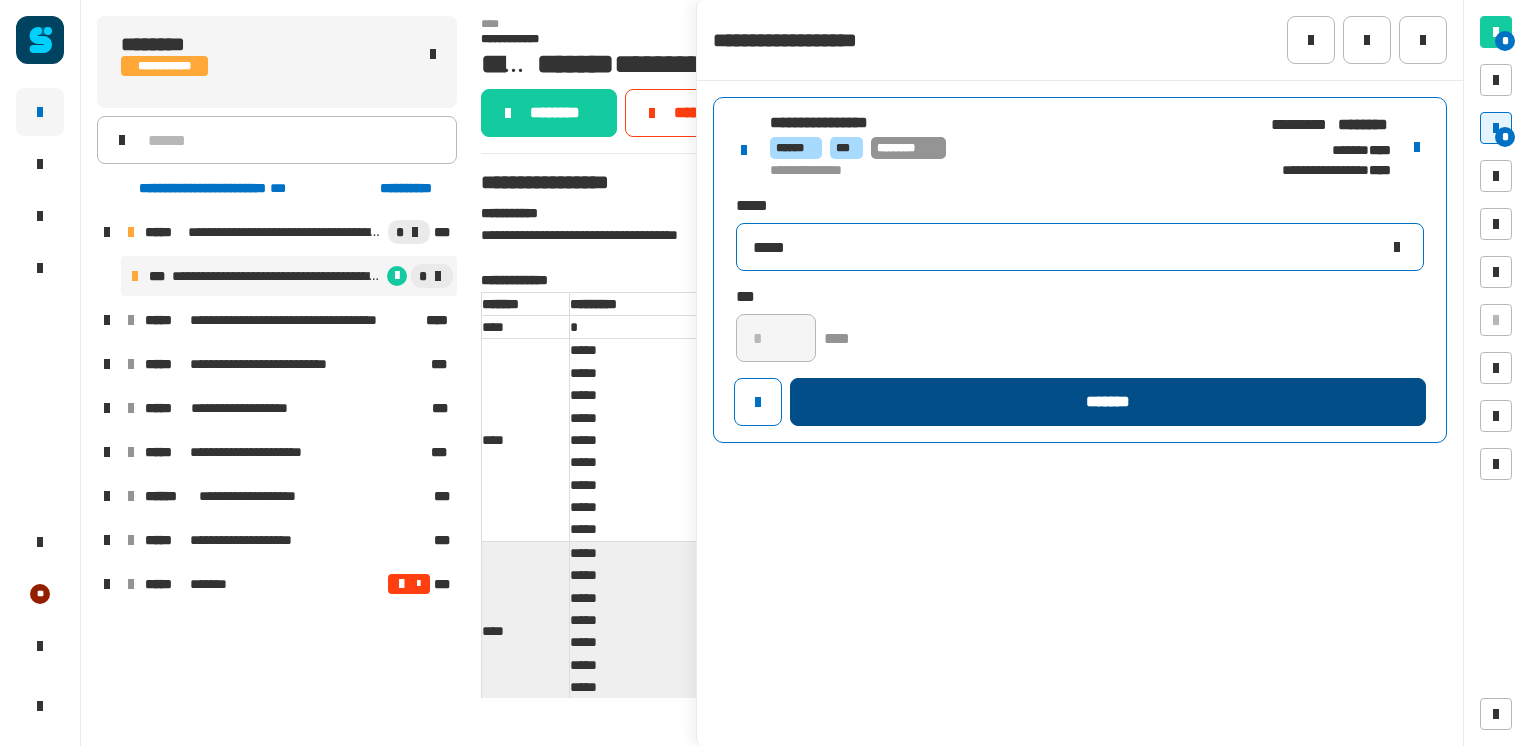 type on "*****" 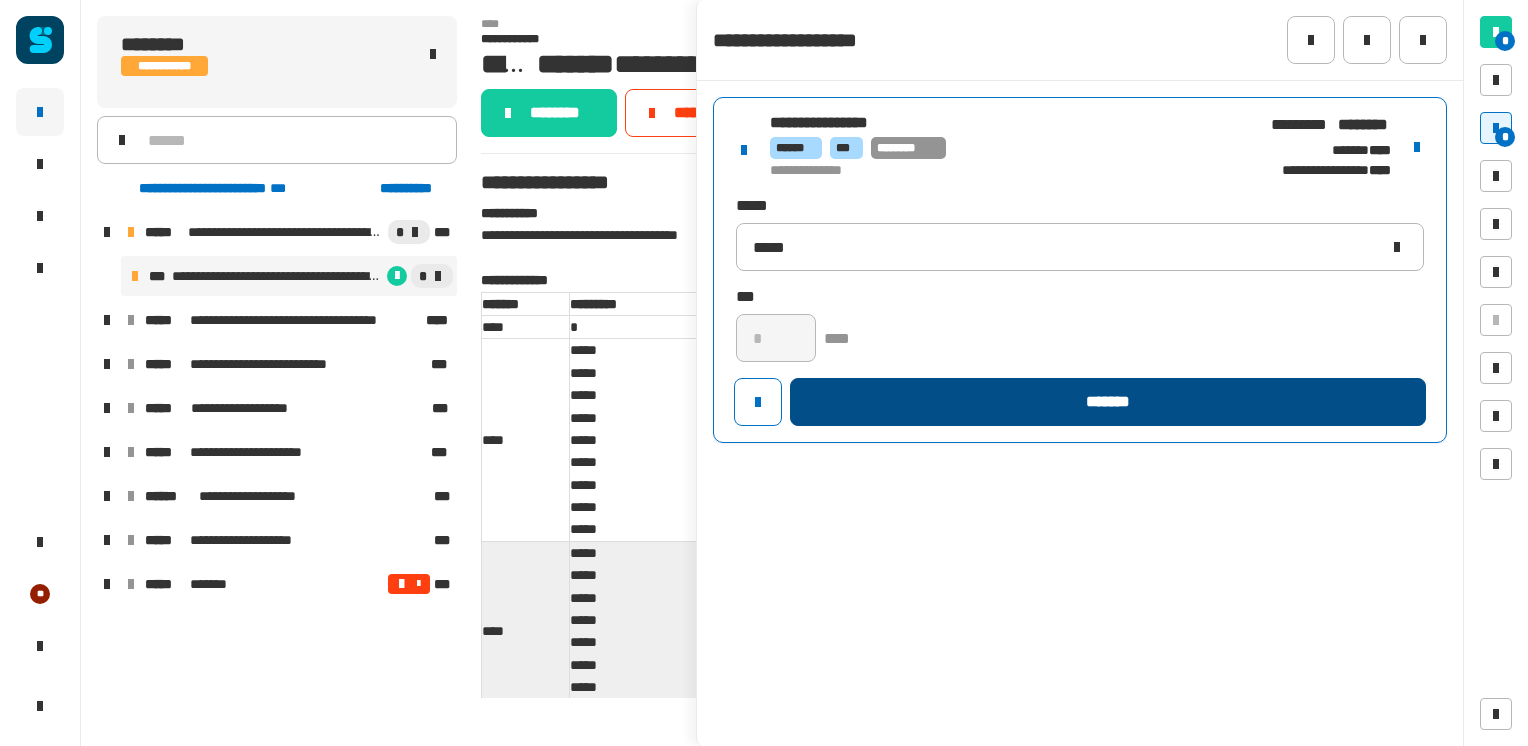 click on "*******" 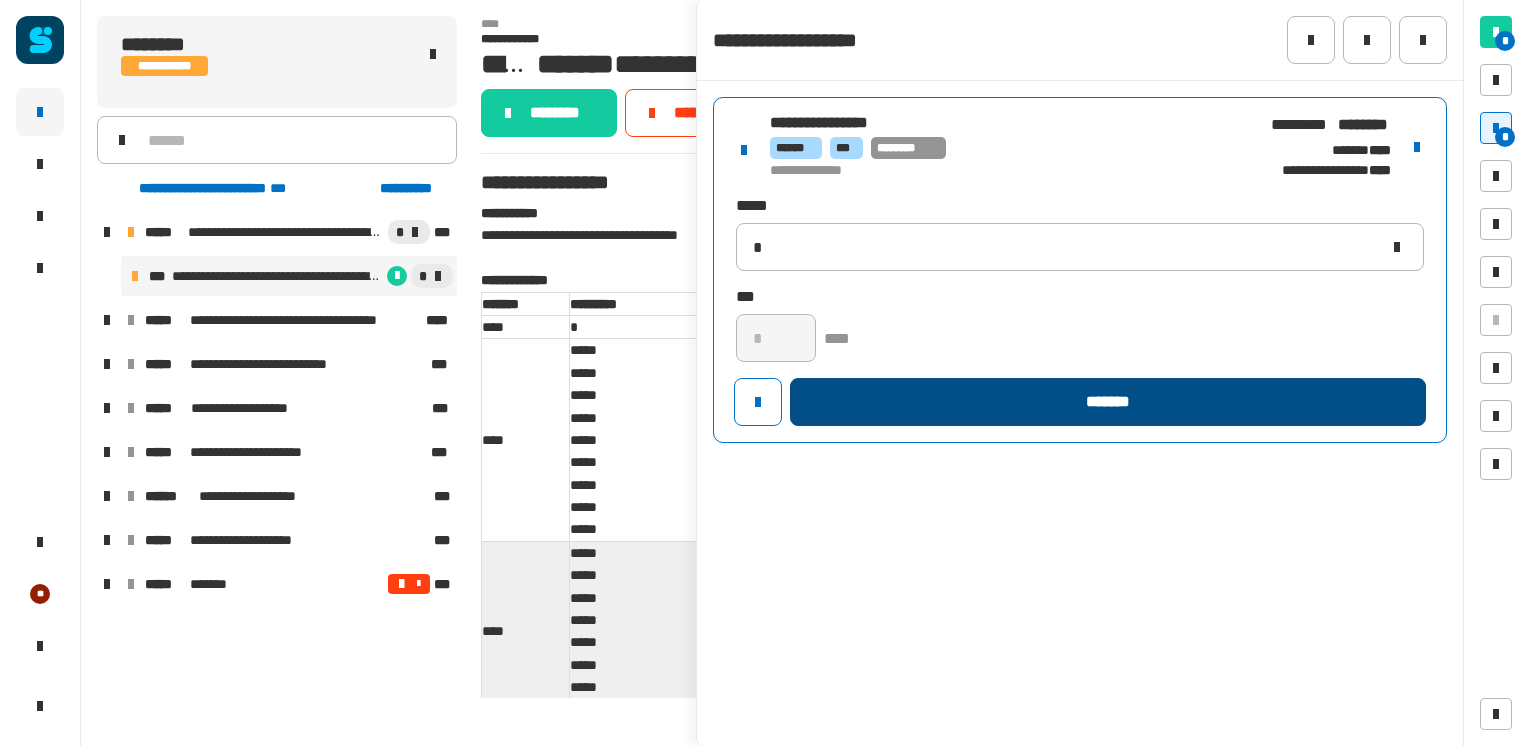 type 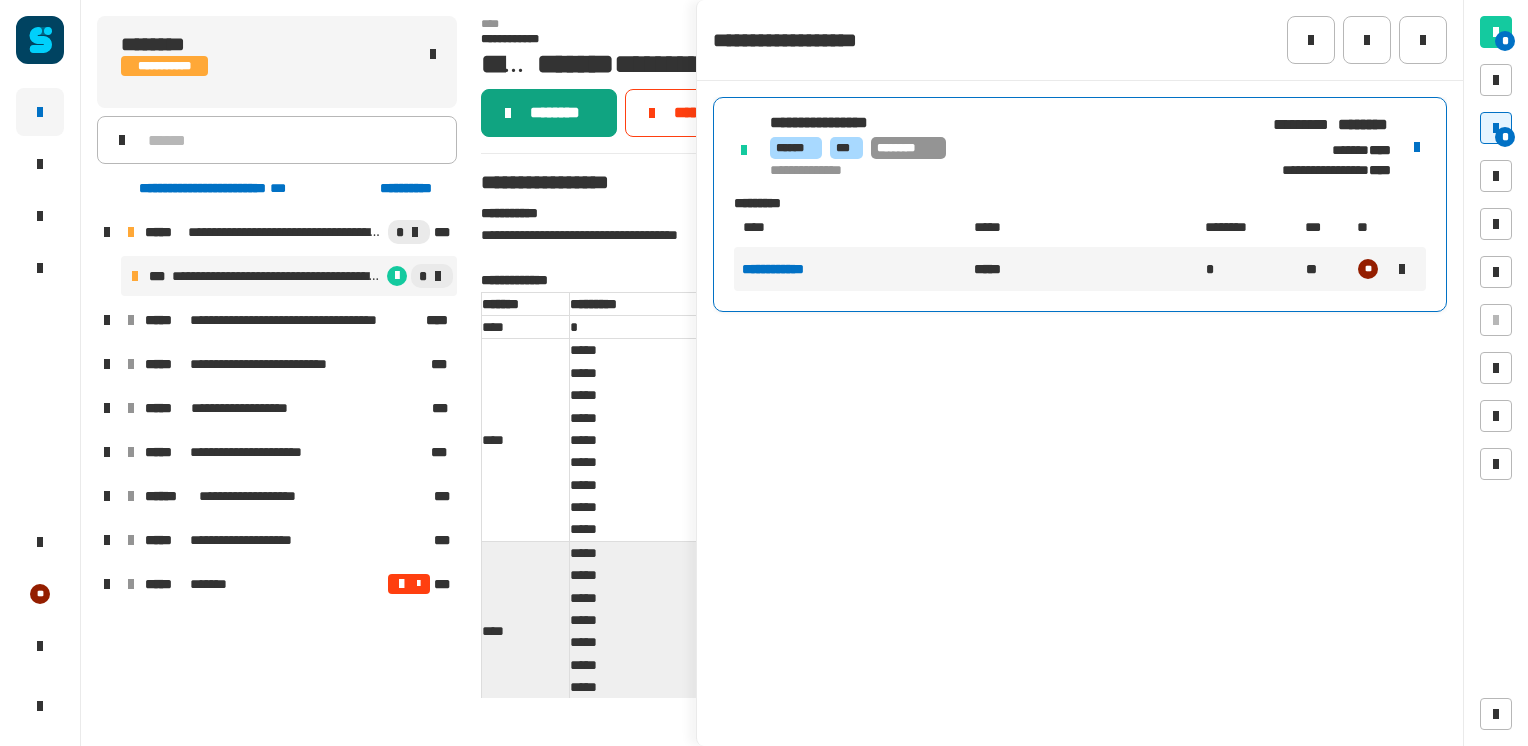 click on "********" 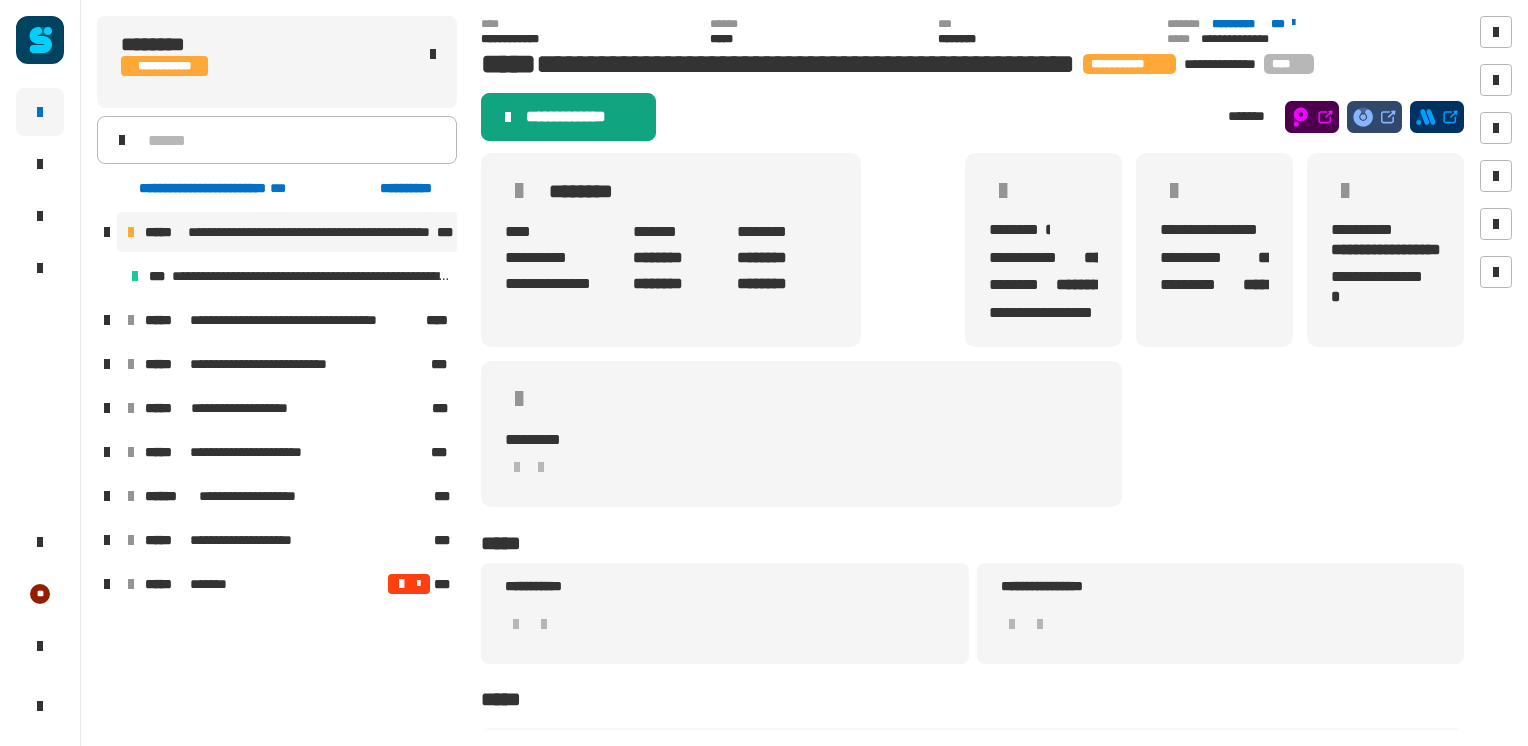 click on "**********" 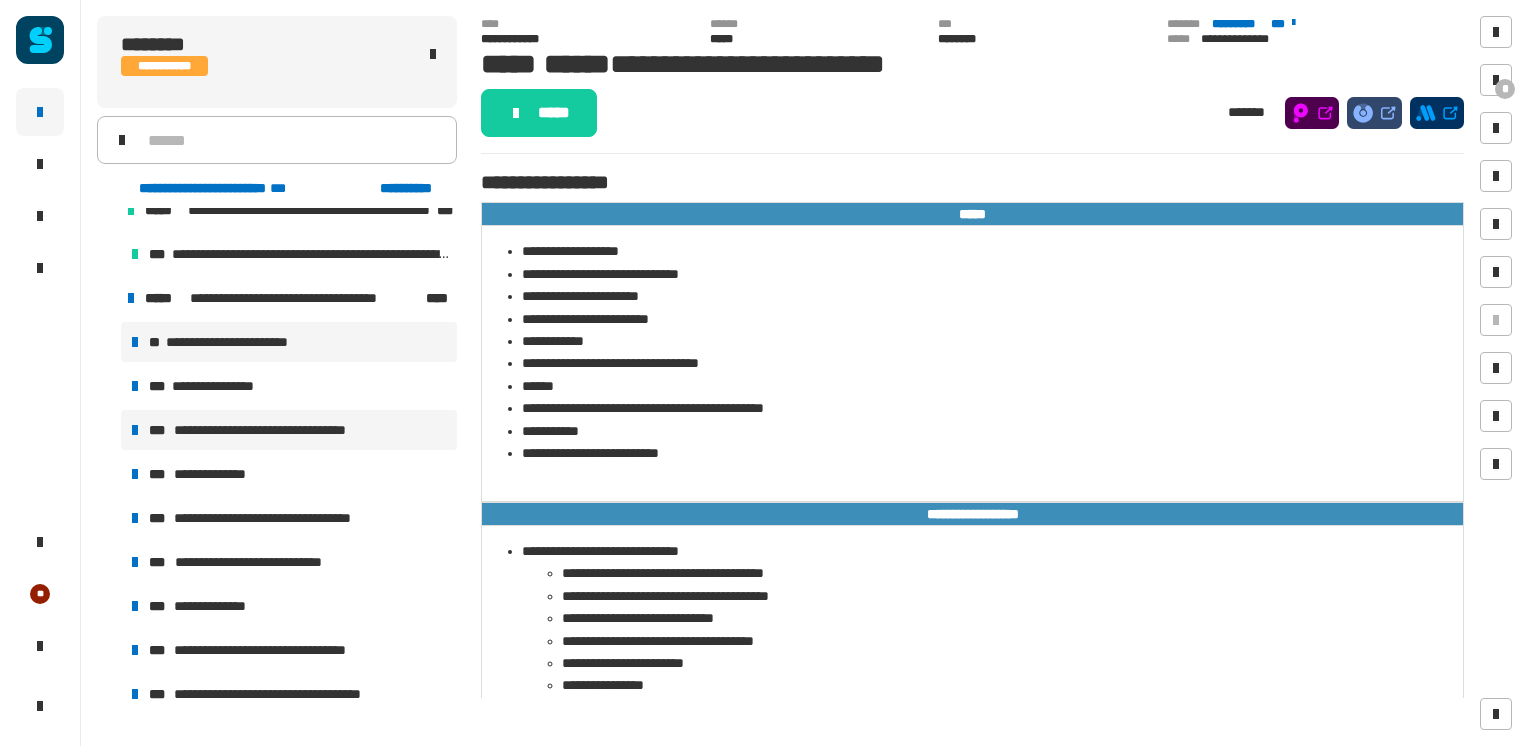 scroll, scrollTop: 0, scrollLeft: 0, axis: both 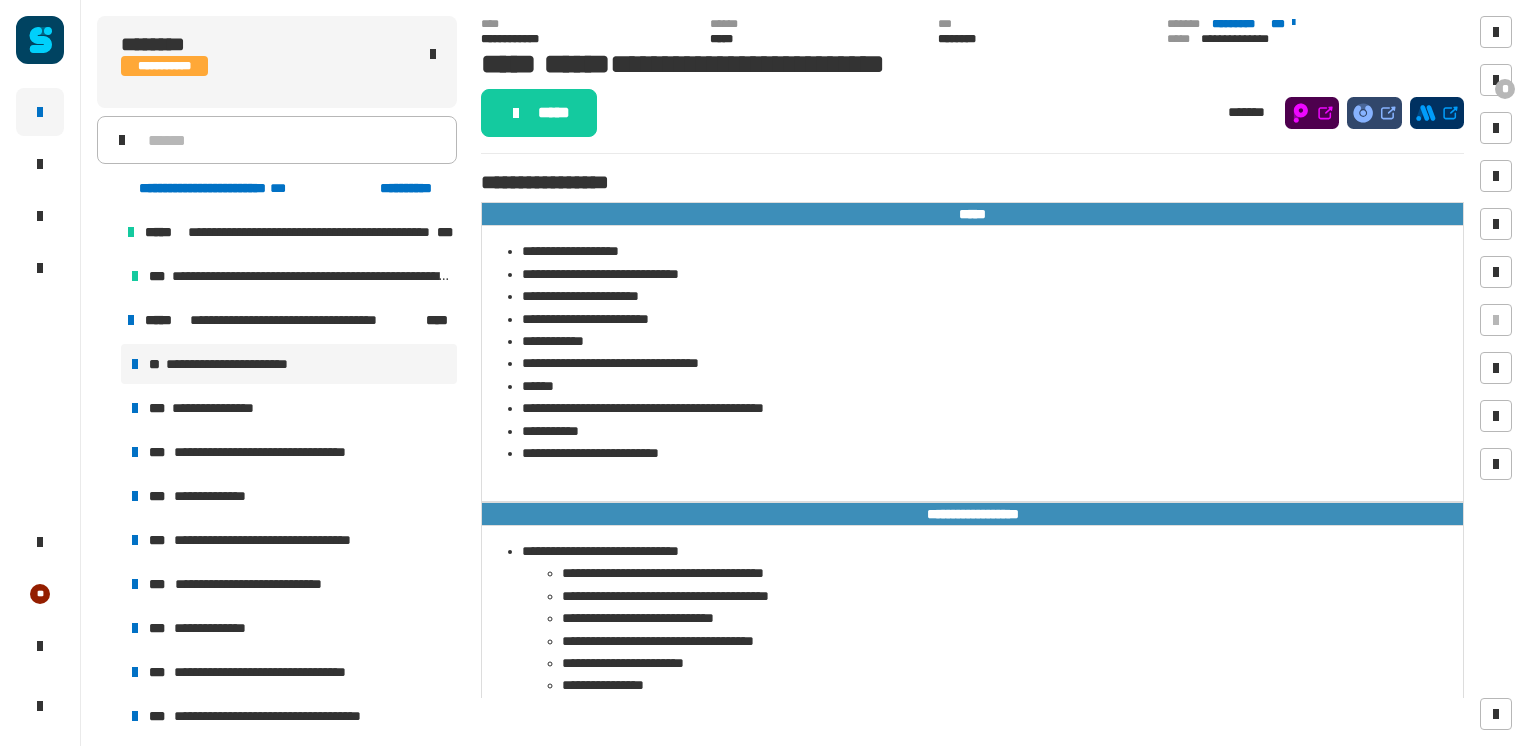 click on "**********" at bounding box center (240, 364) 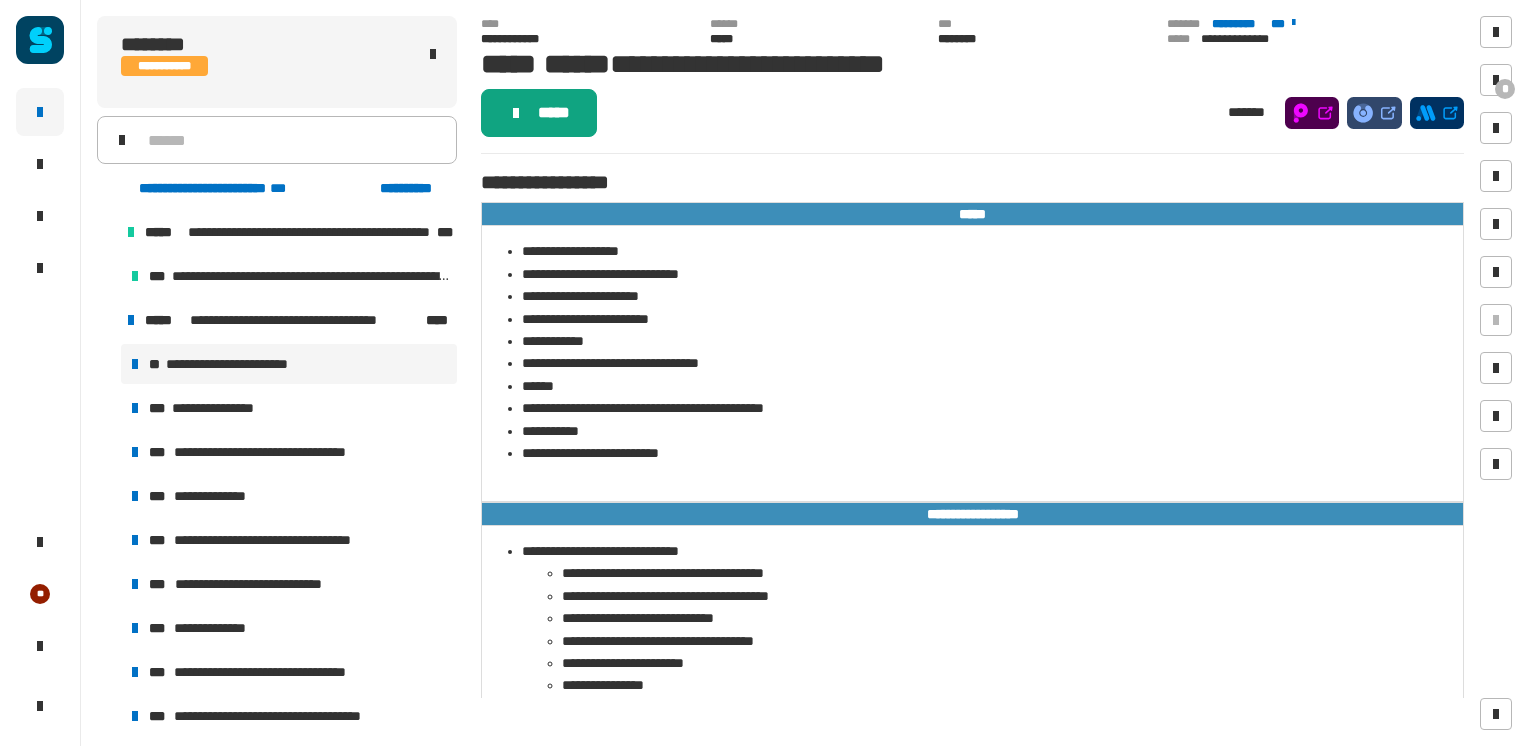click on "*****" 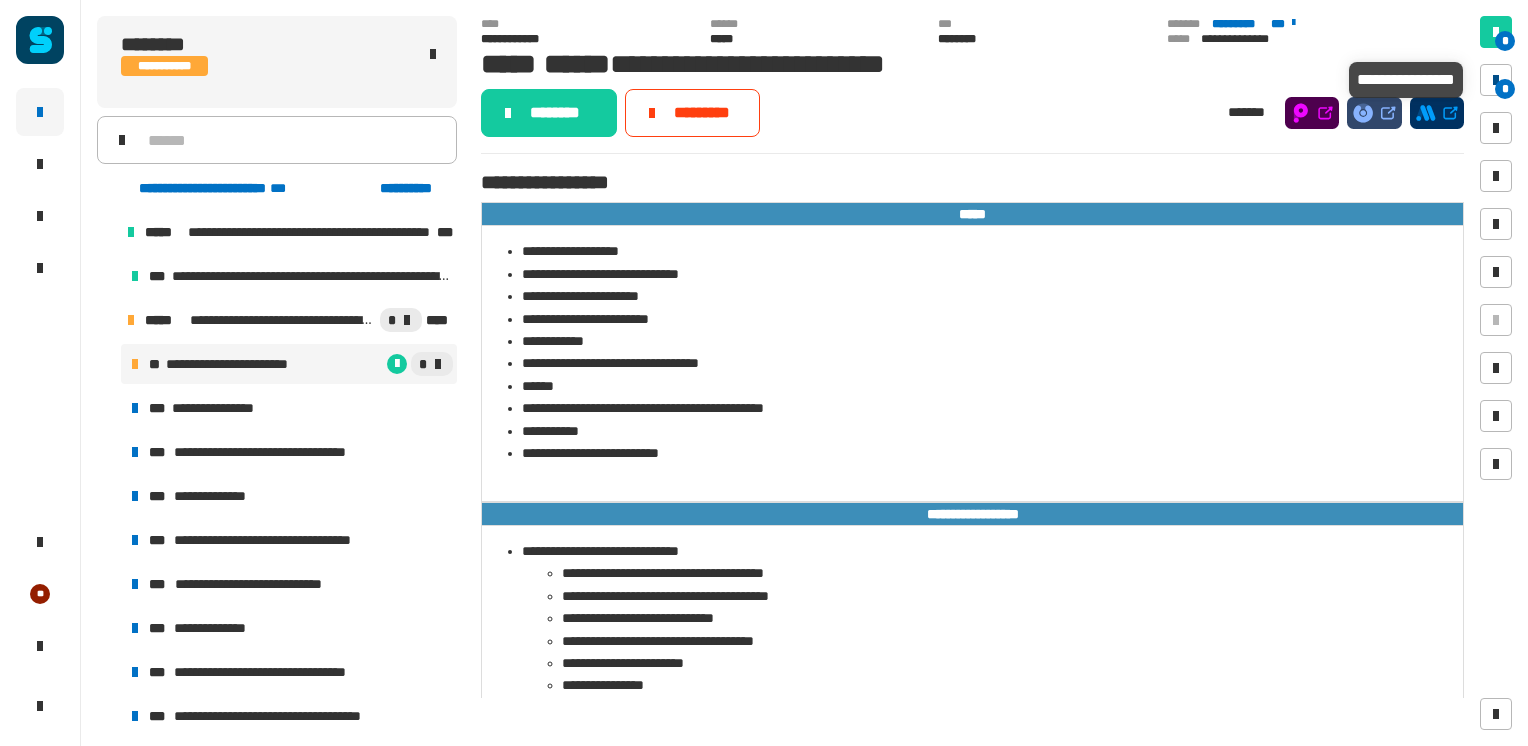 click on "*" at bounding box center [1496, 80] 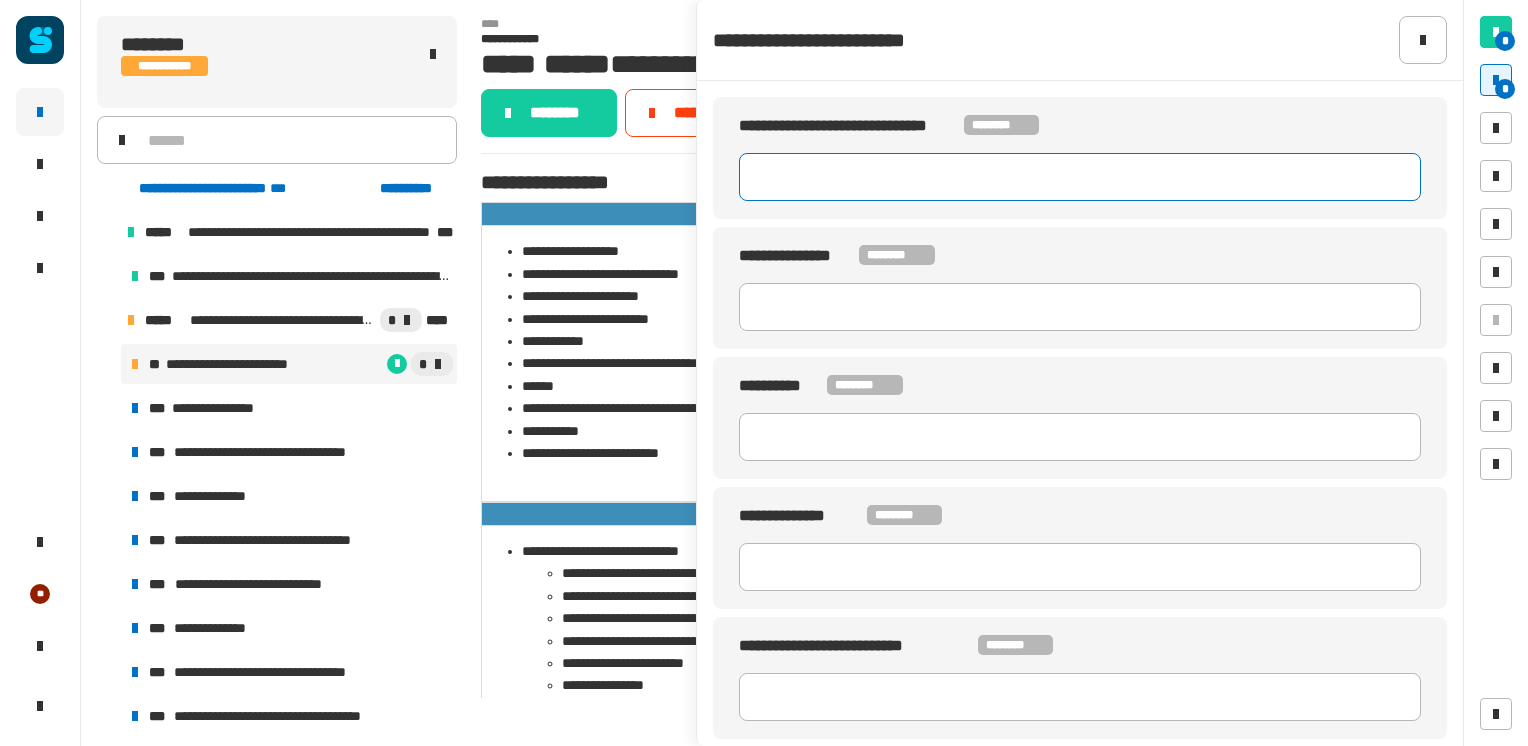 click 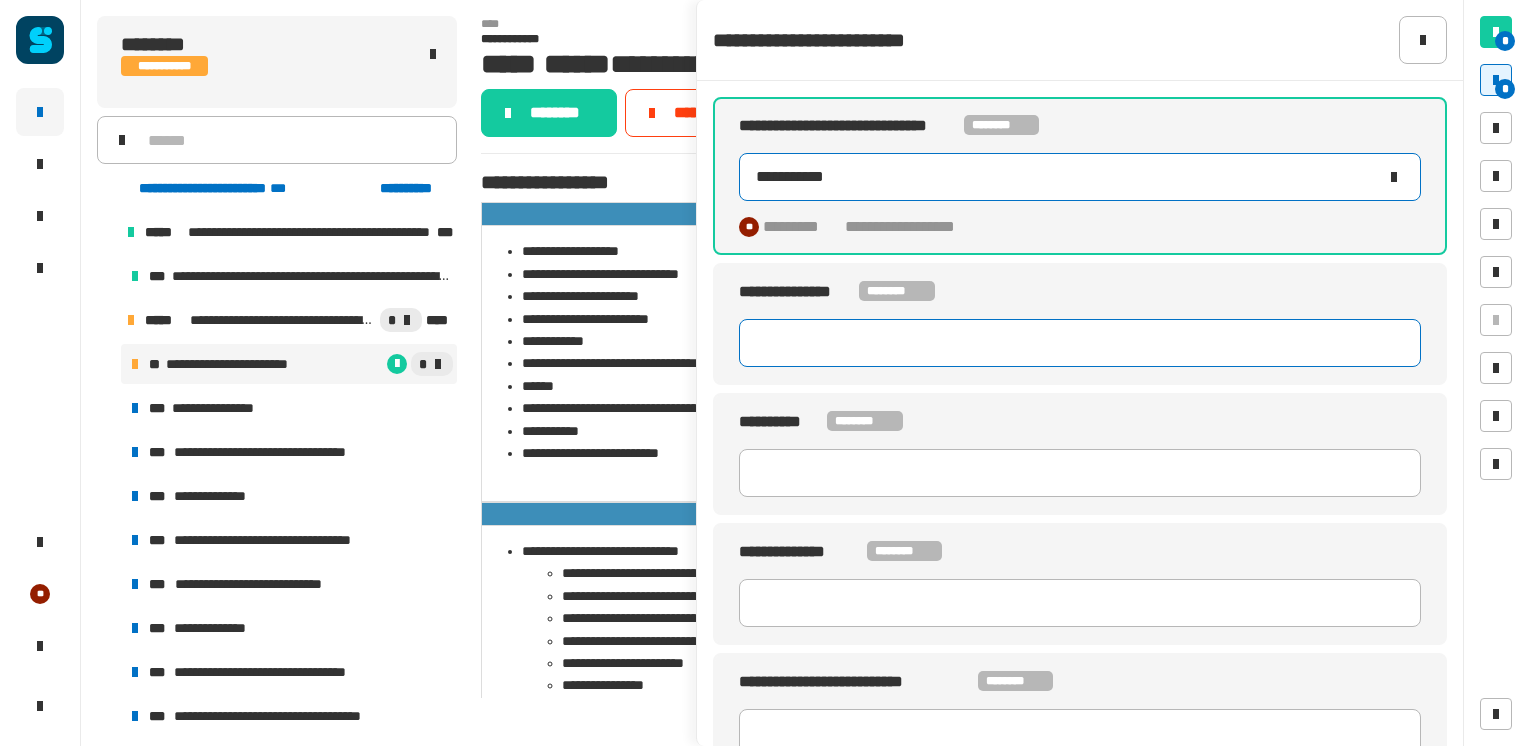 type on "**********" 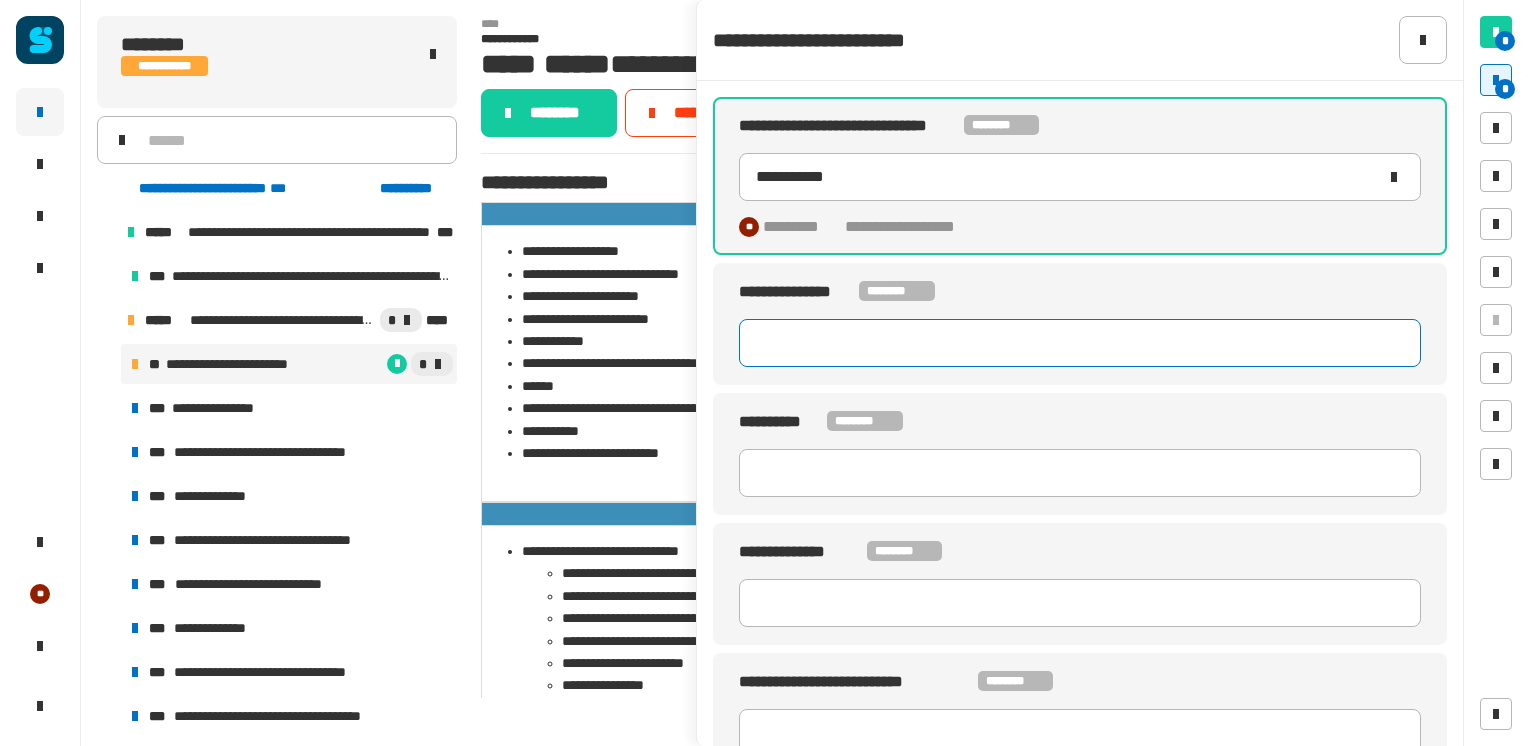 click 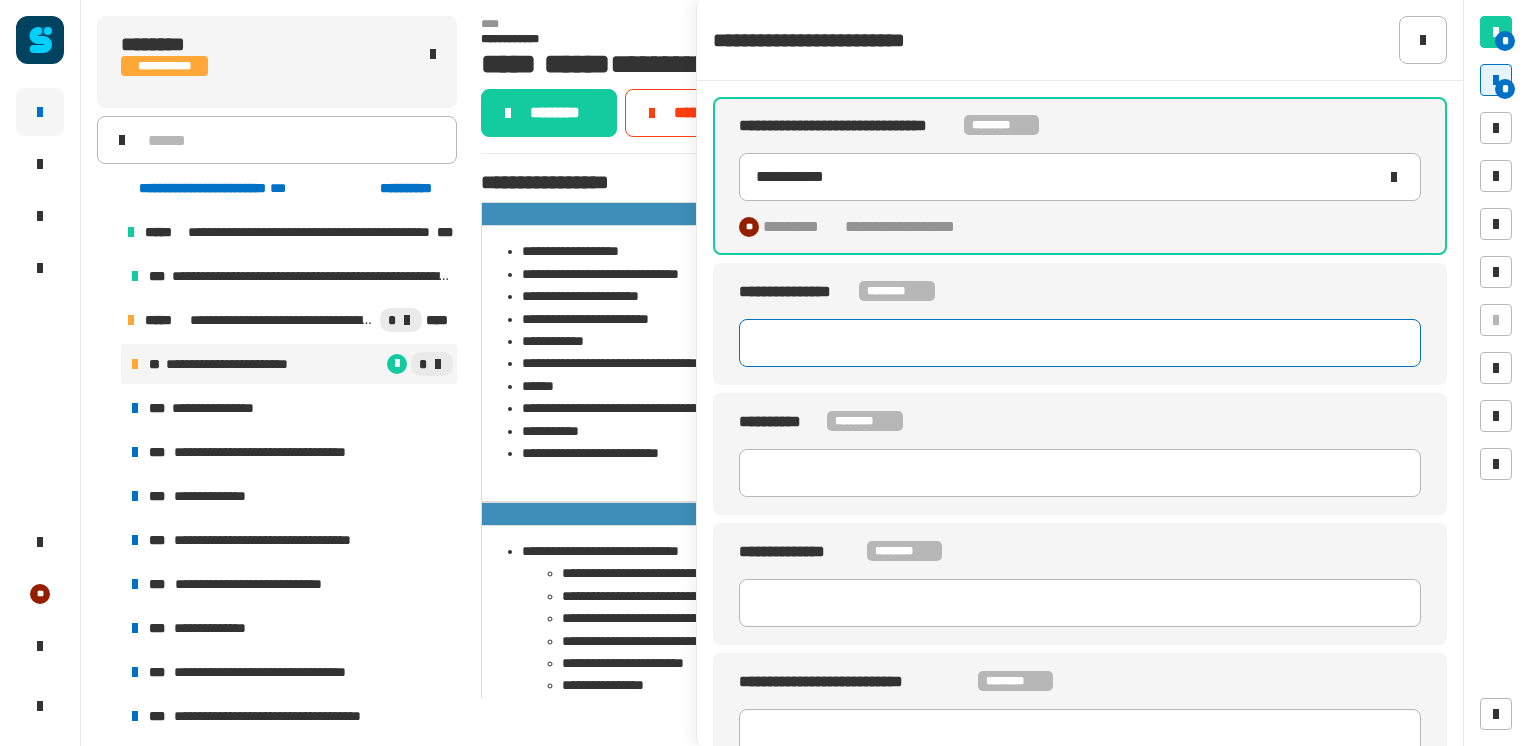 paste on "********" 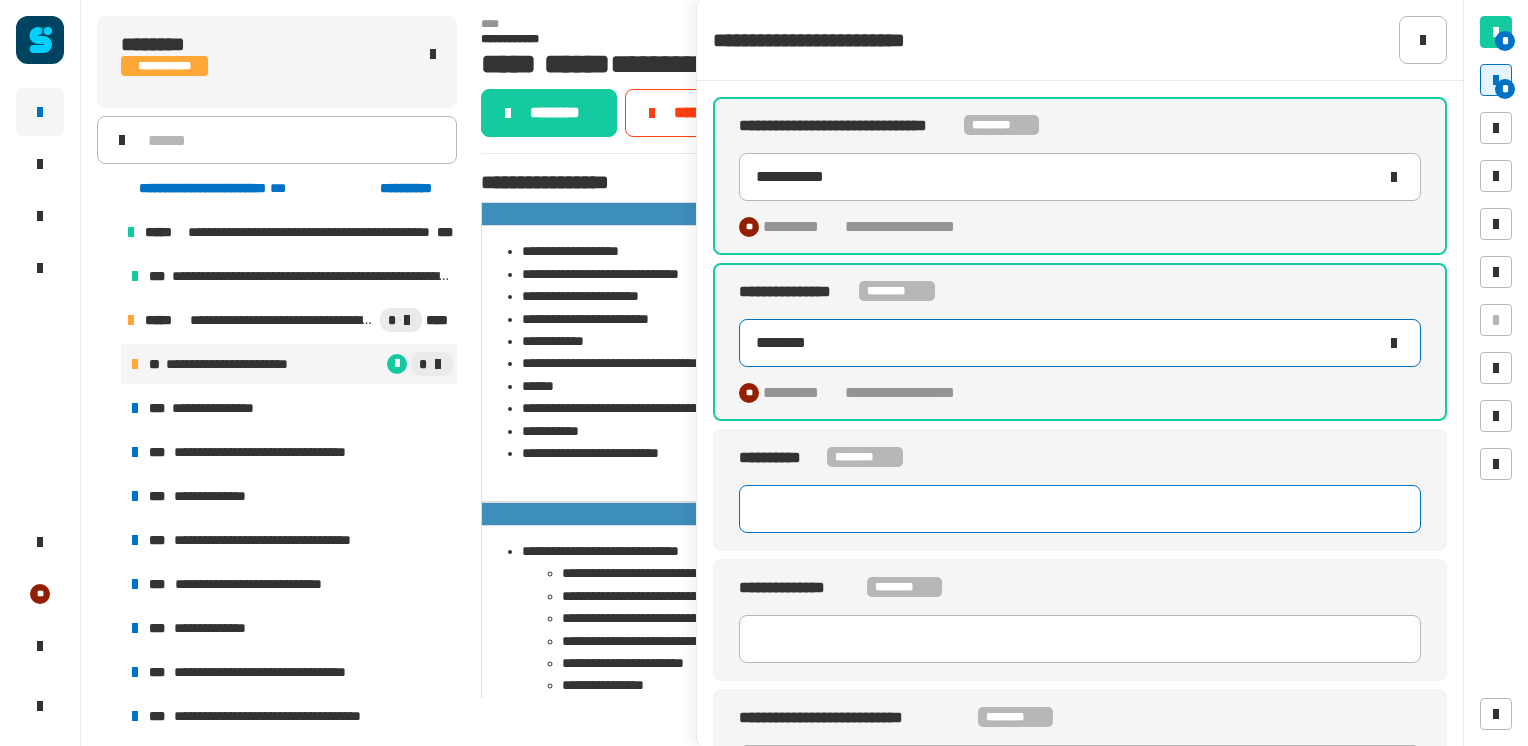 type on "********" 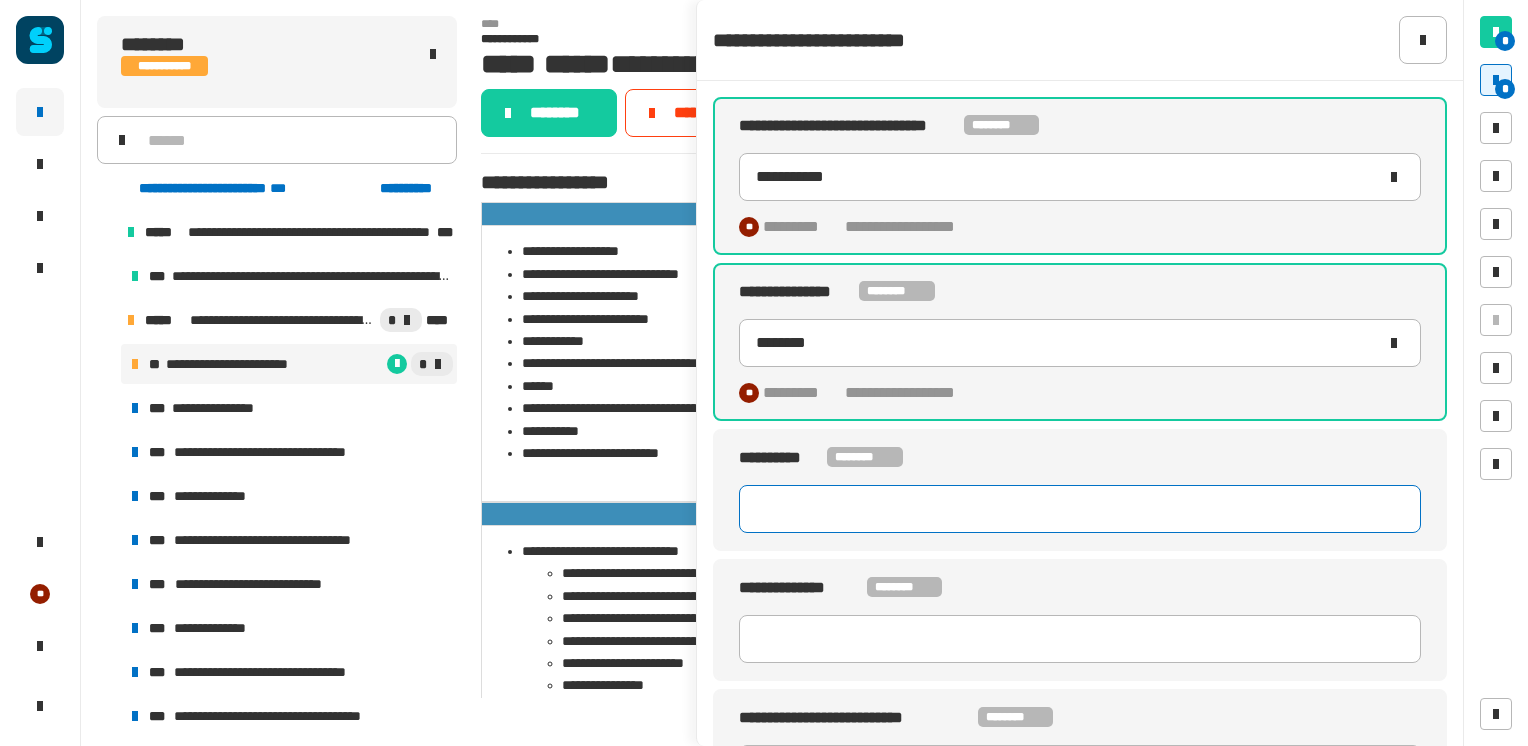 click 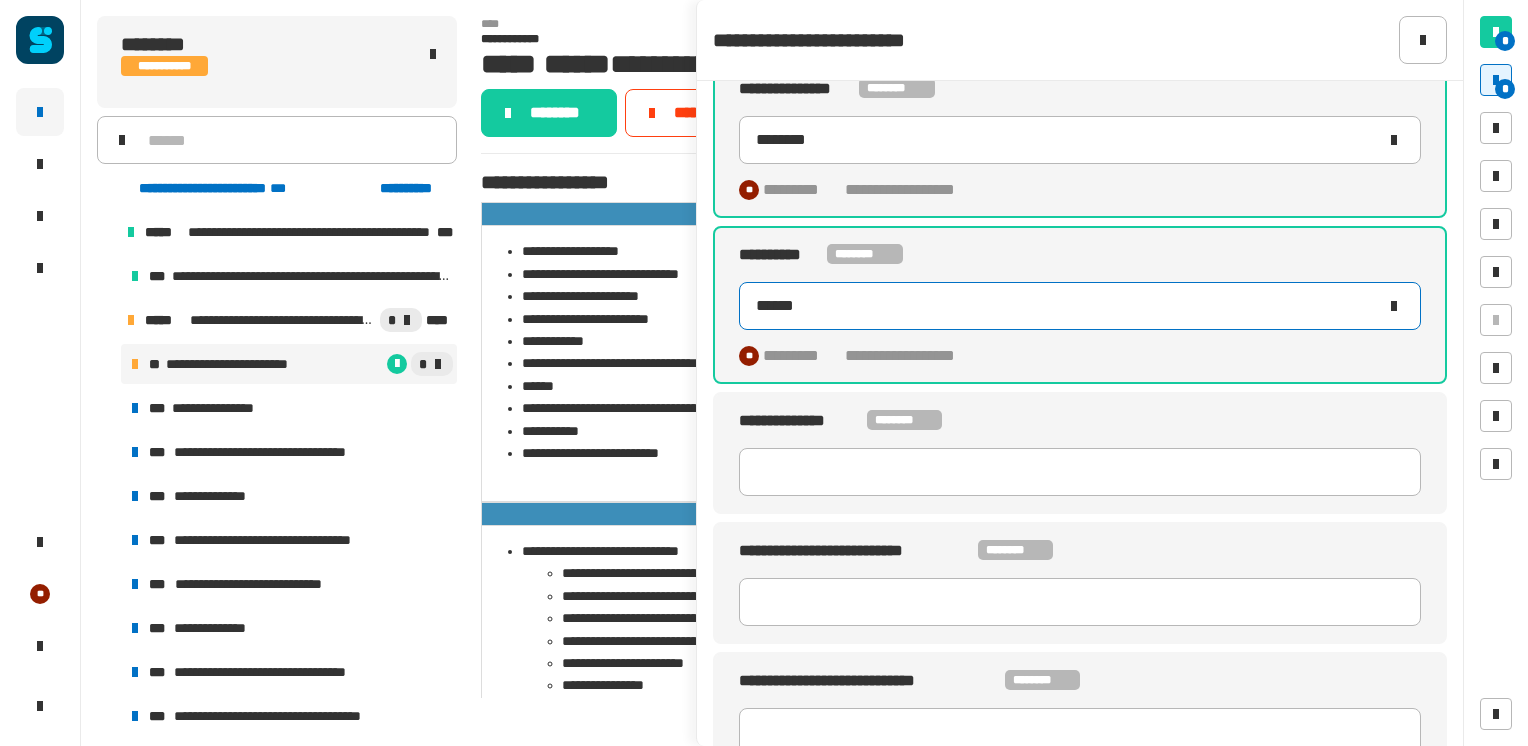 scroll, scrollTop: 360, scrollLeft: 0, axis: vertical 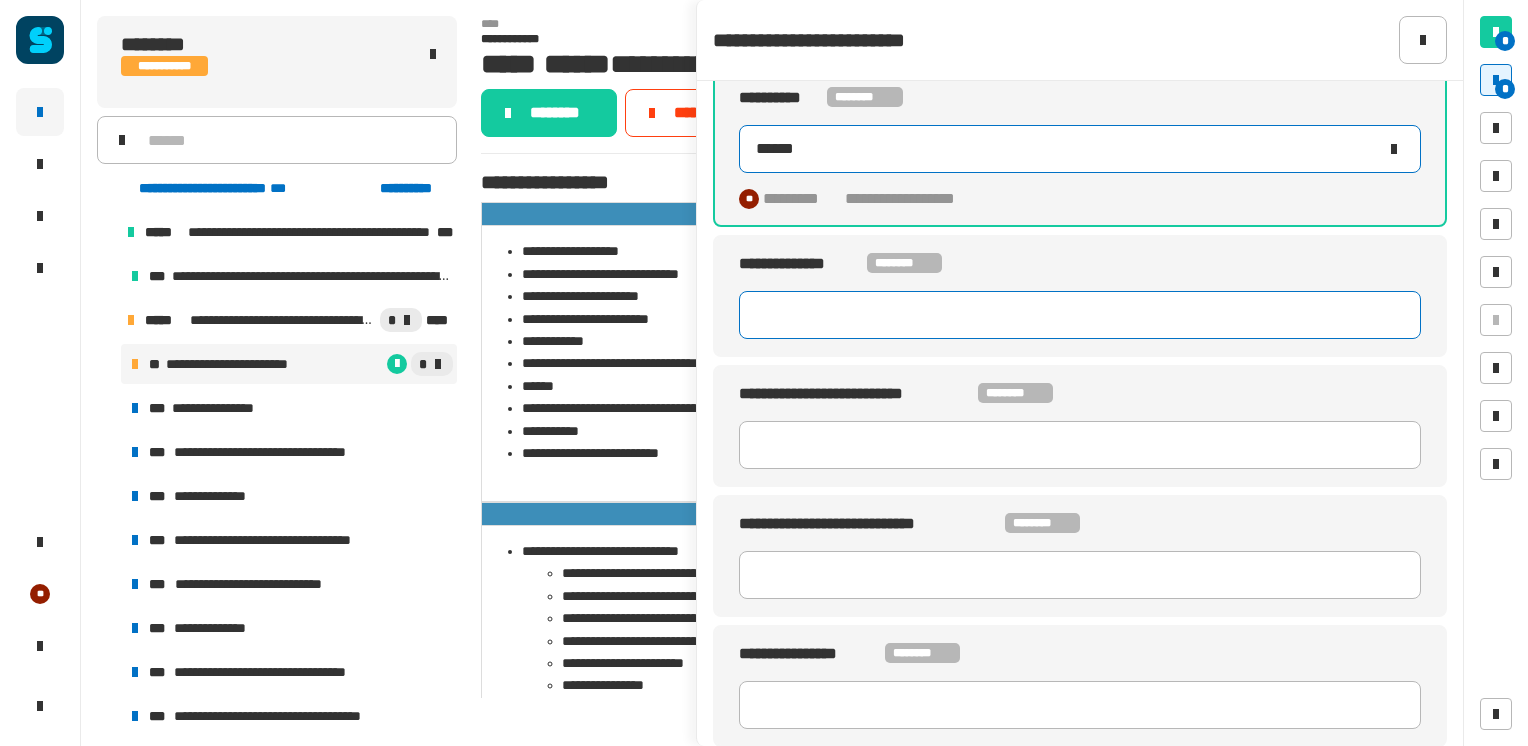 type on "******" 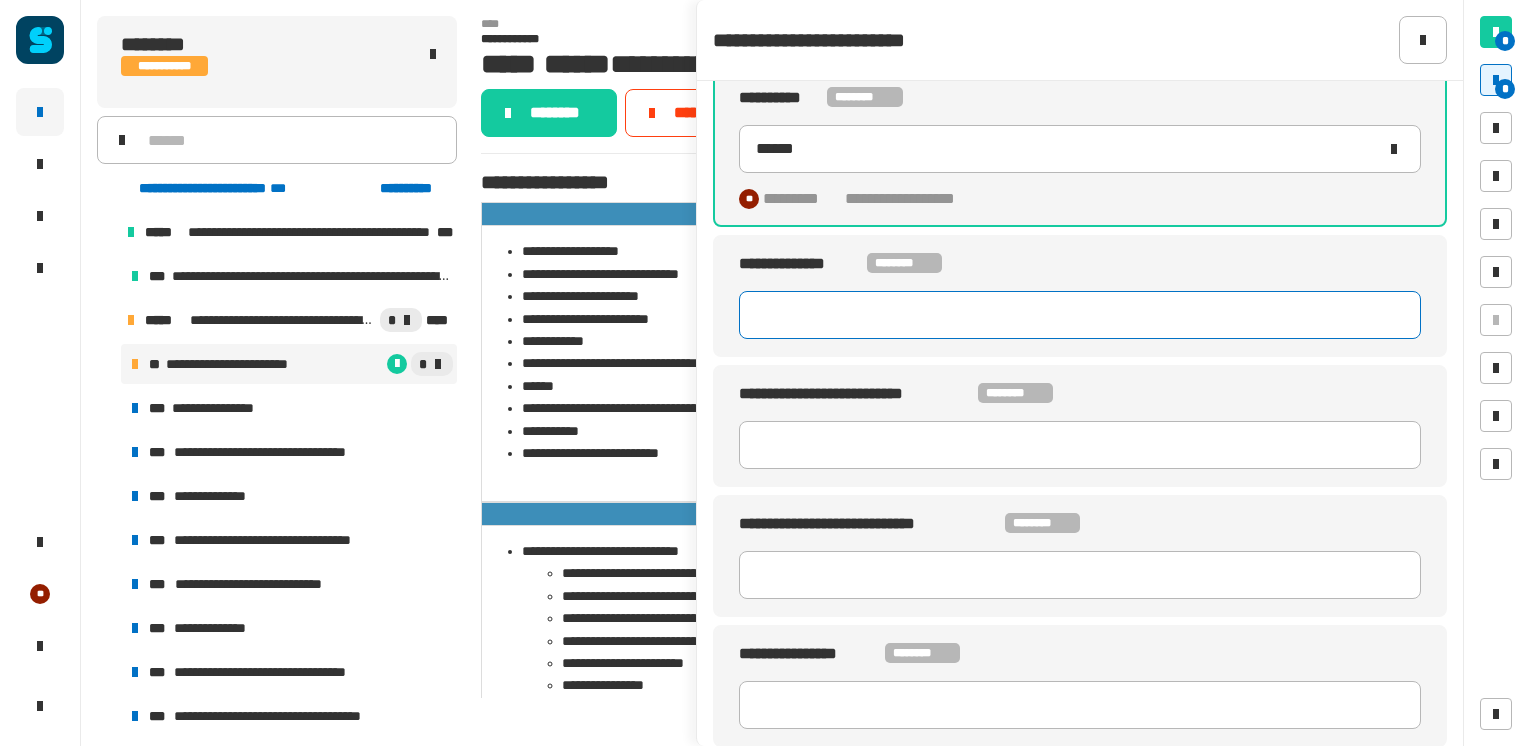 click 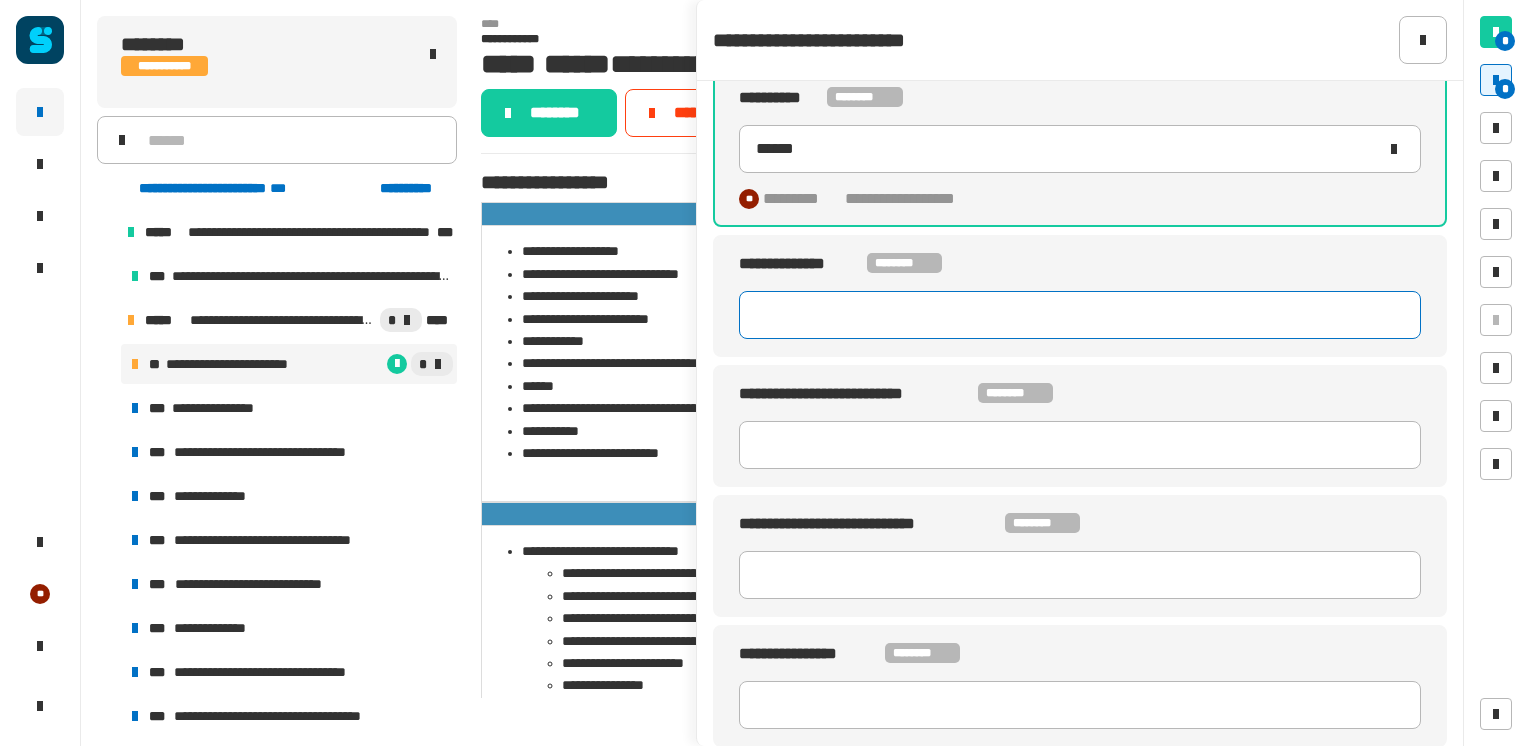 paste on "*********" 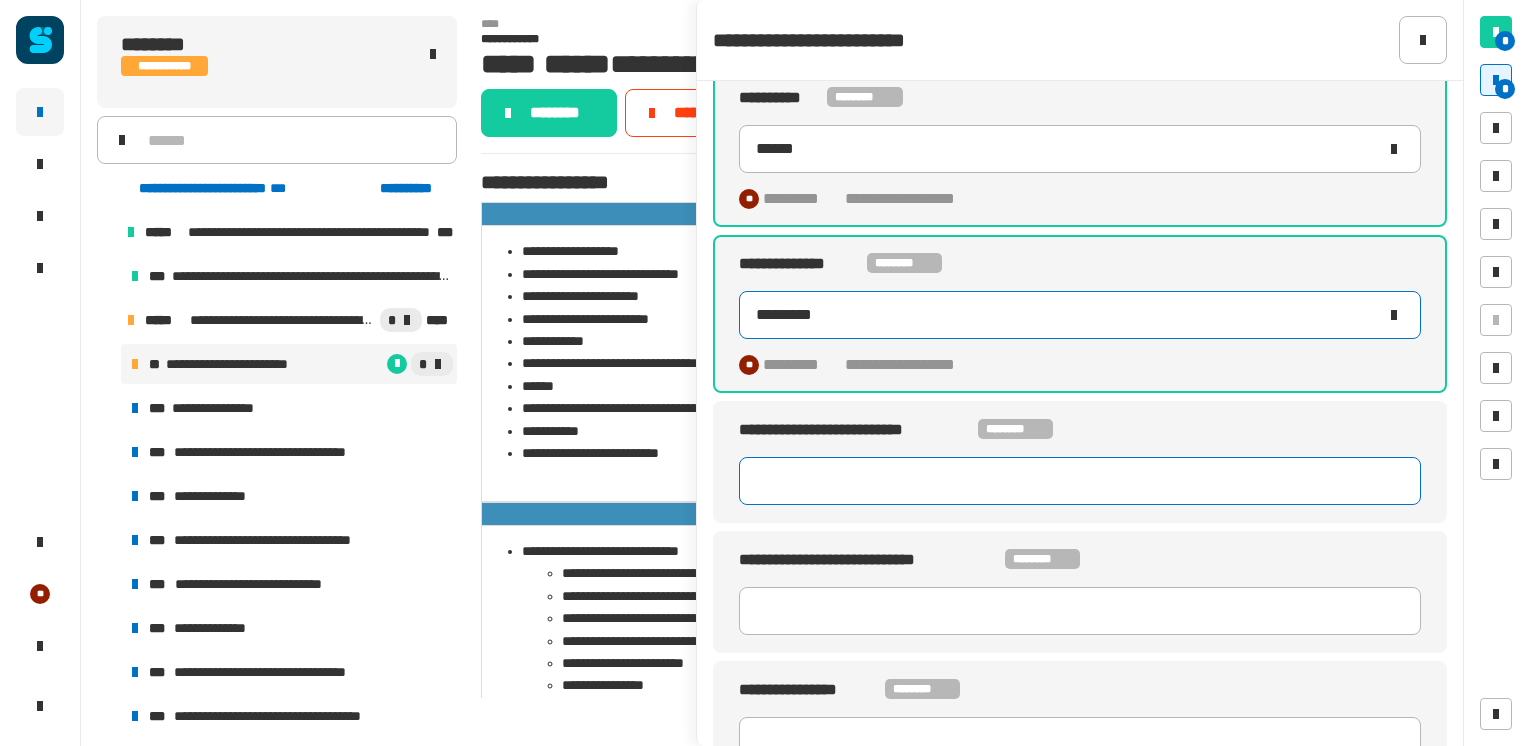 type on "*********" 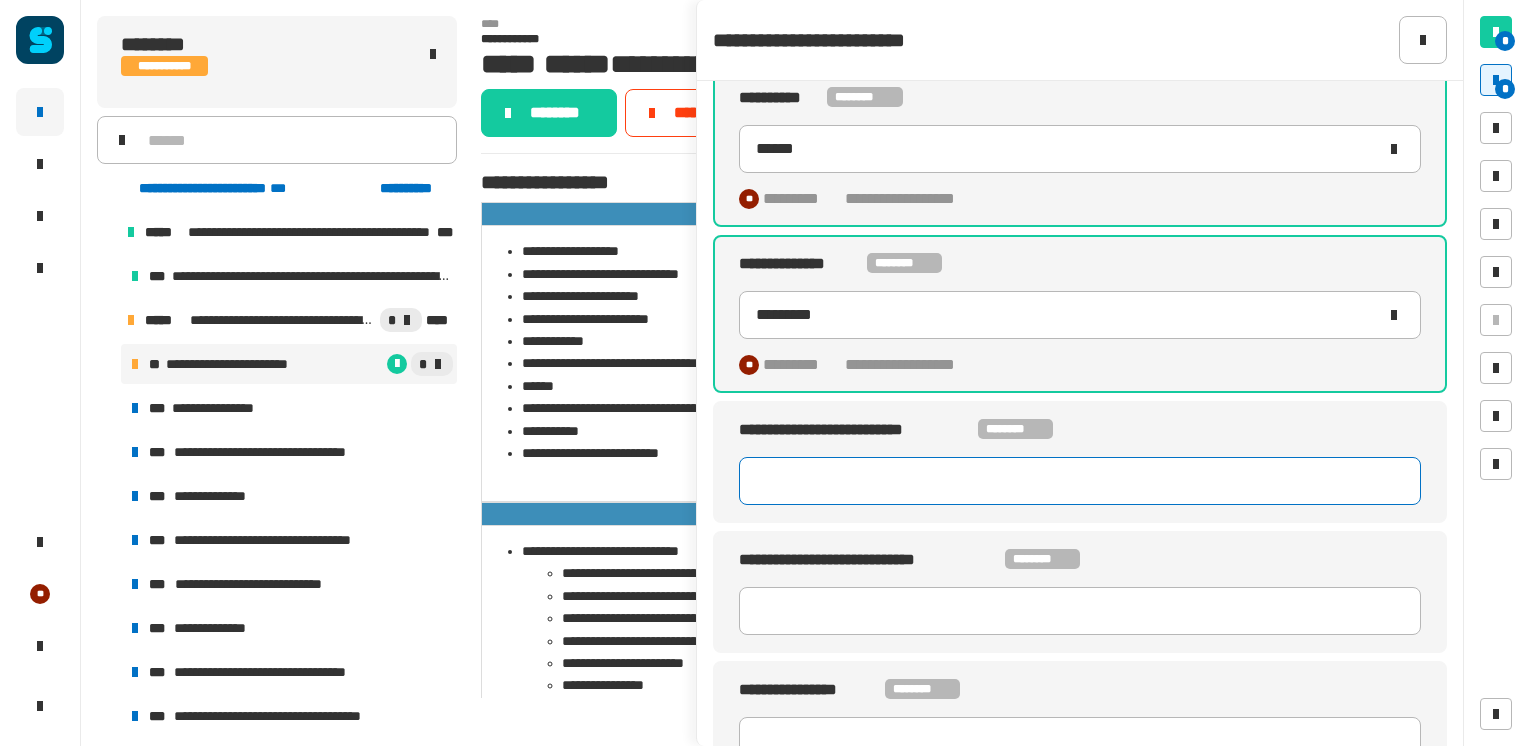 click 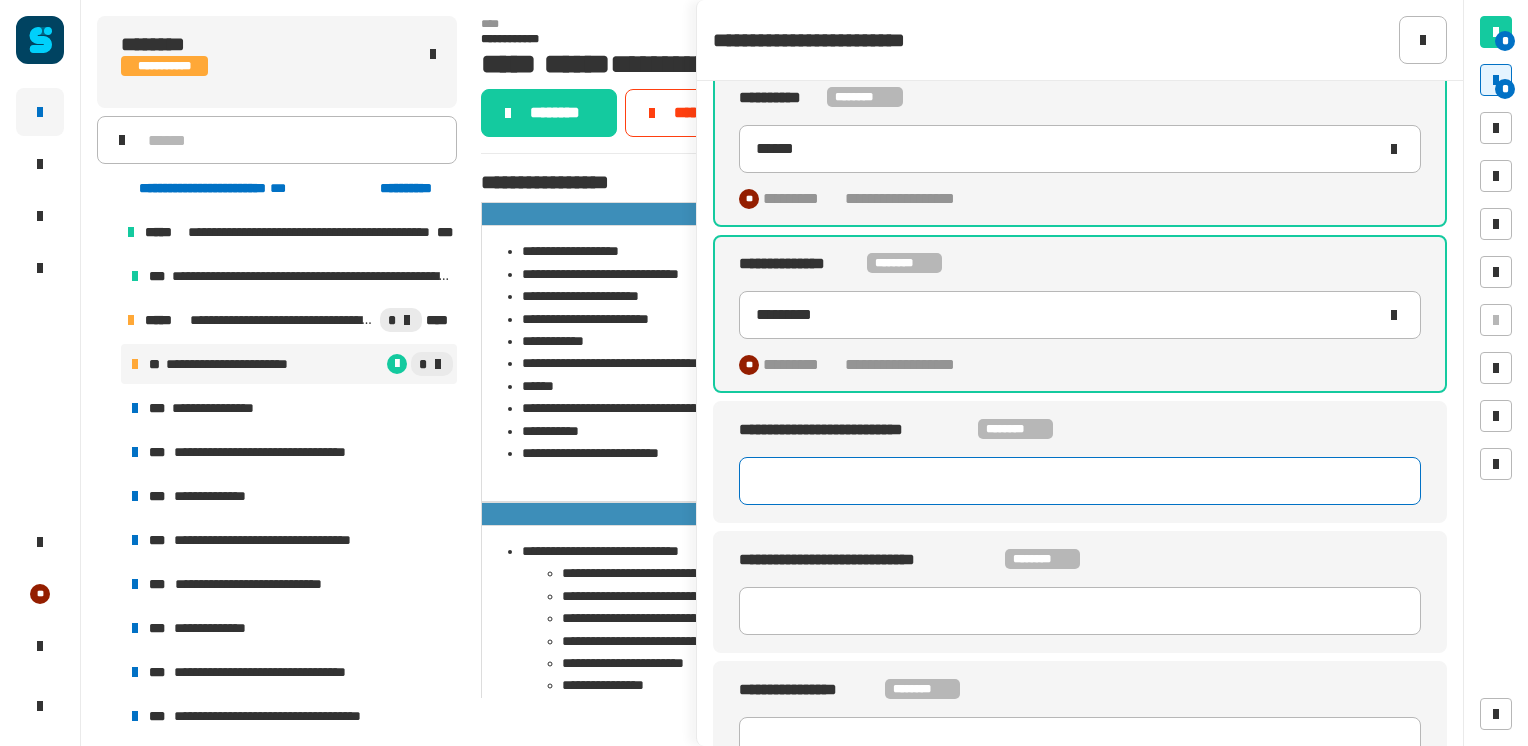 paste on "********" 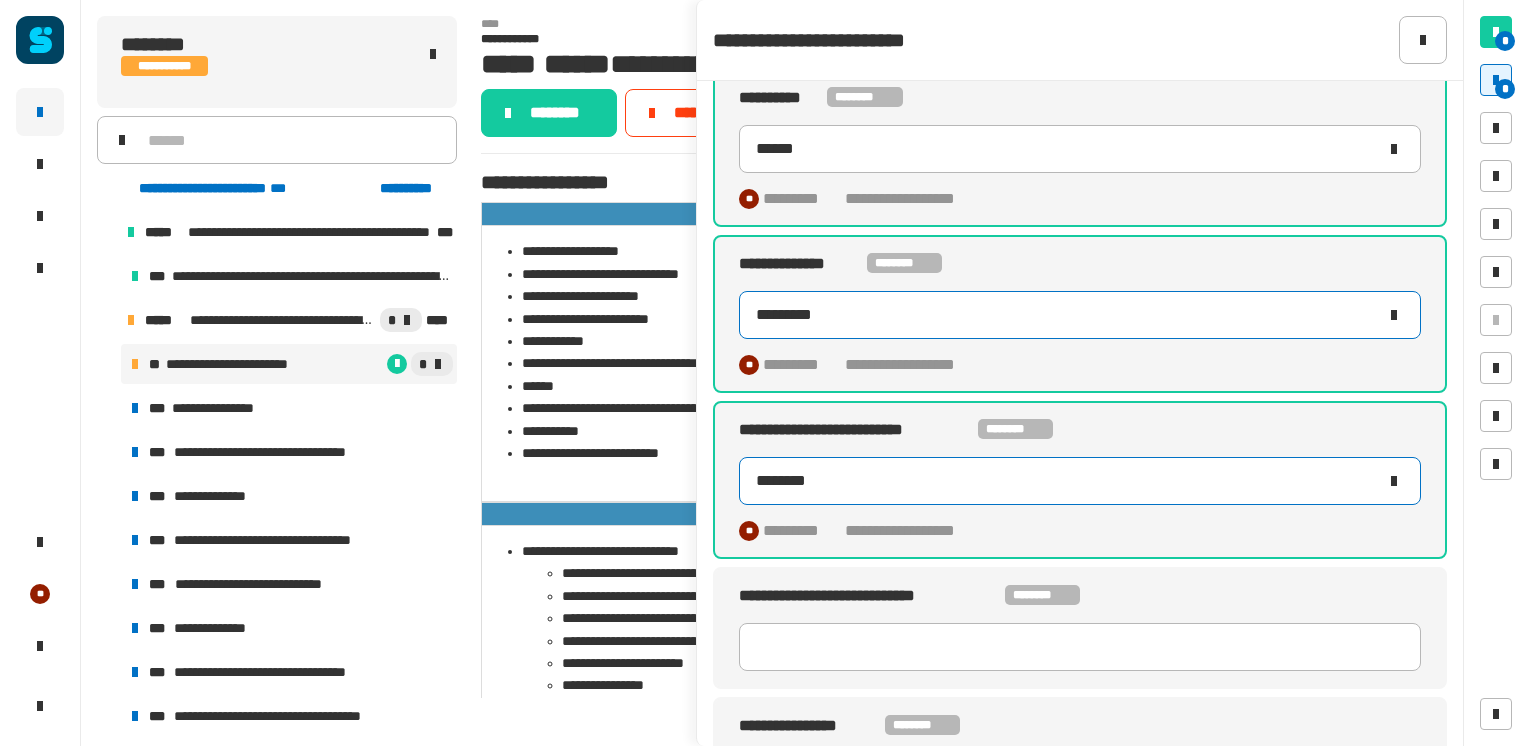 scroll, scrollTop: 432, scrollLeft: 0, axis: vertical 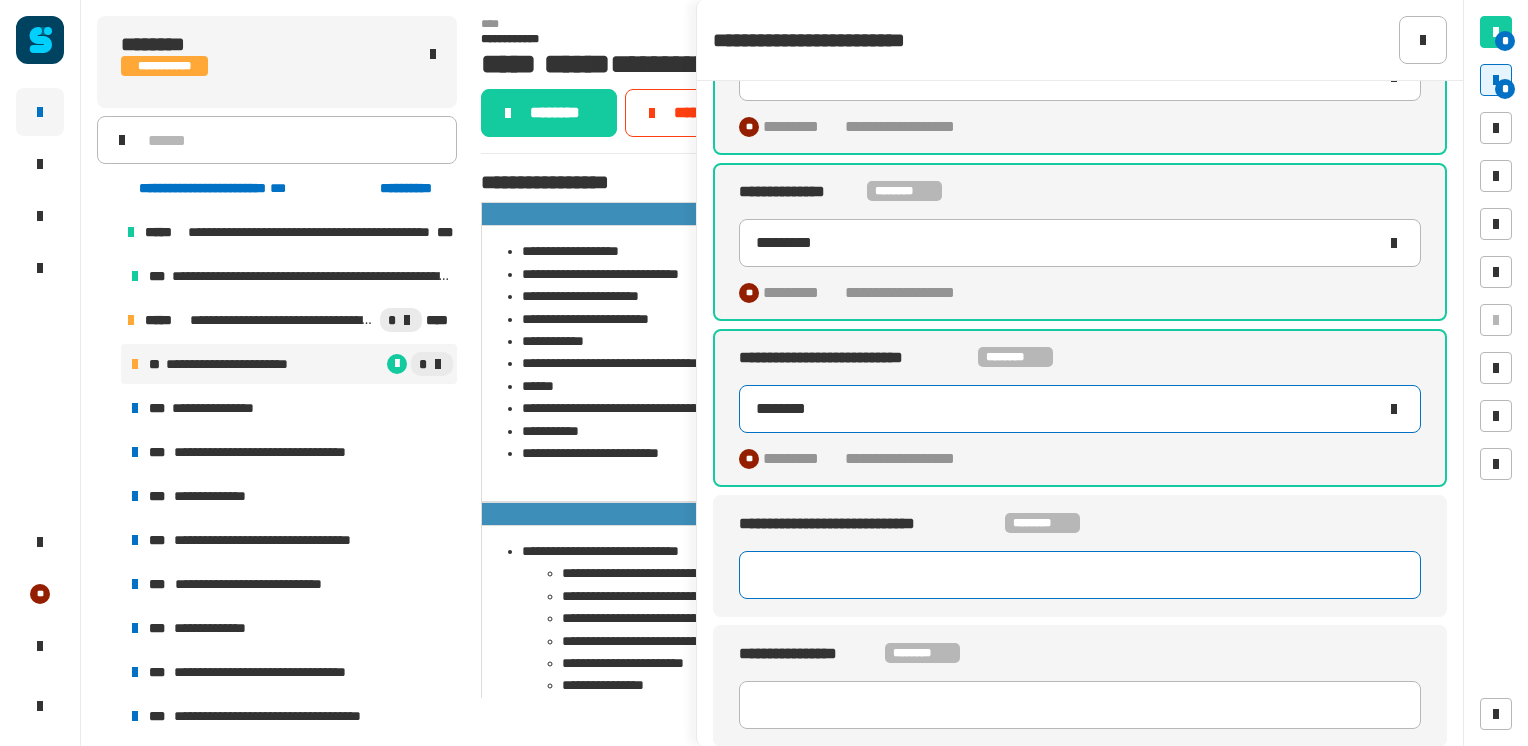type on "********" 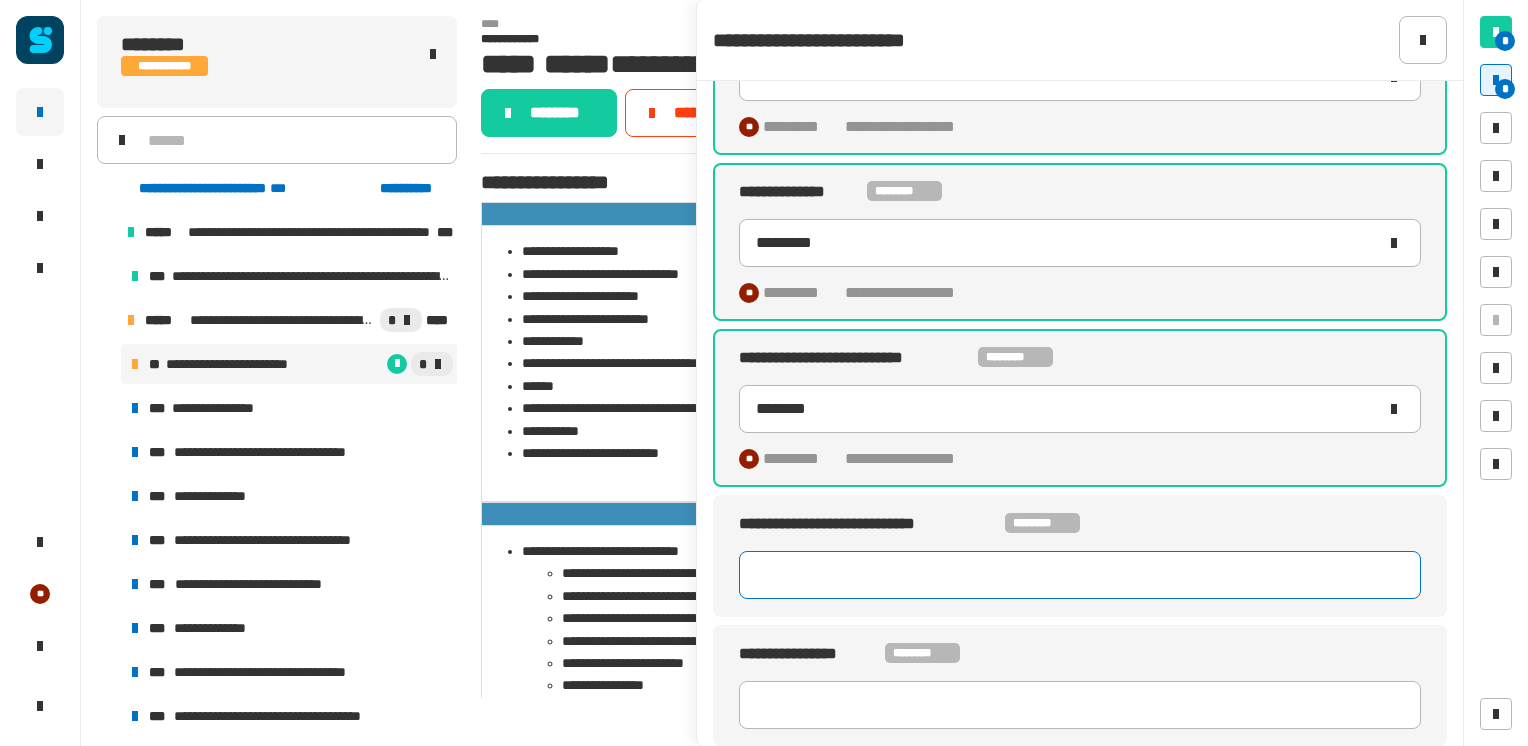 click 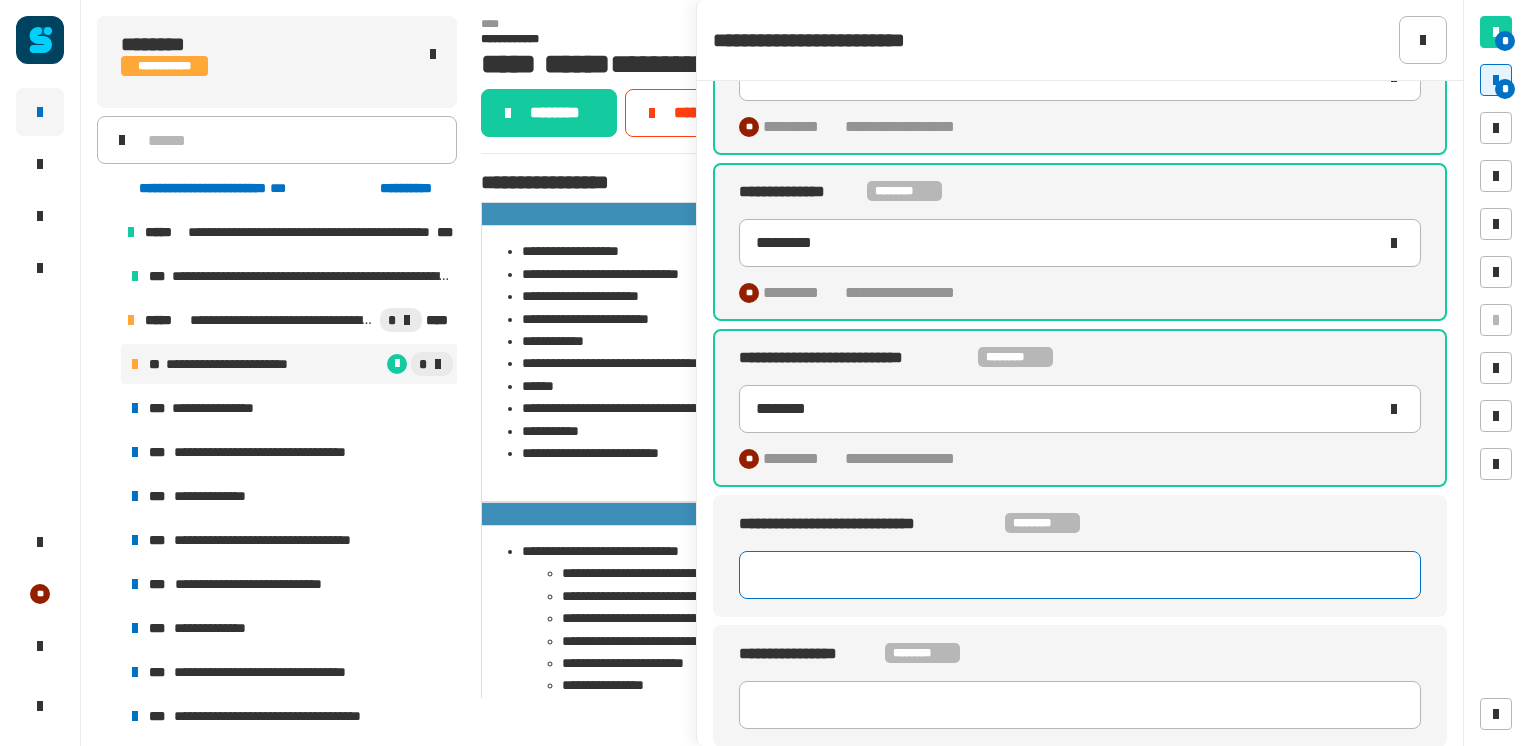 paste on "********" 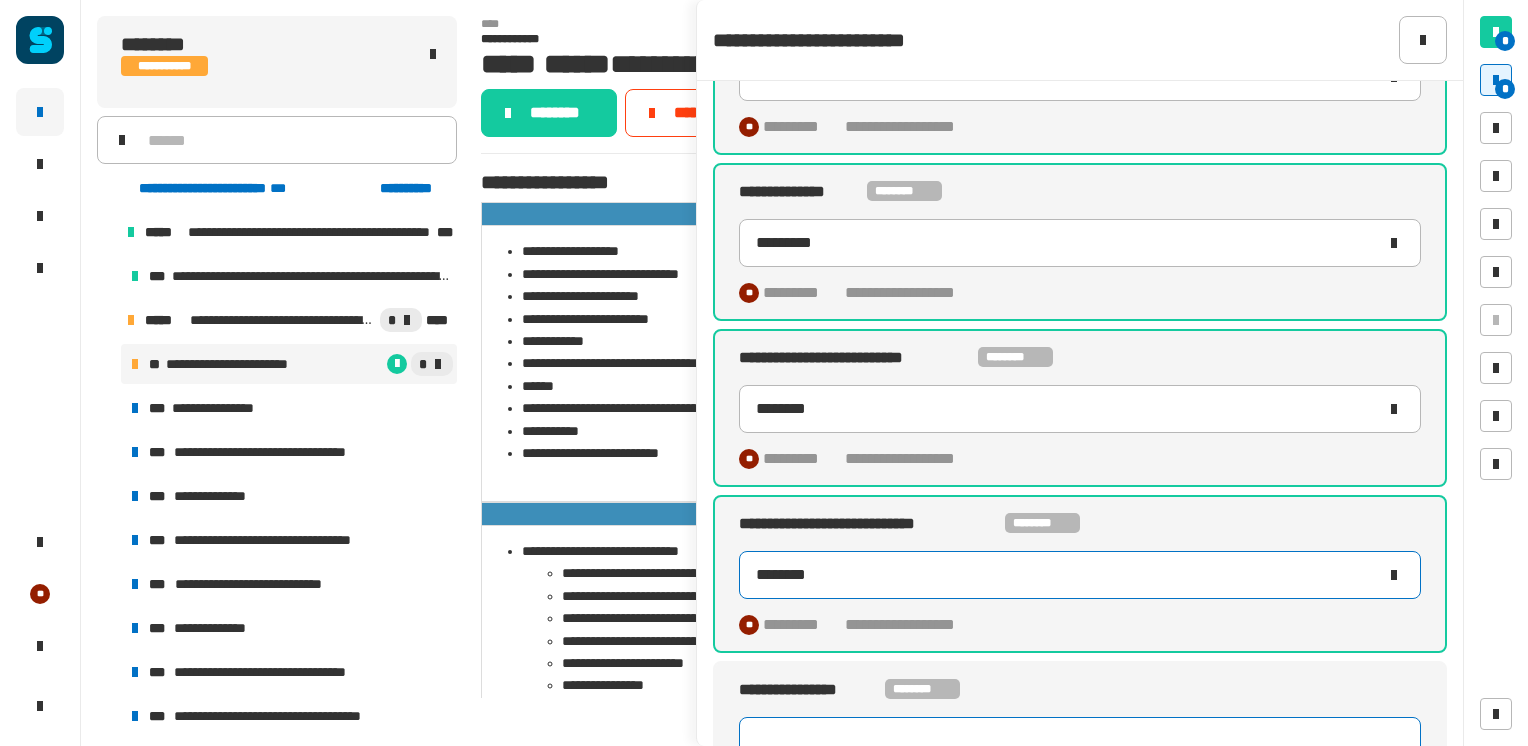 type on "********" 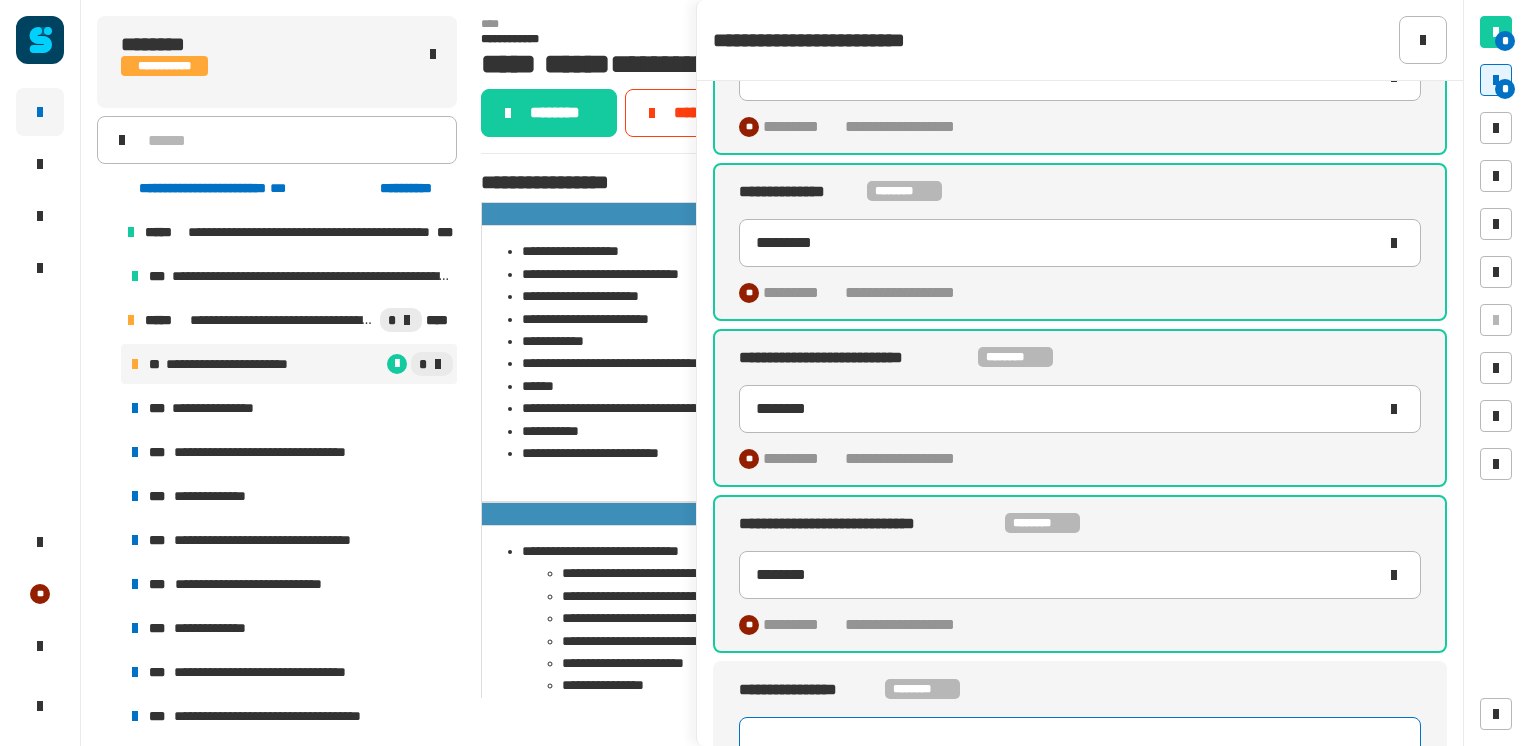 click 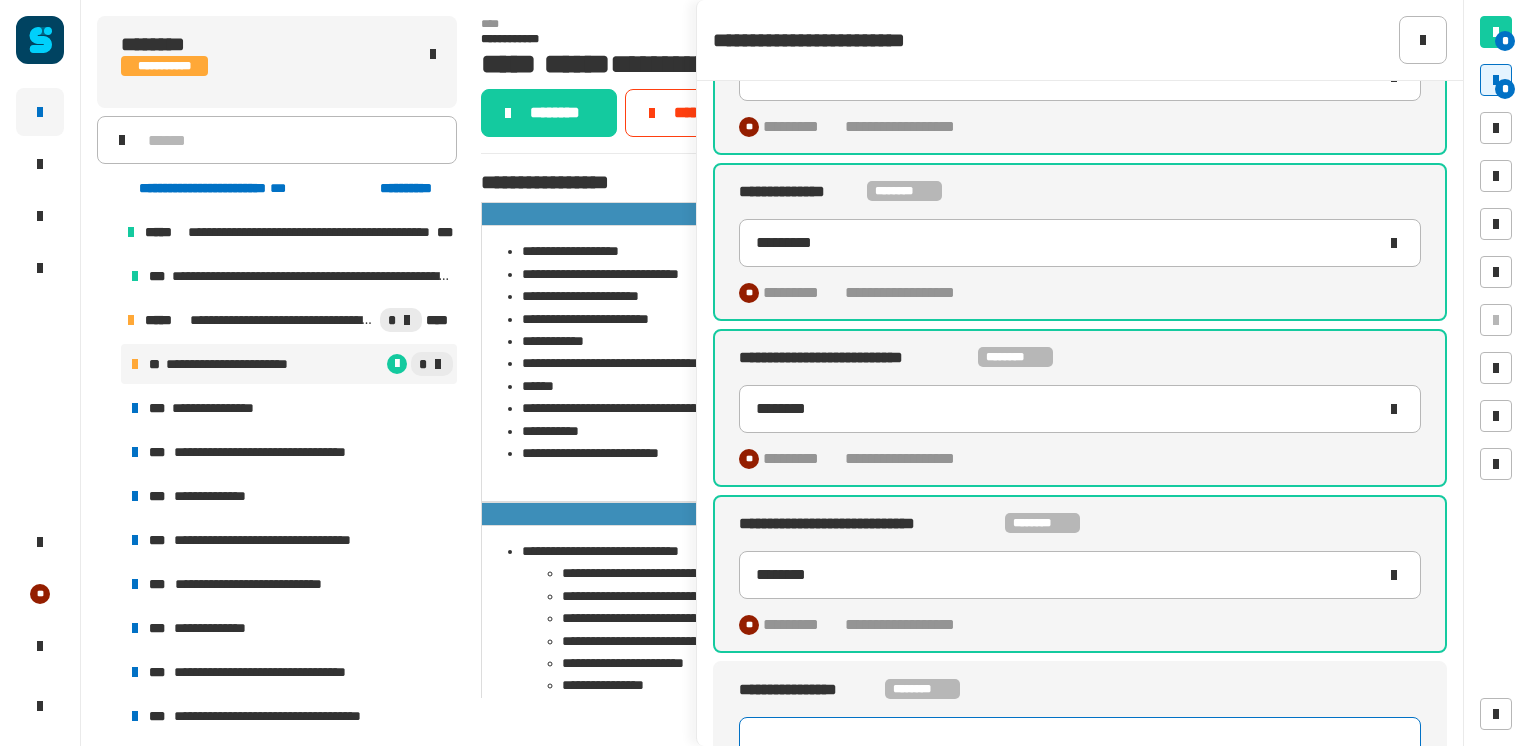 paste on "**********" 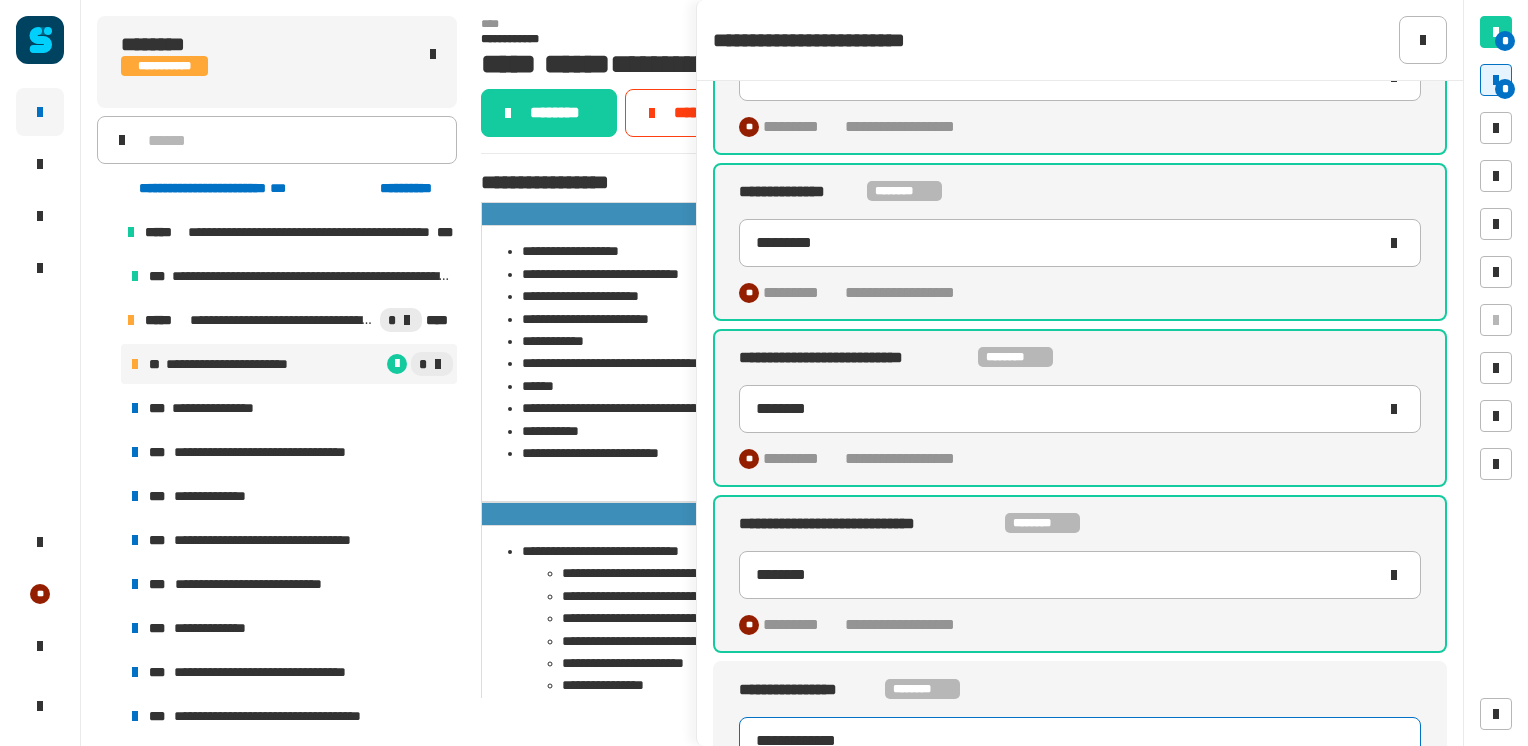 scroll, scrollTop: 436, scrollLeft: 0, axis: vertical 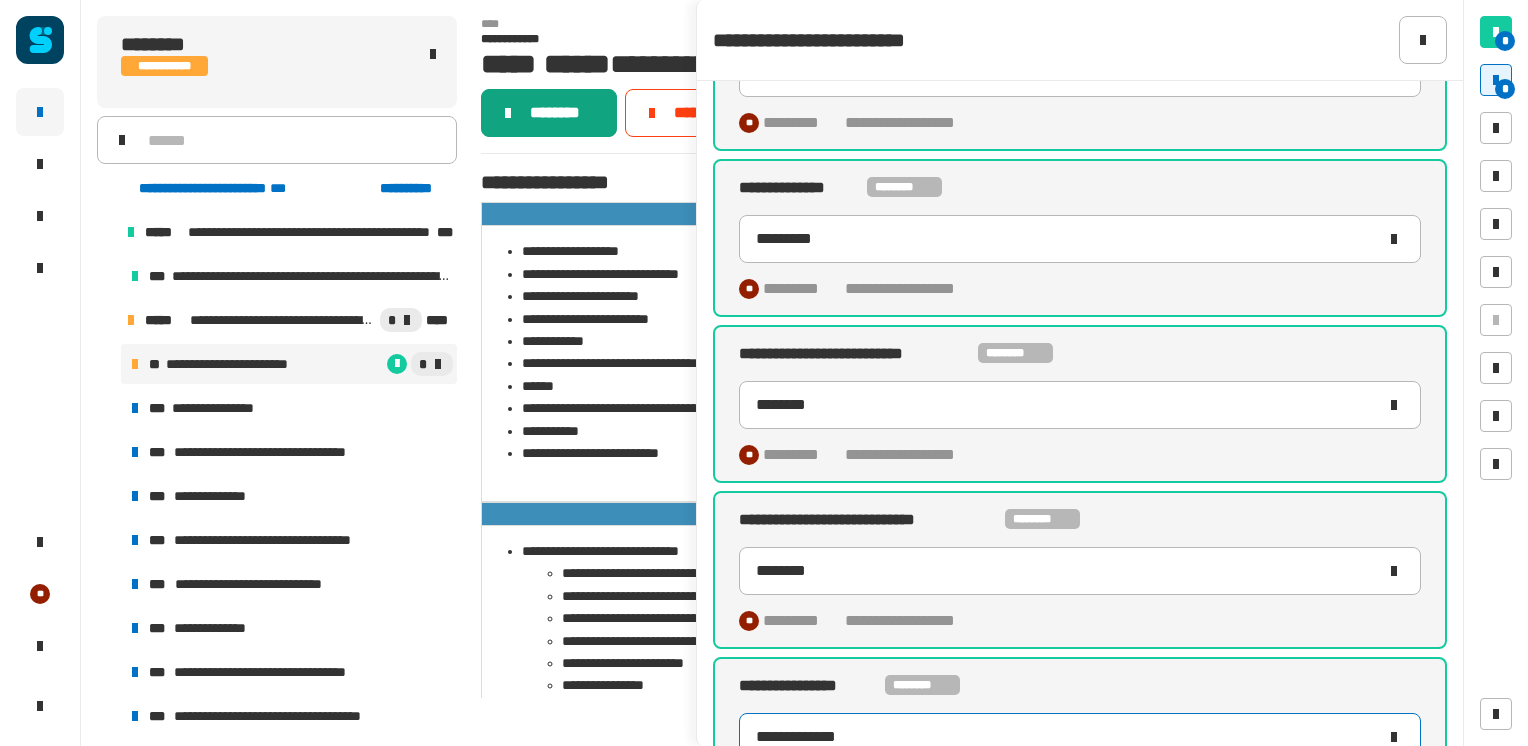 type on "**********" 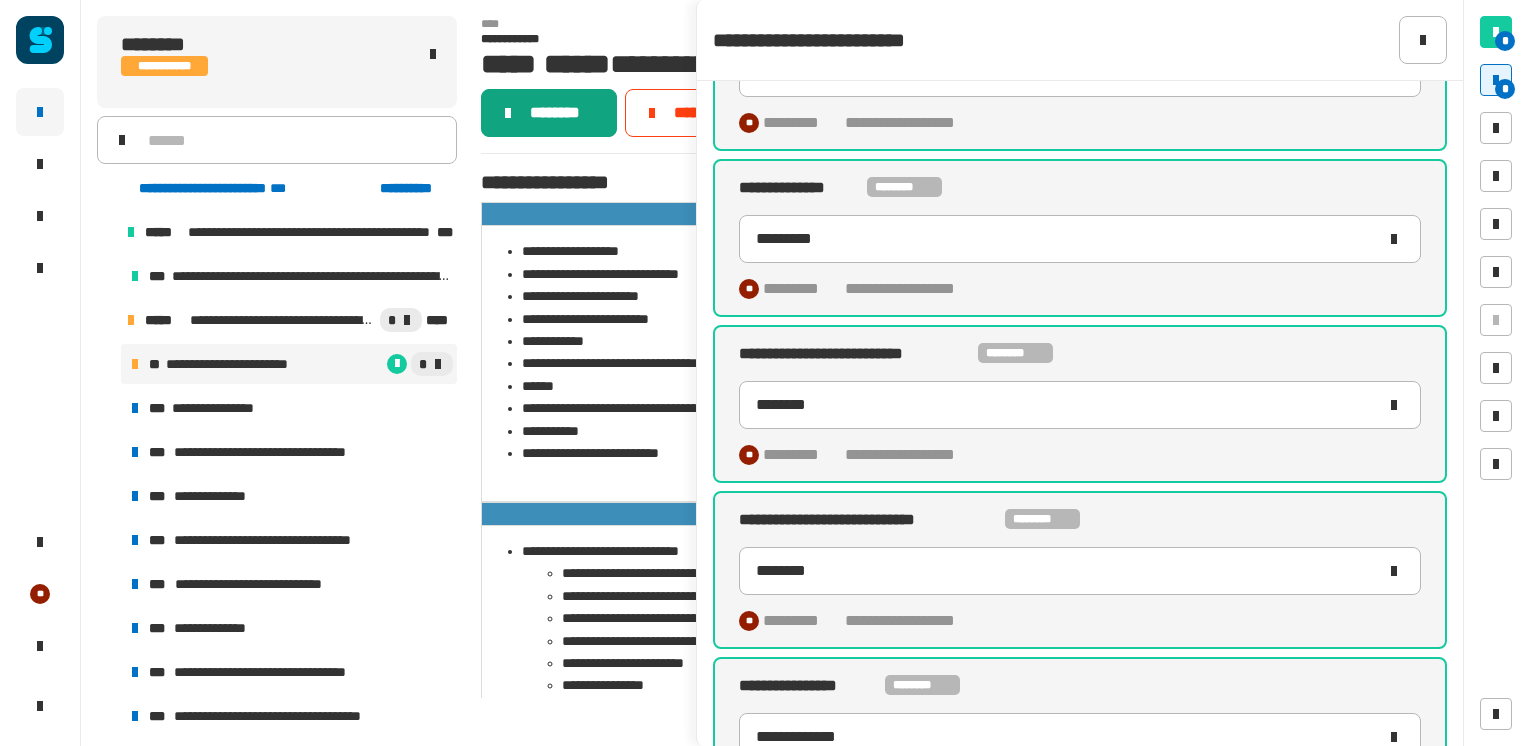 click on "********" 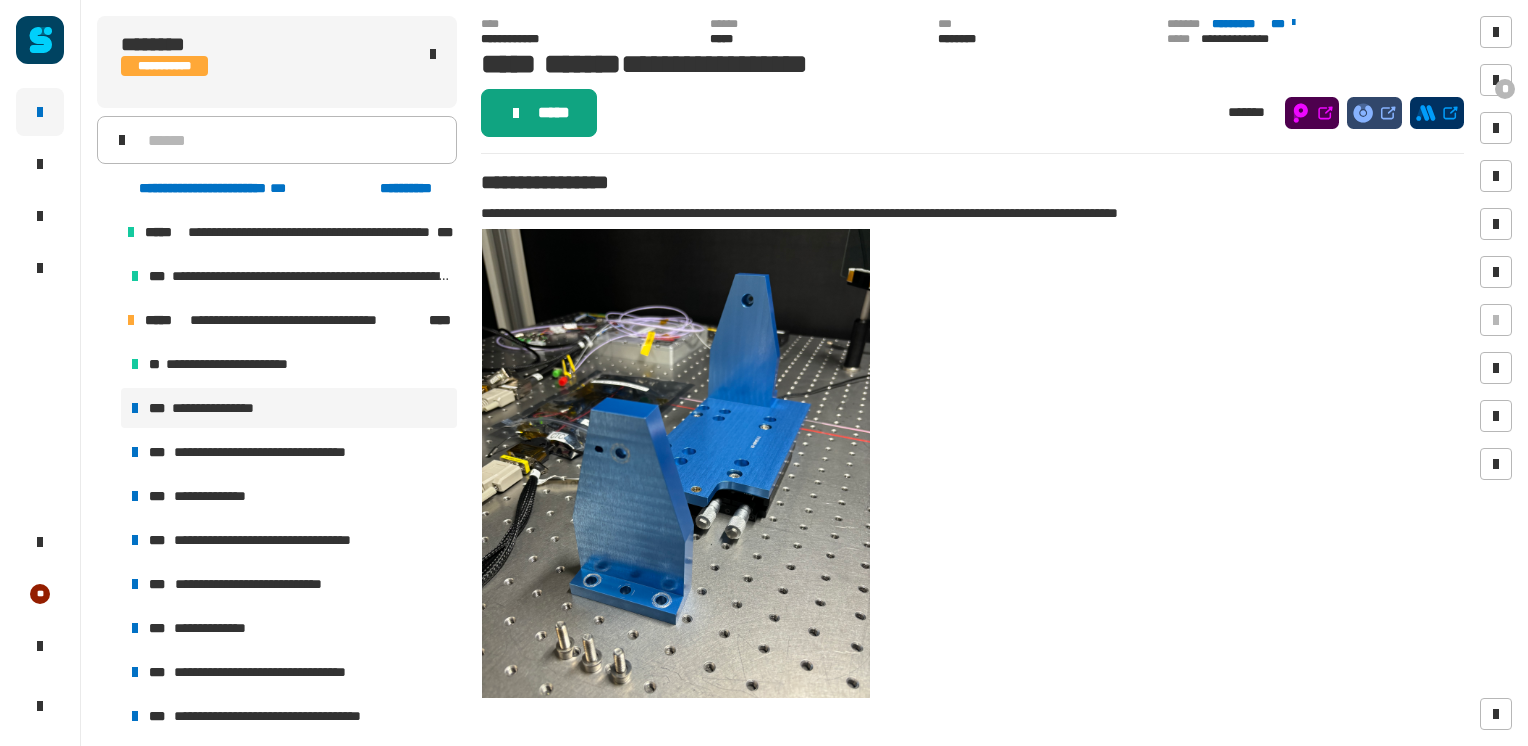click on "*****" 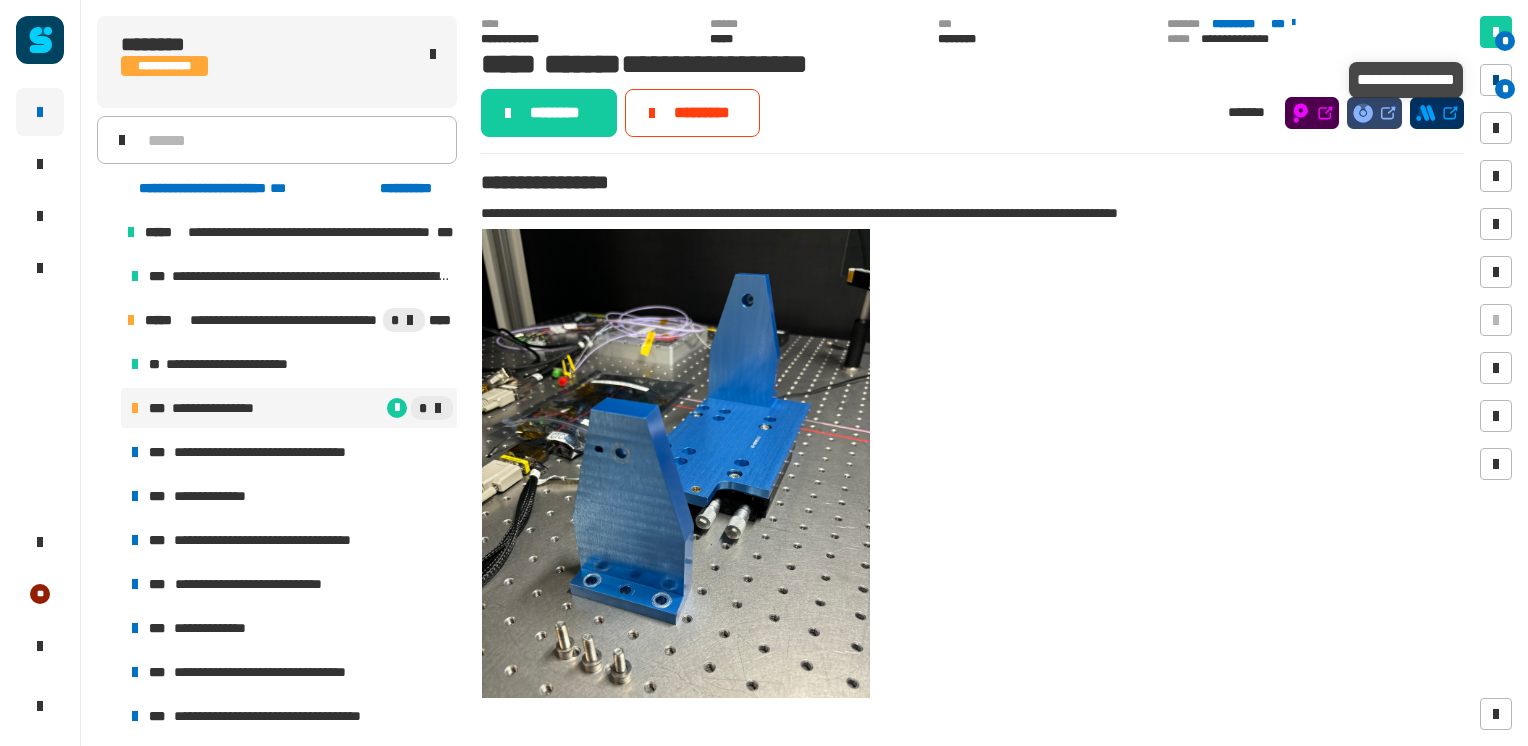 click on "*" at bounding box center [1505, 89] 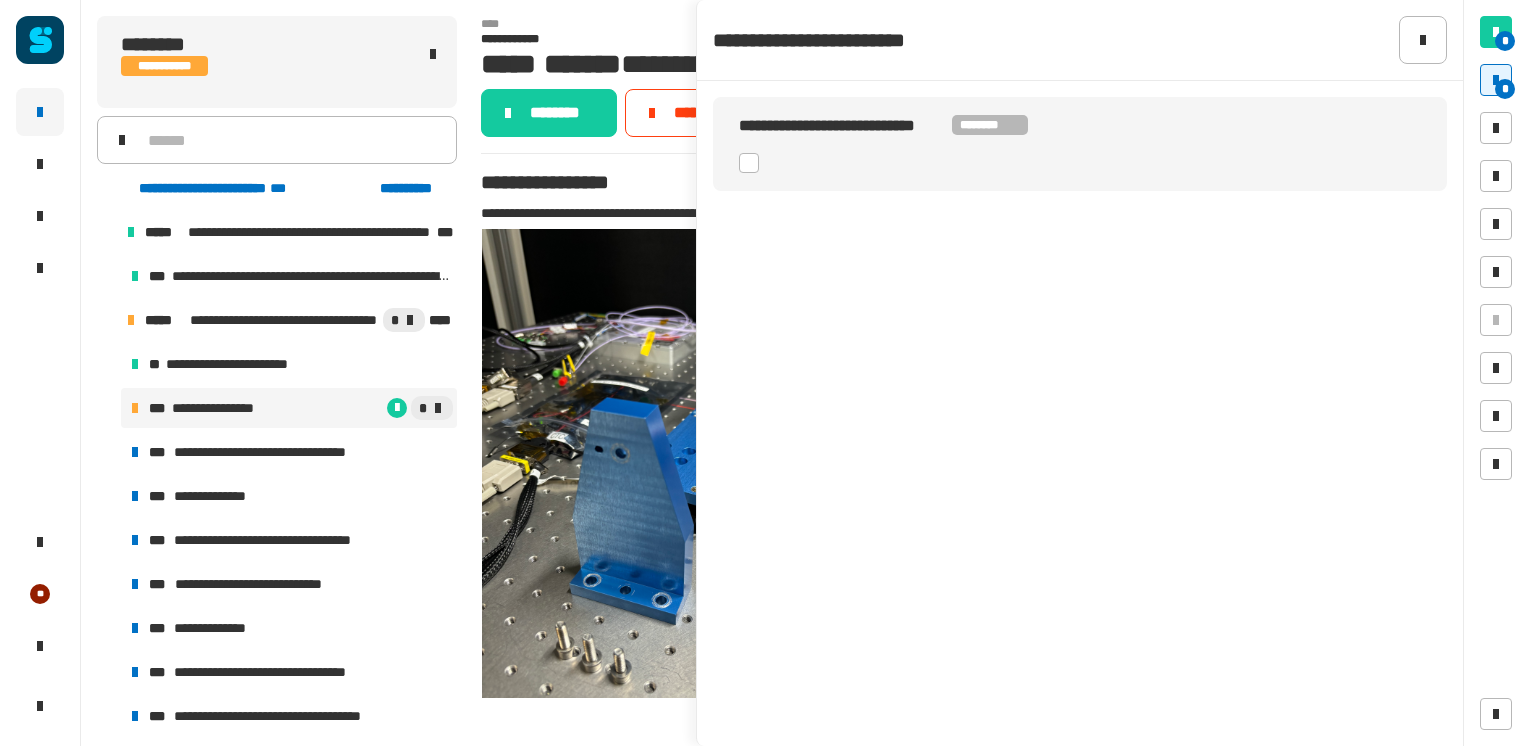 click 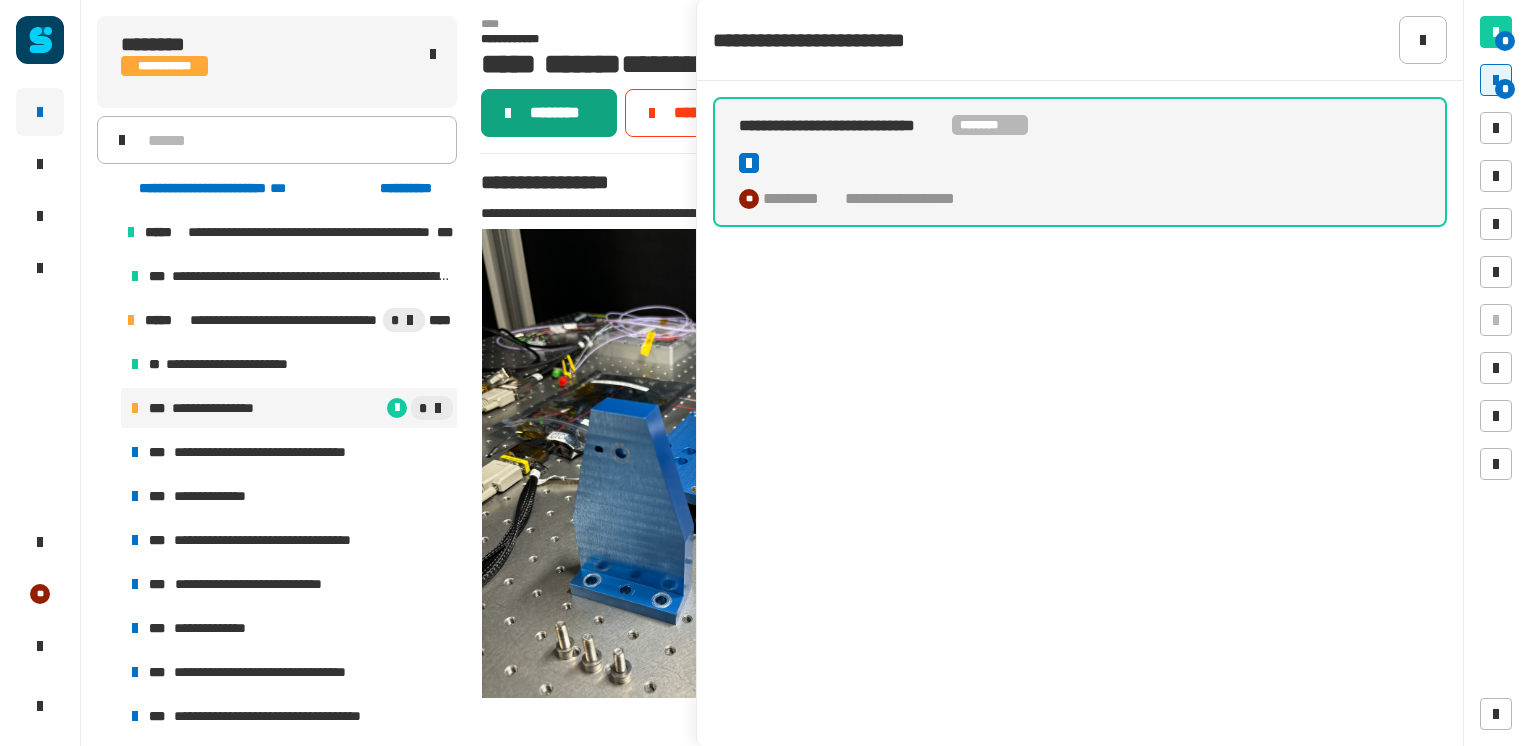 click on "********" 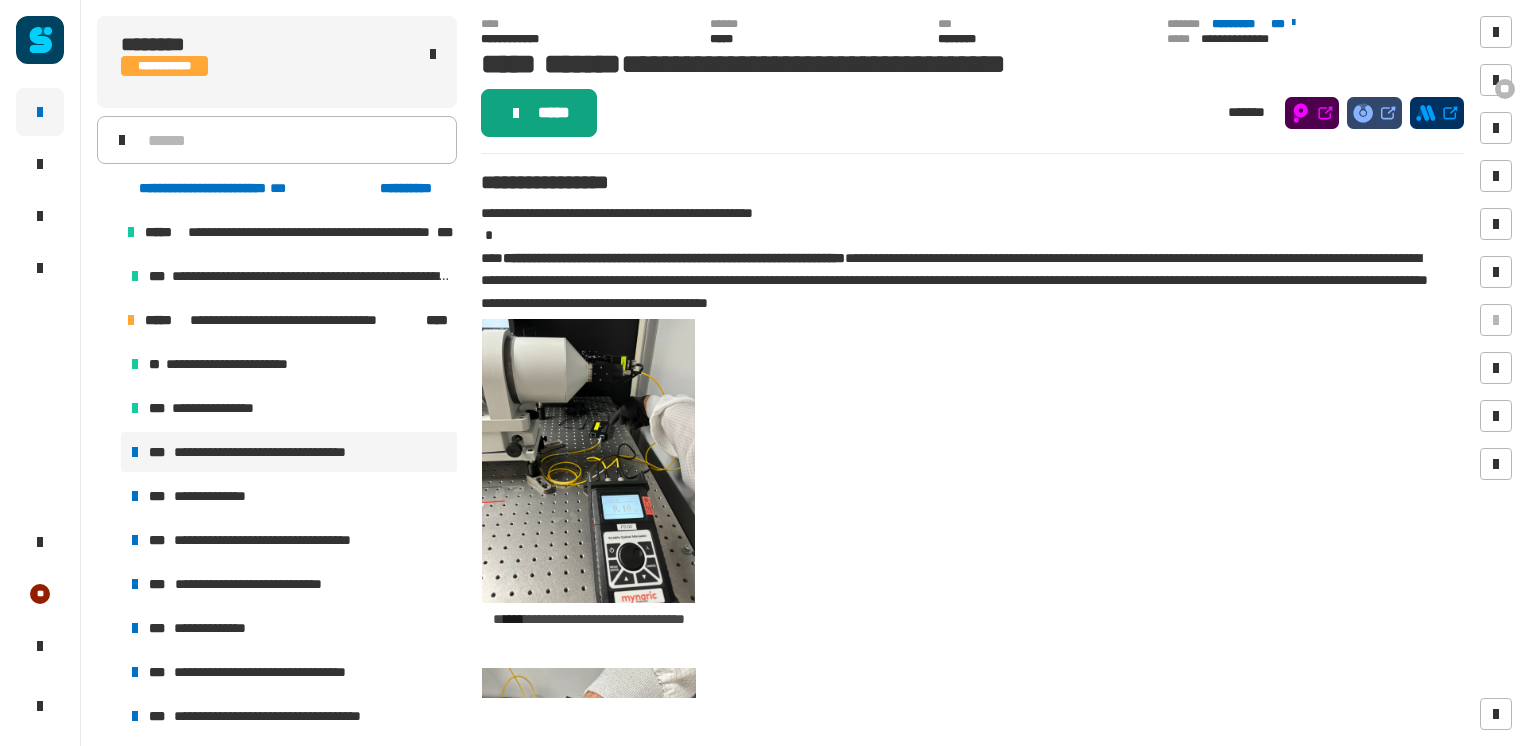 click on "*****" 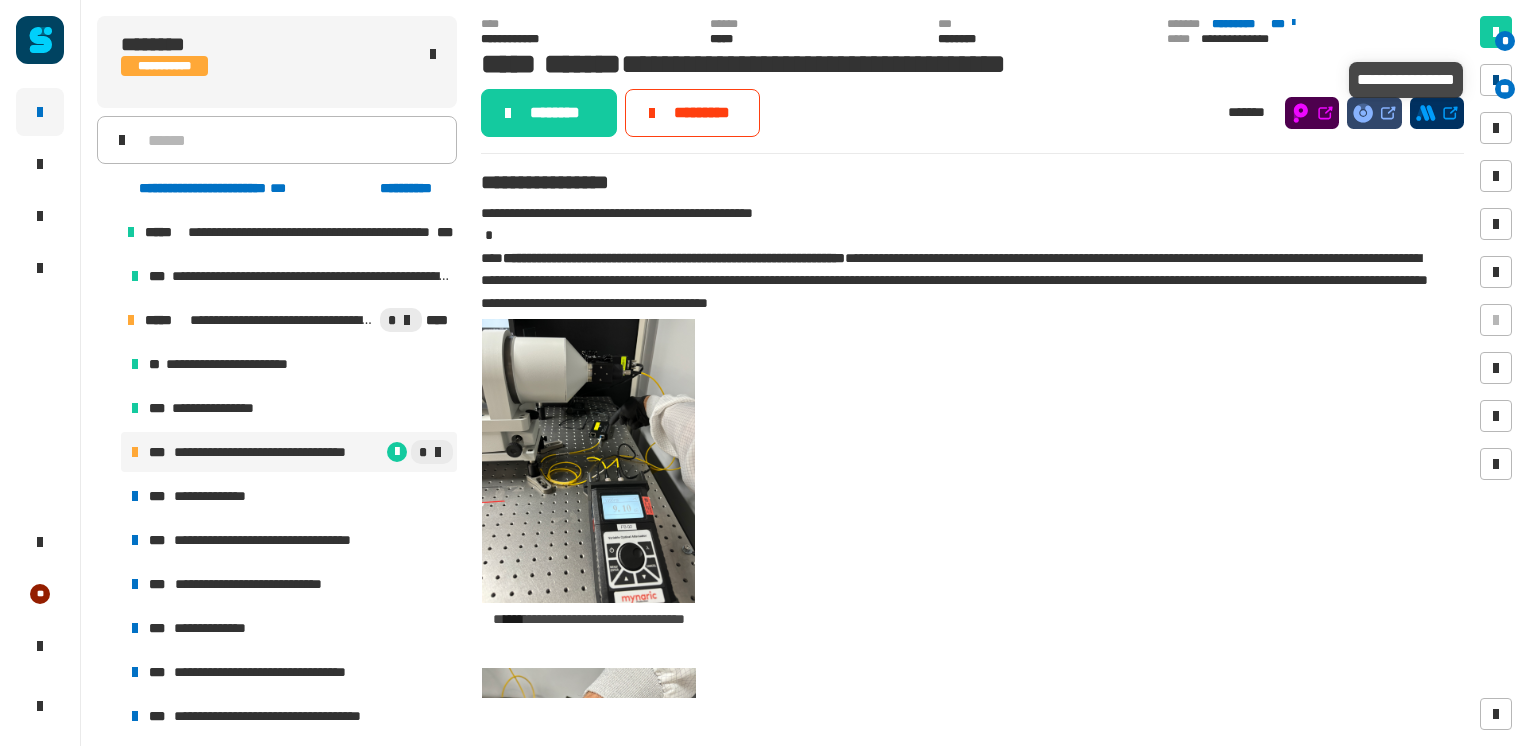 click at bounding box center [1496, 80] 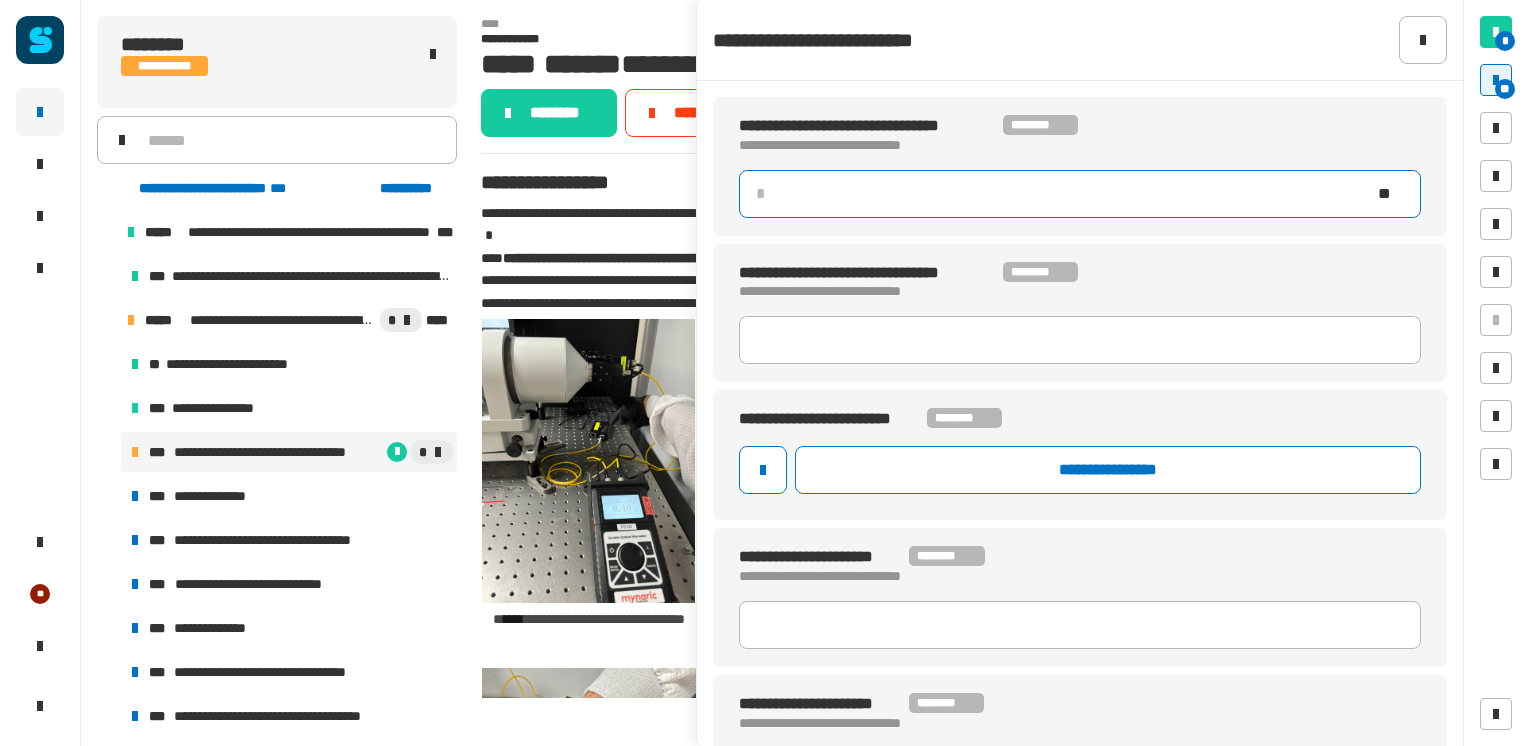 click 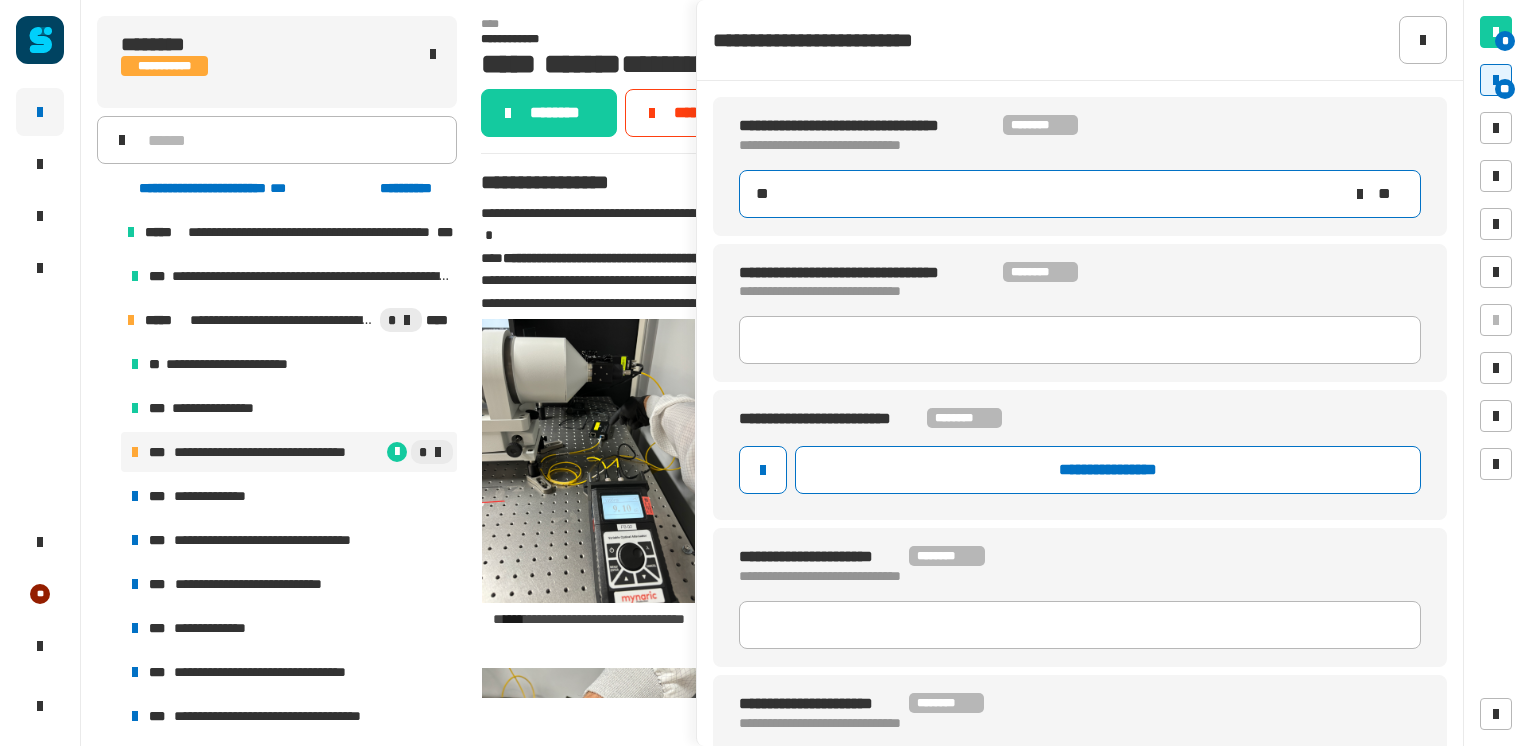 type on "***" 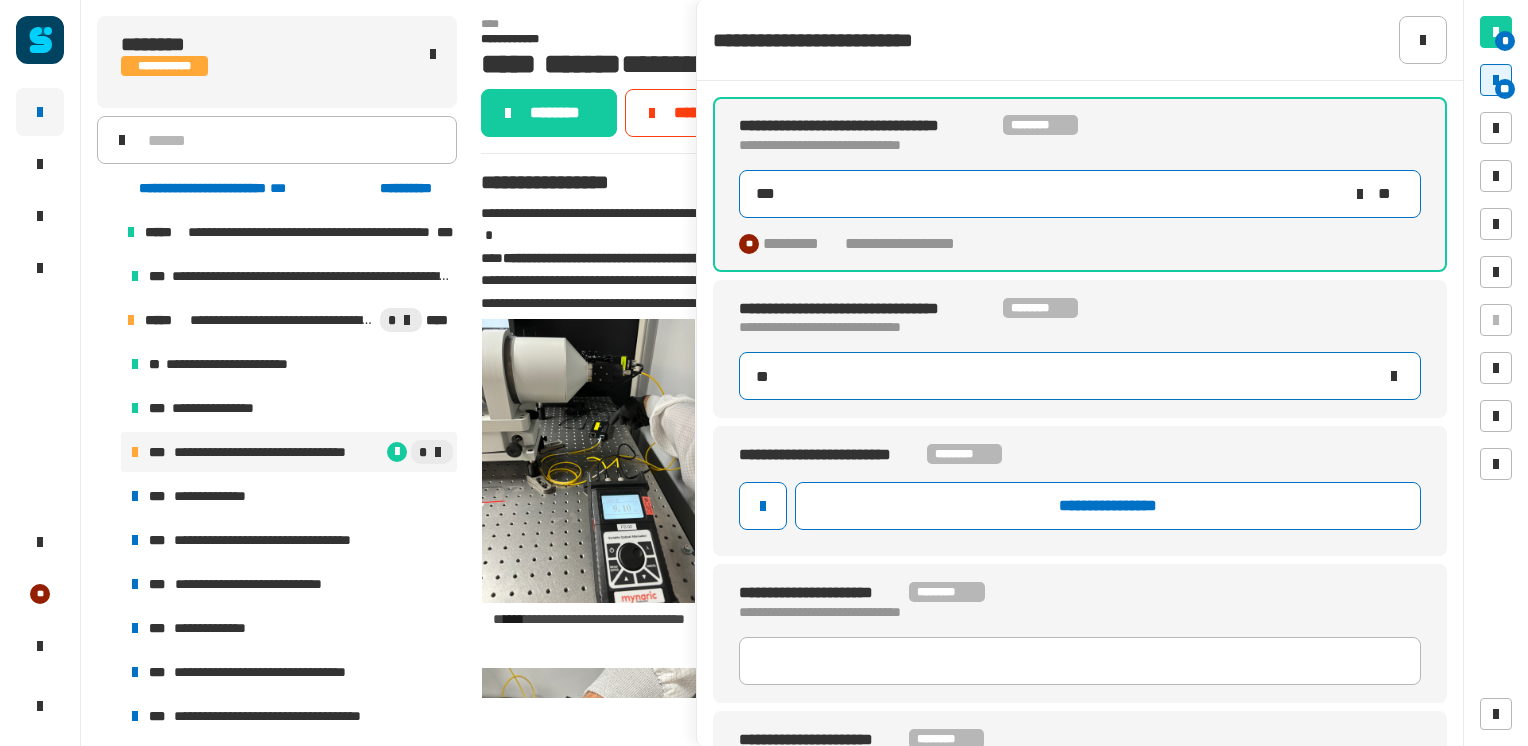type on "***" 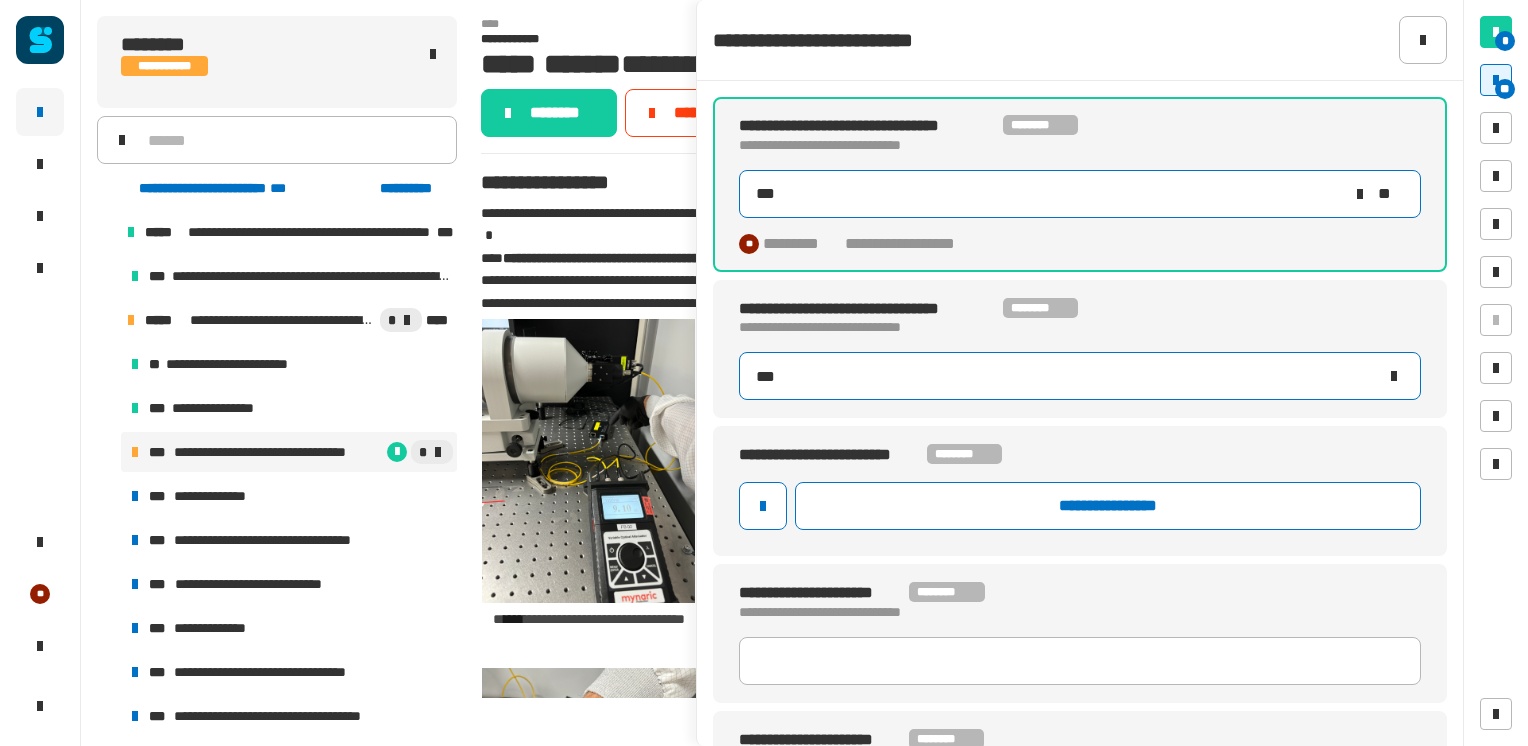 type on "***" 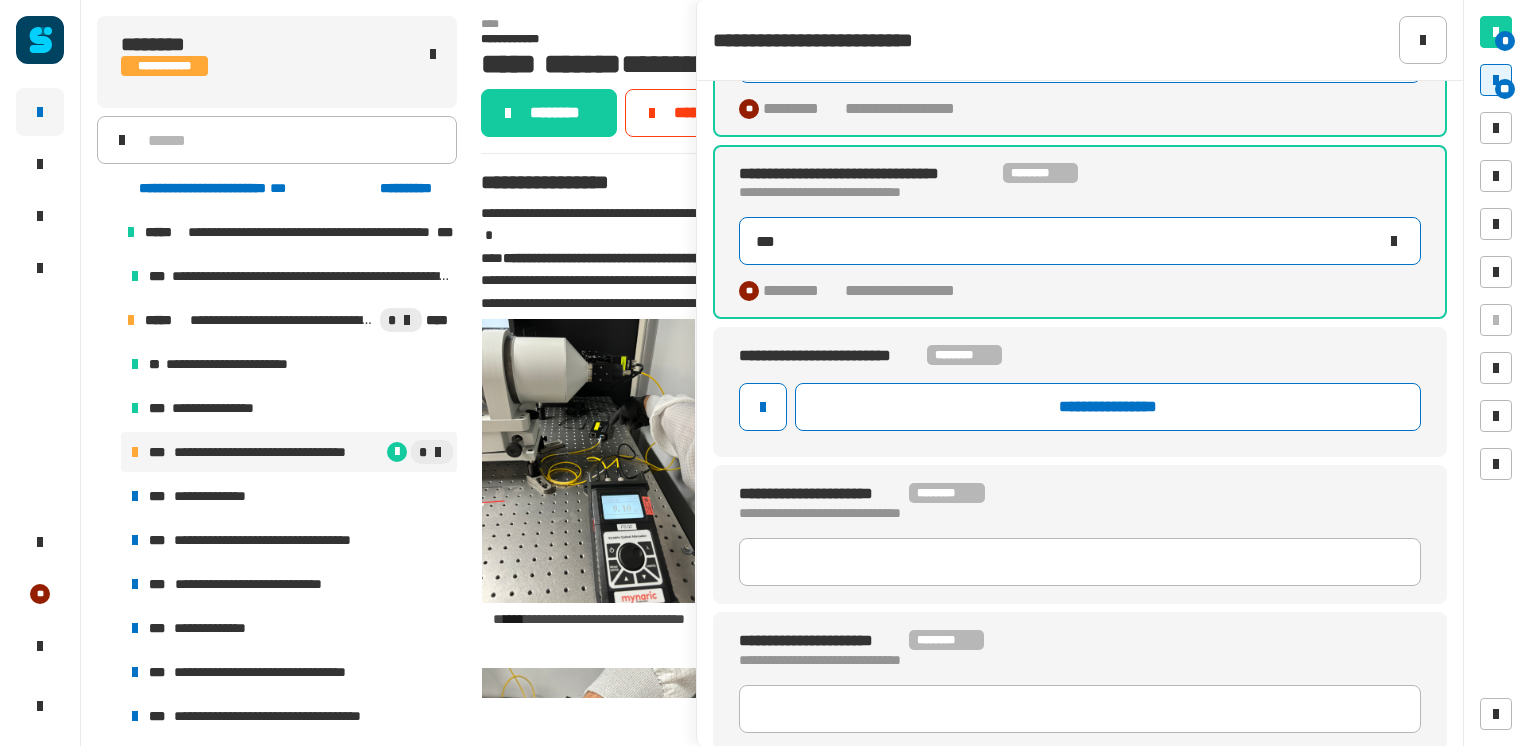 scroll, scrollTop: 138, scrollLeft: 0, axis: vertical 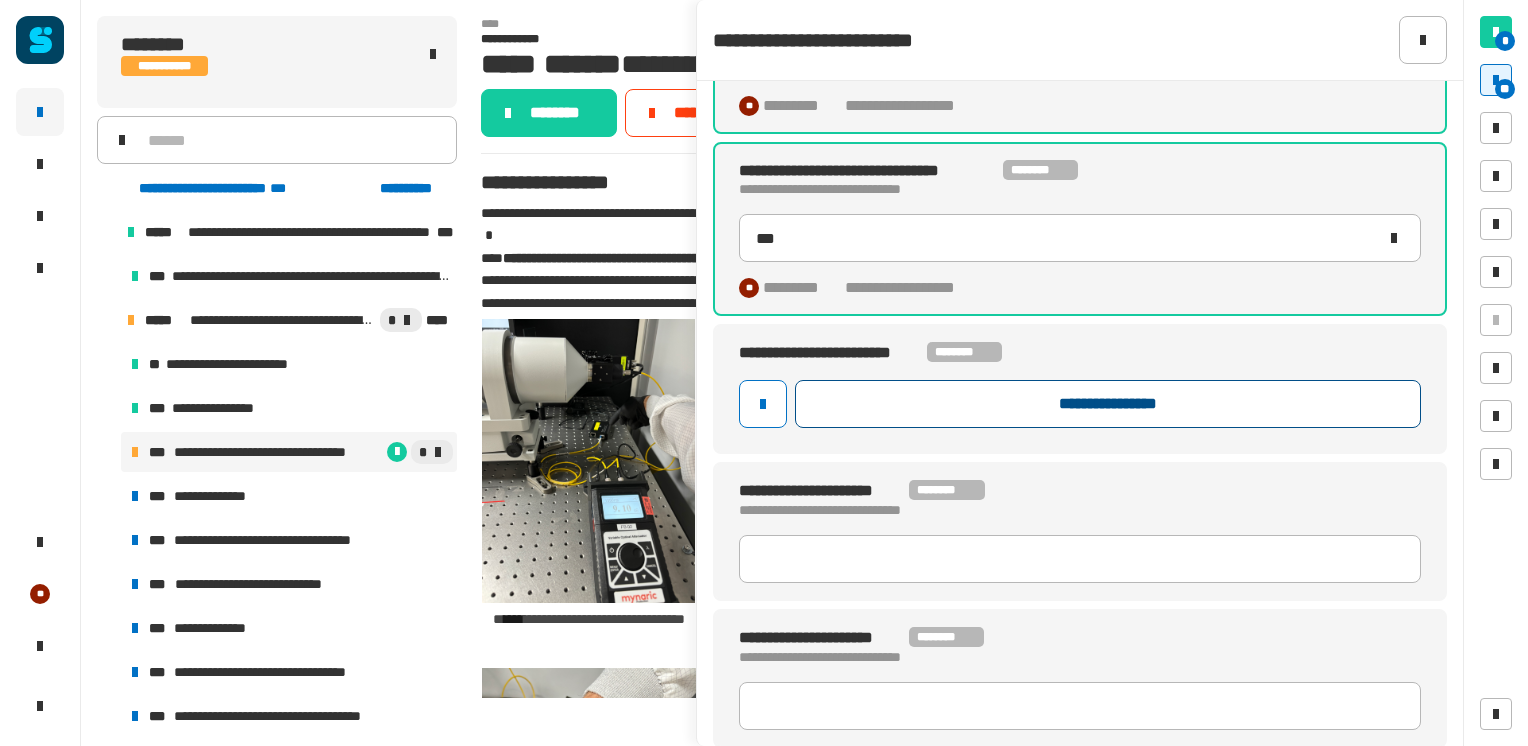 click on "**********" 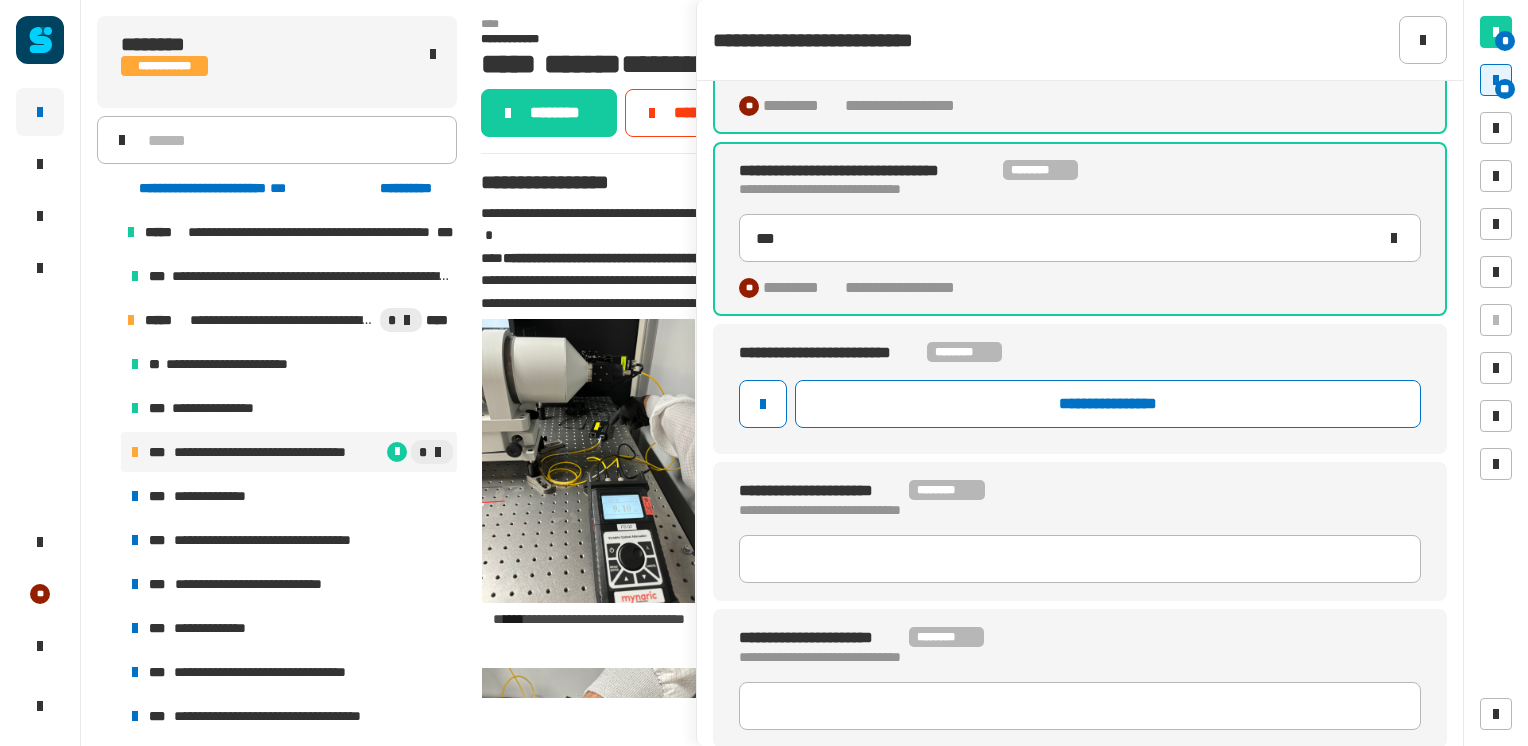 type on "***" 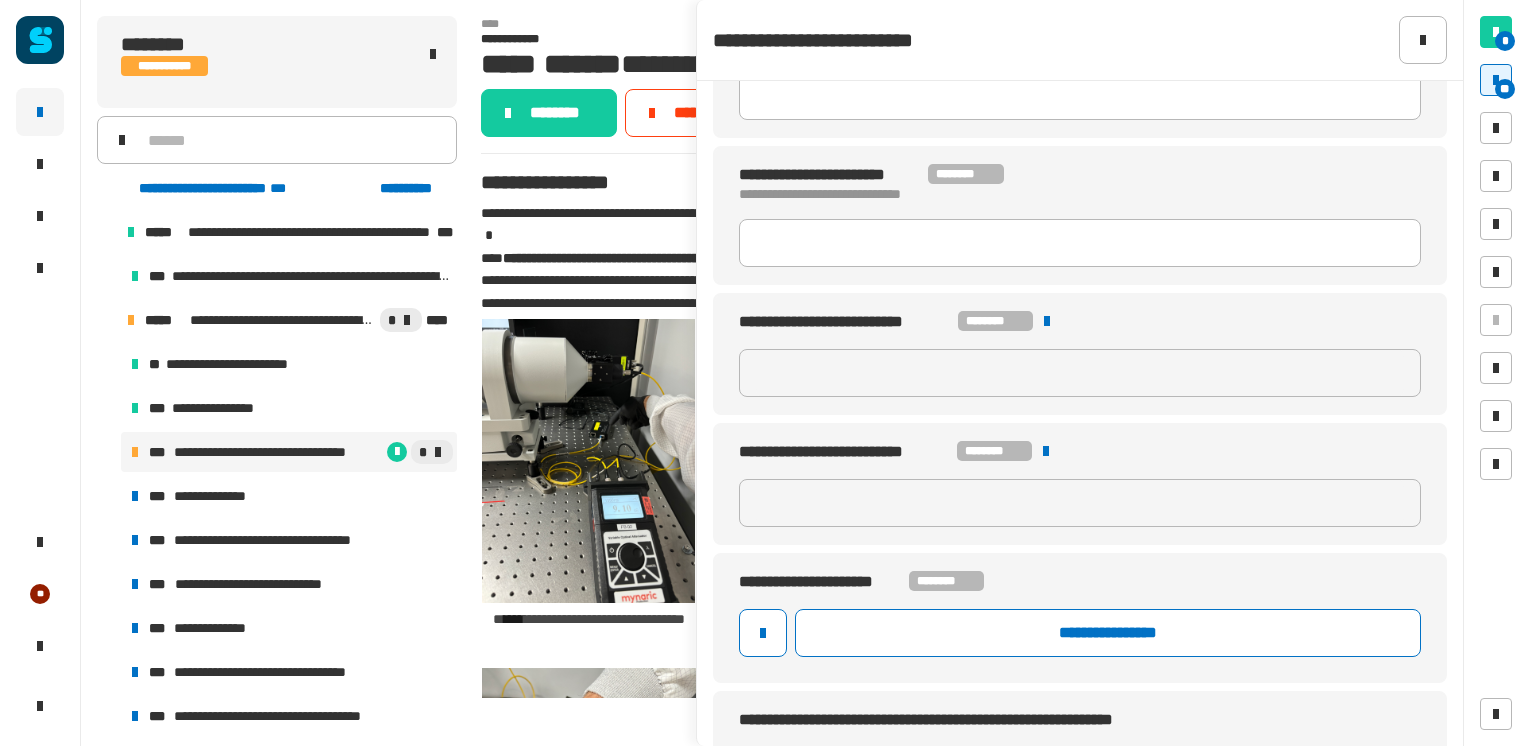 scroll, scrollTop: 1612, scrollLeft: 0, axis: vertical 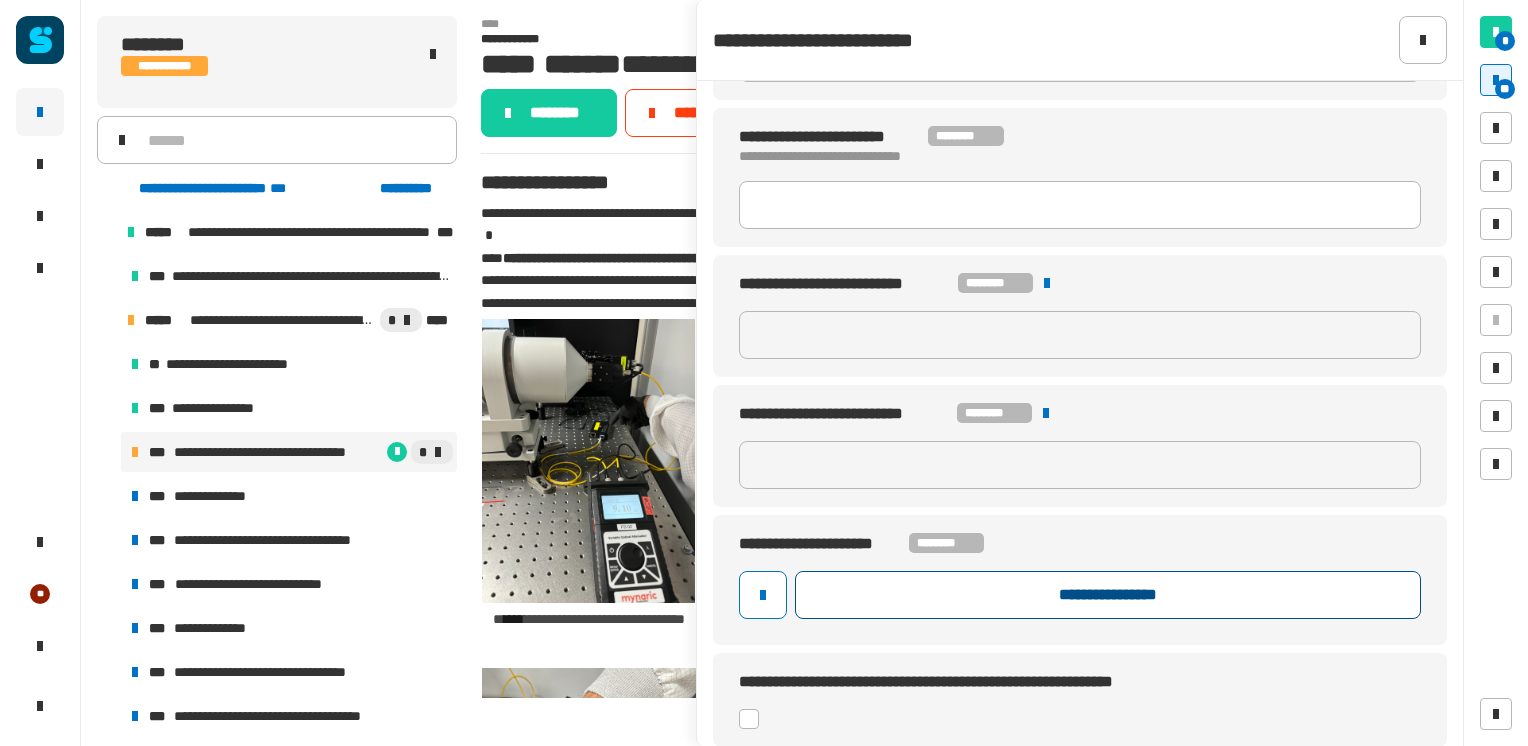 click on "**********" 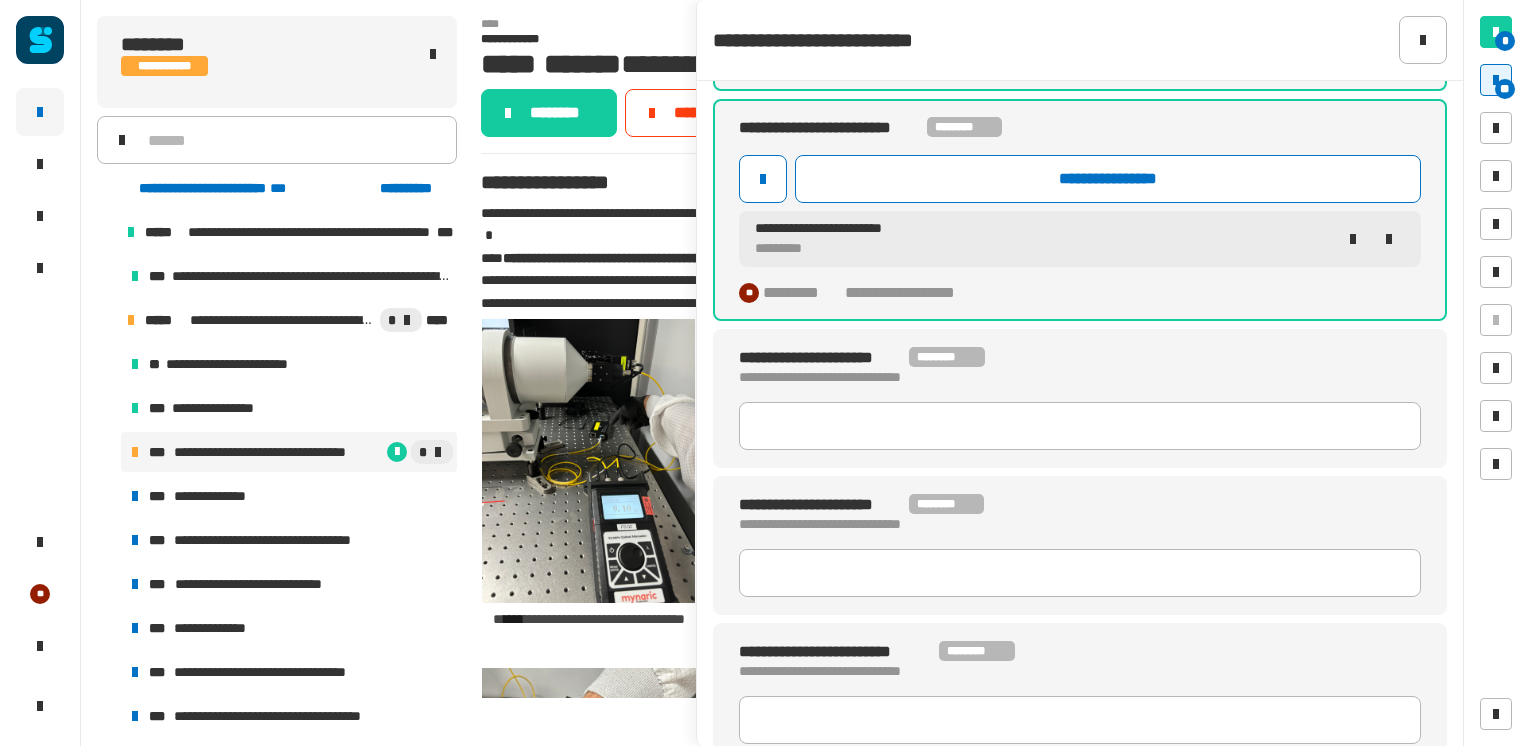 scroll, scrollTop: 379, scrollLeft: 0, axis: vertical 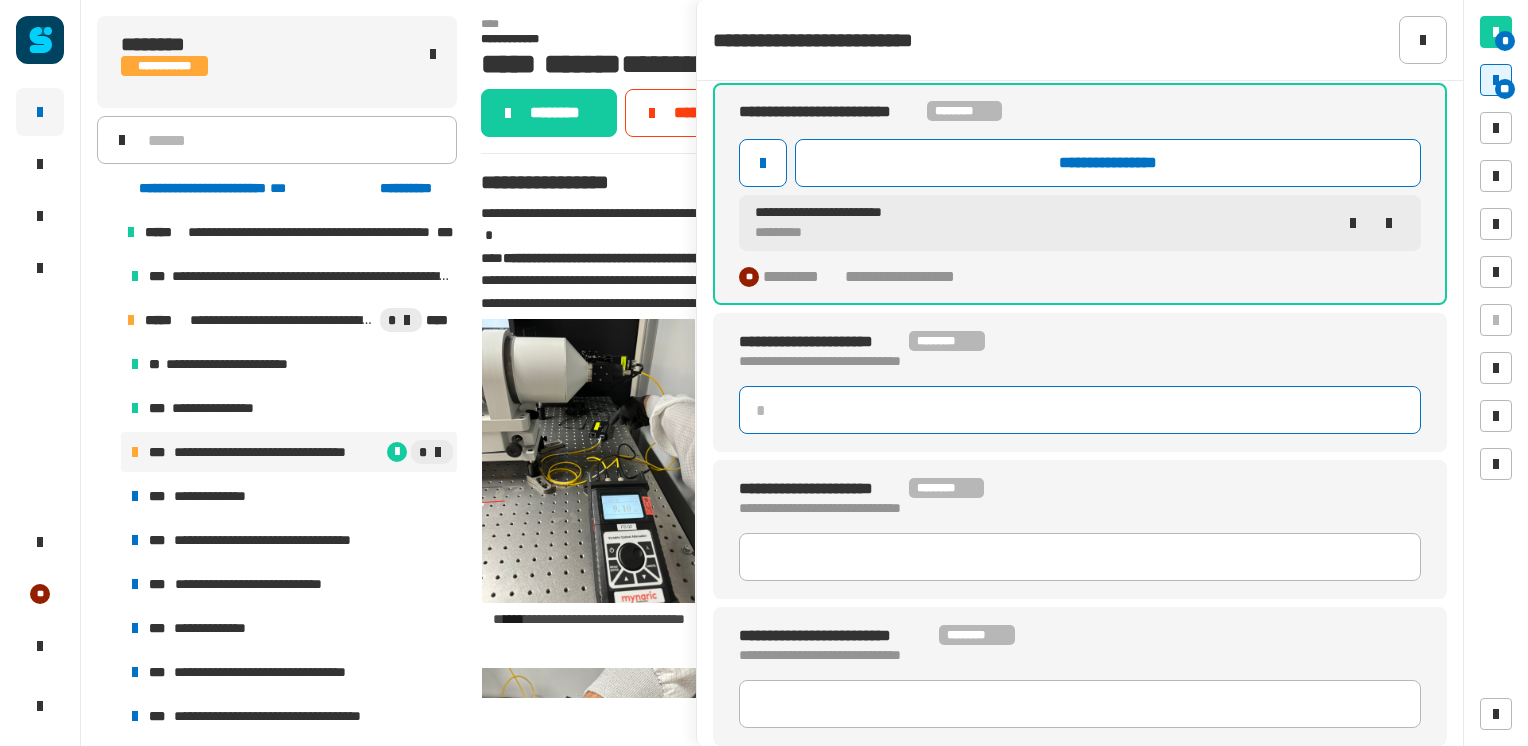 click 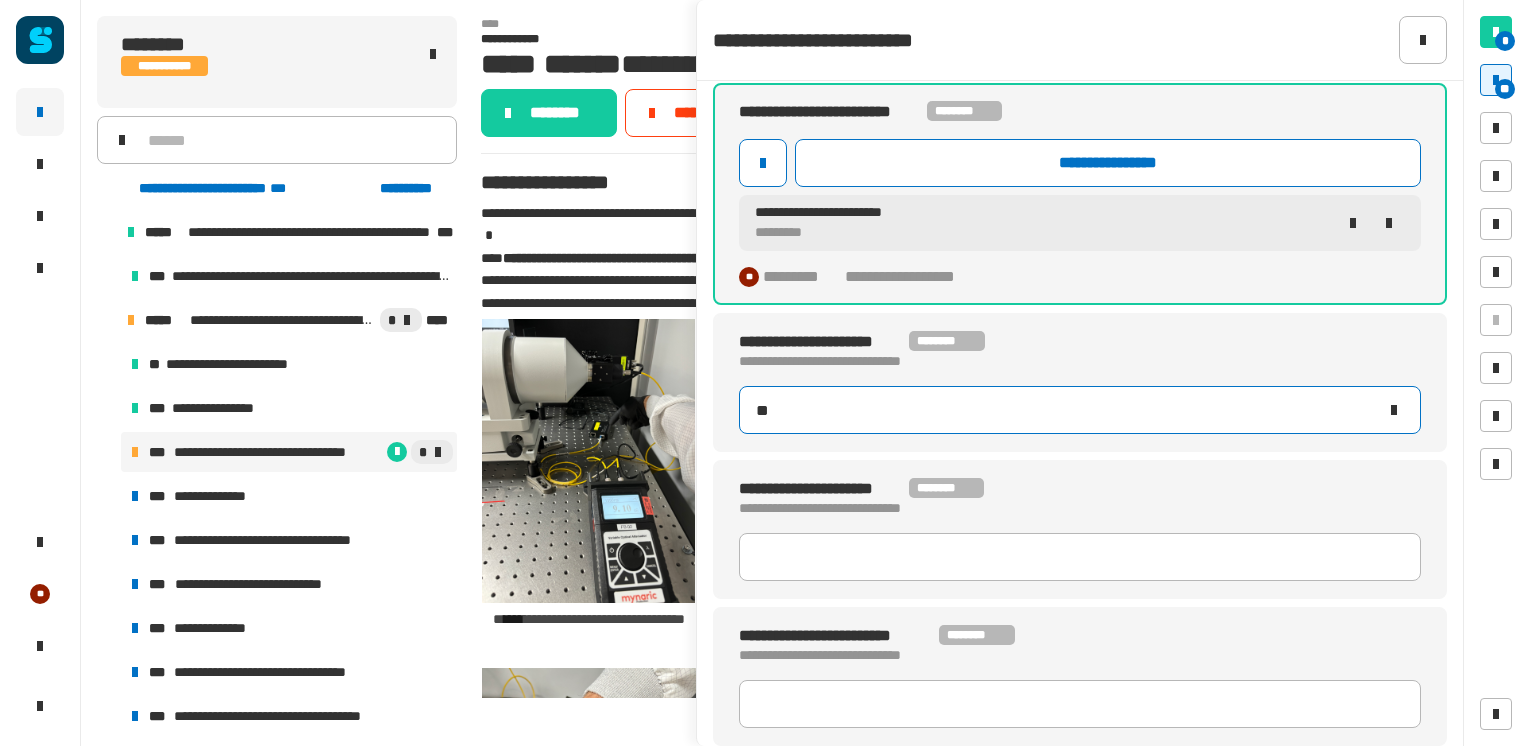 type on "***" 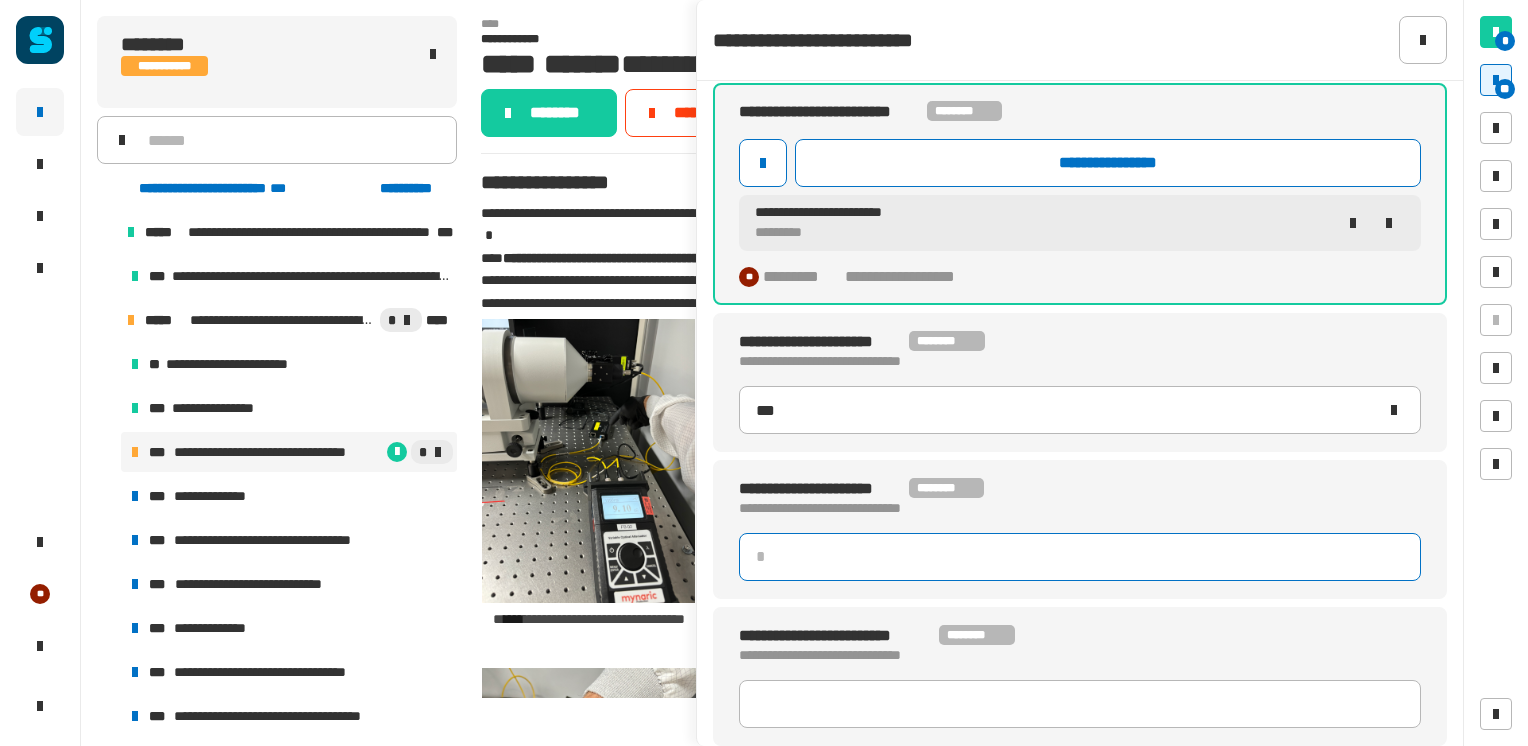 type 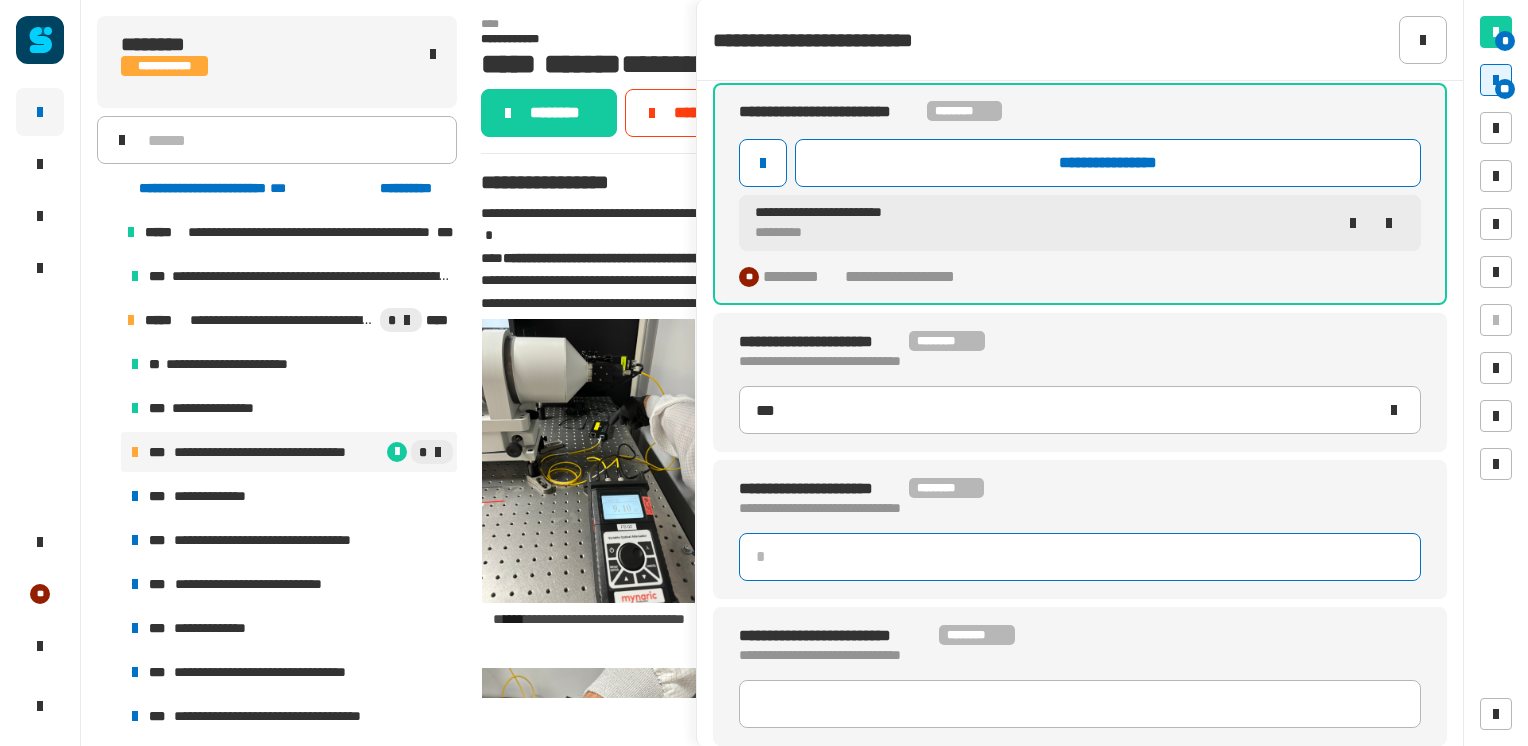 type on "***" 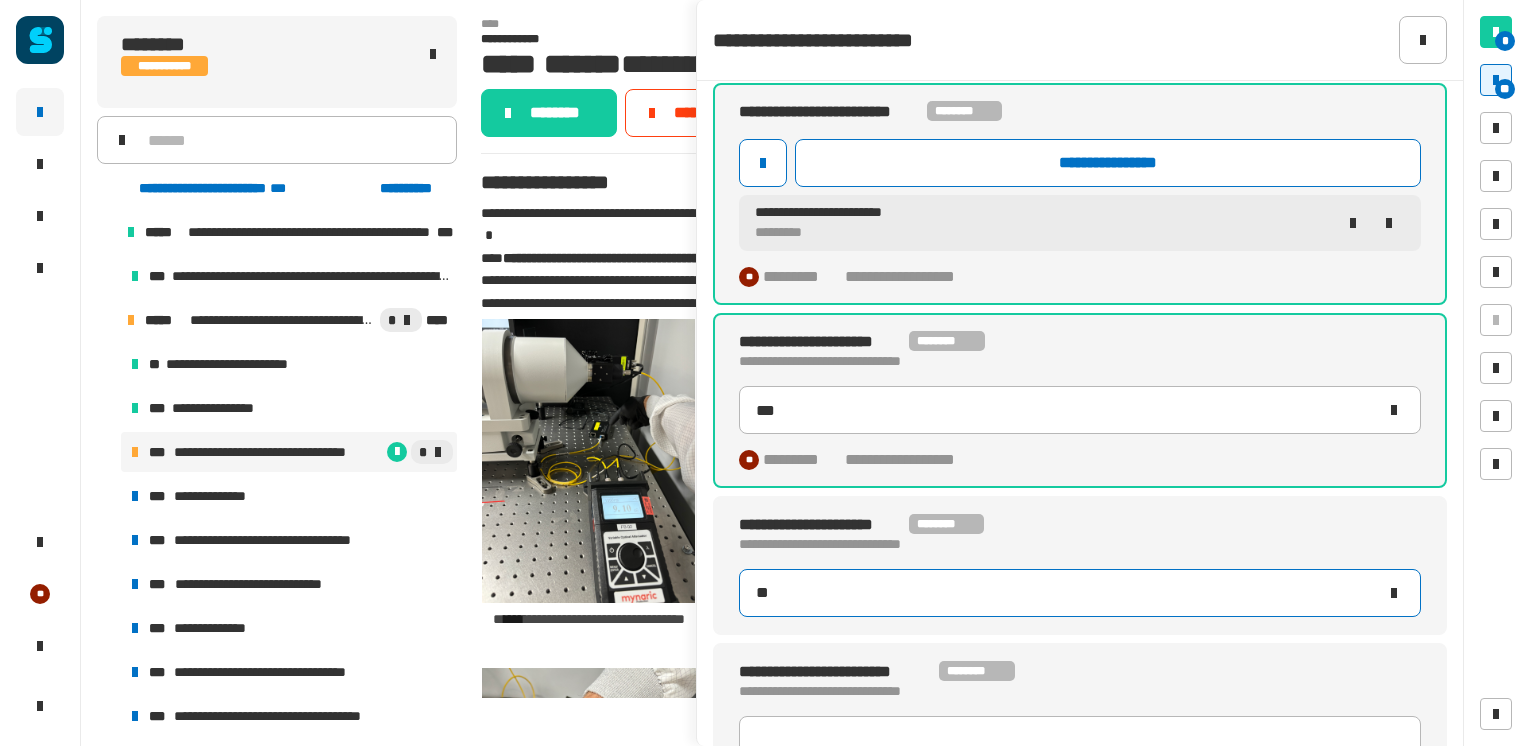 type on "***" 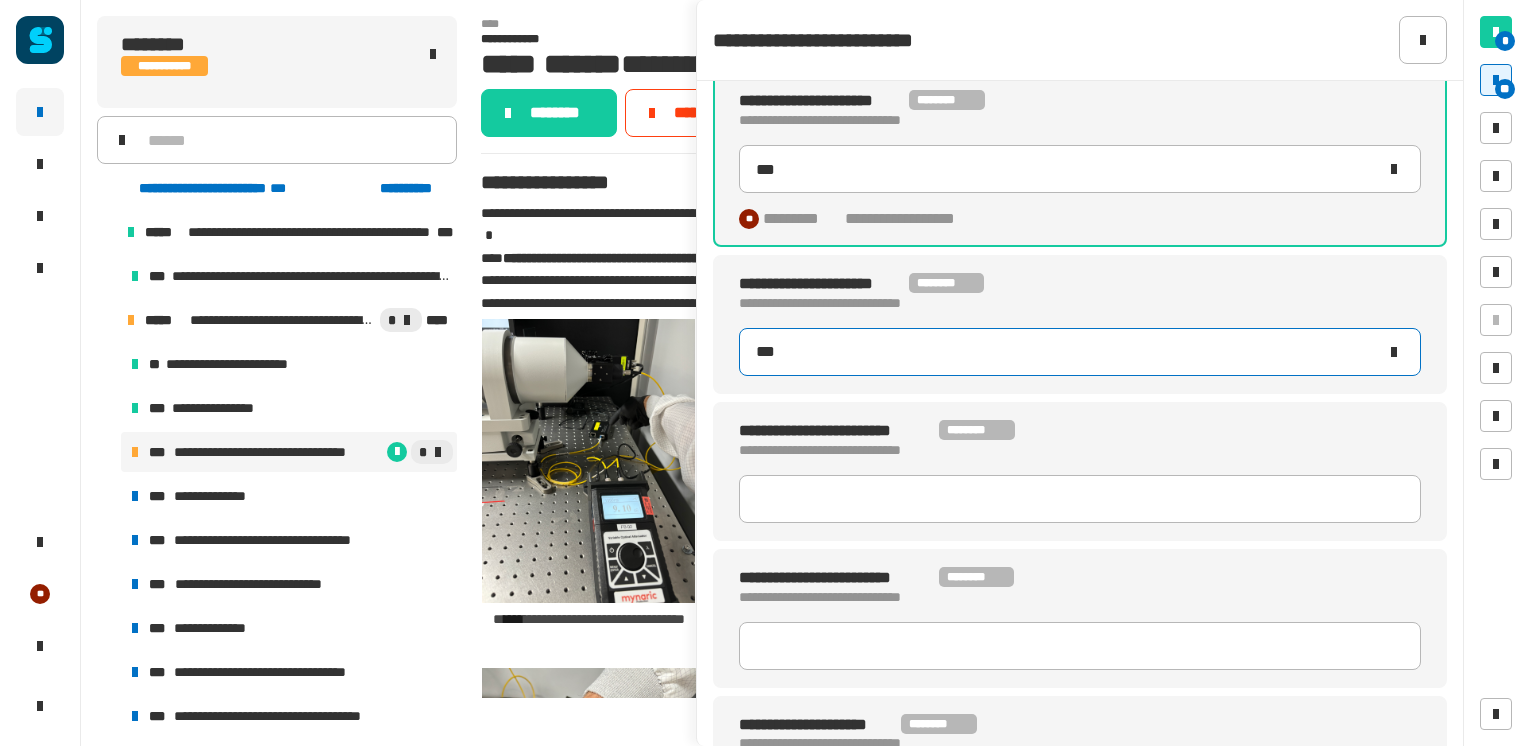 scroll, scrollTop: 642, scrollLeft: 0, axis: vertical 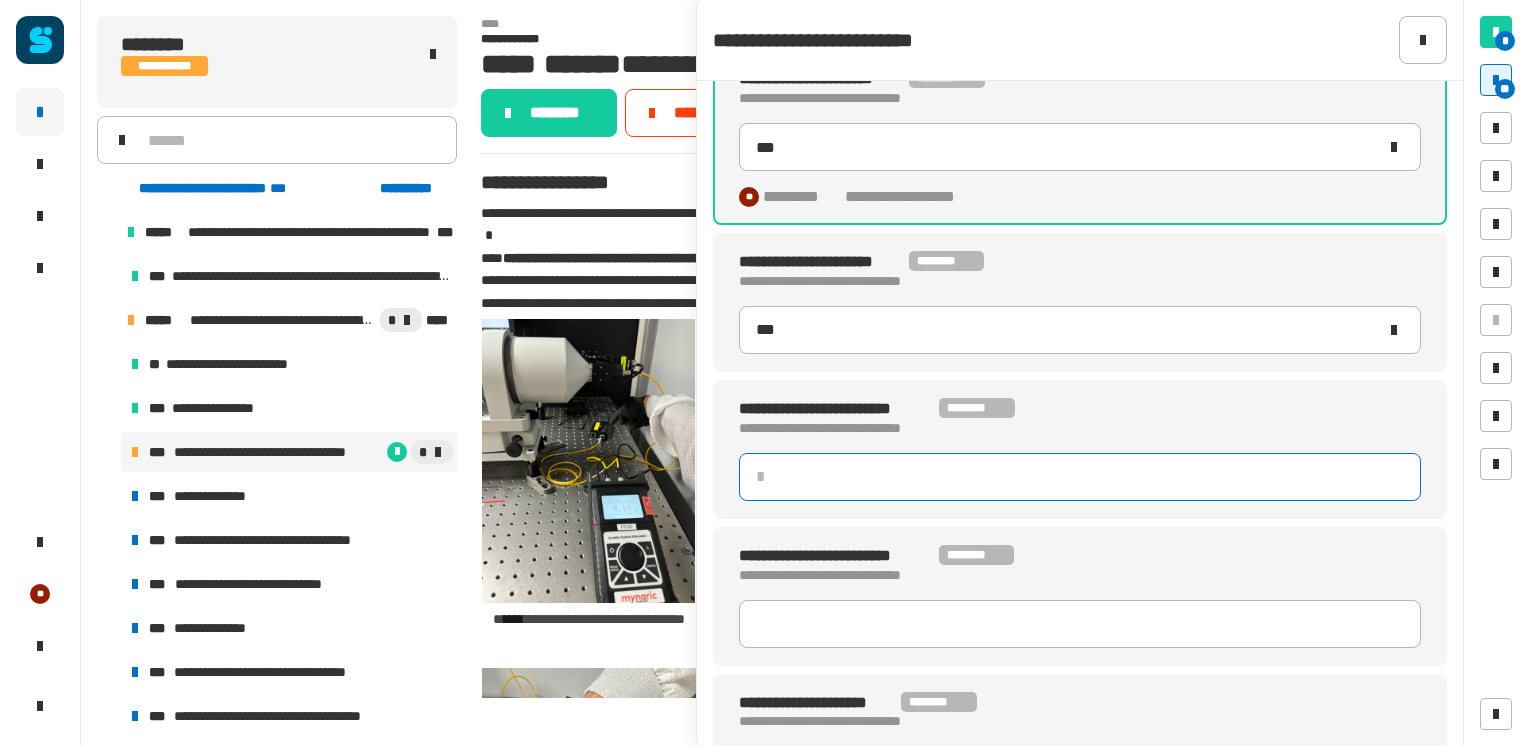type 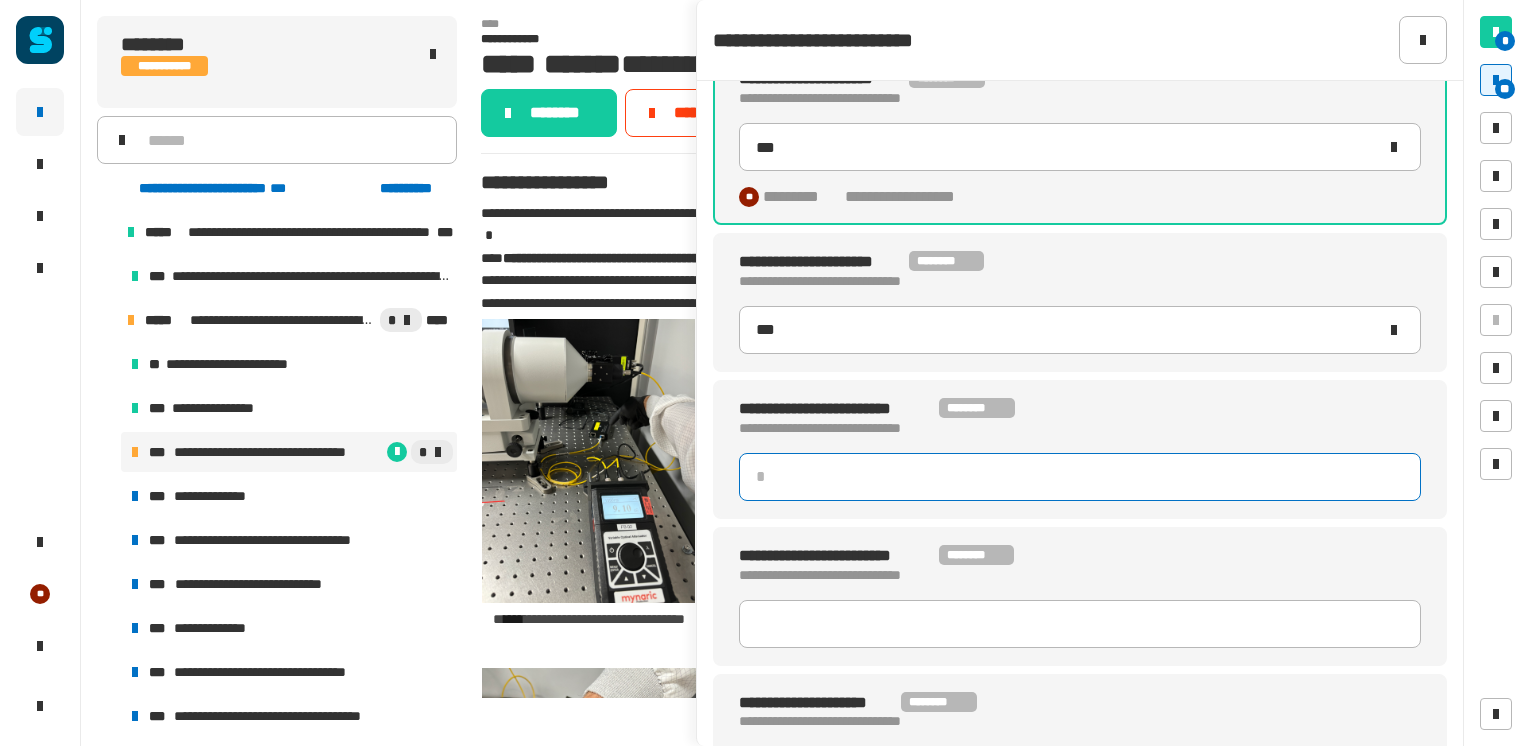type on "***" 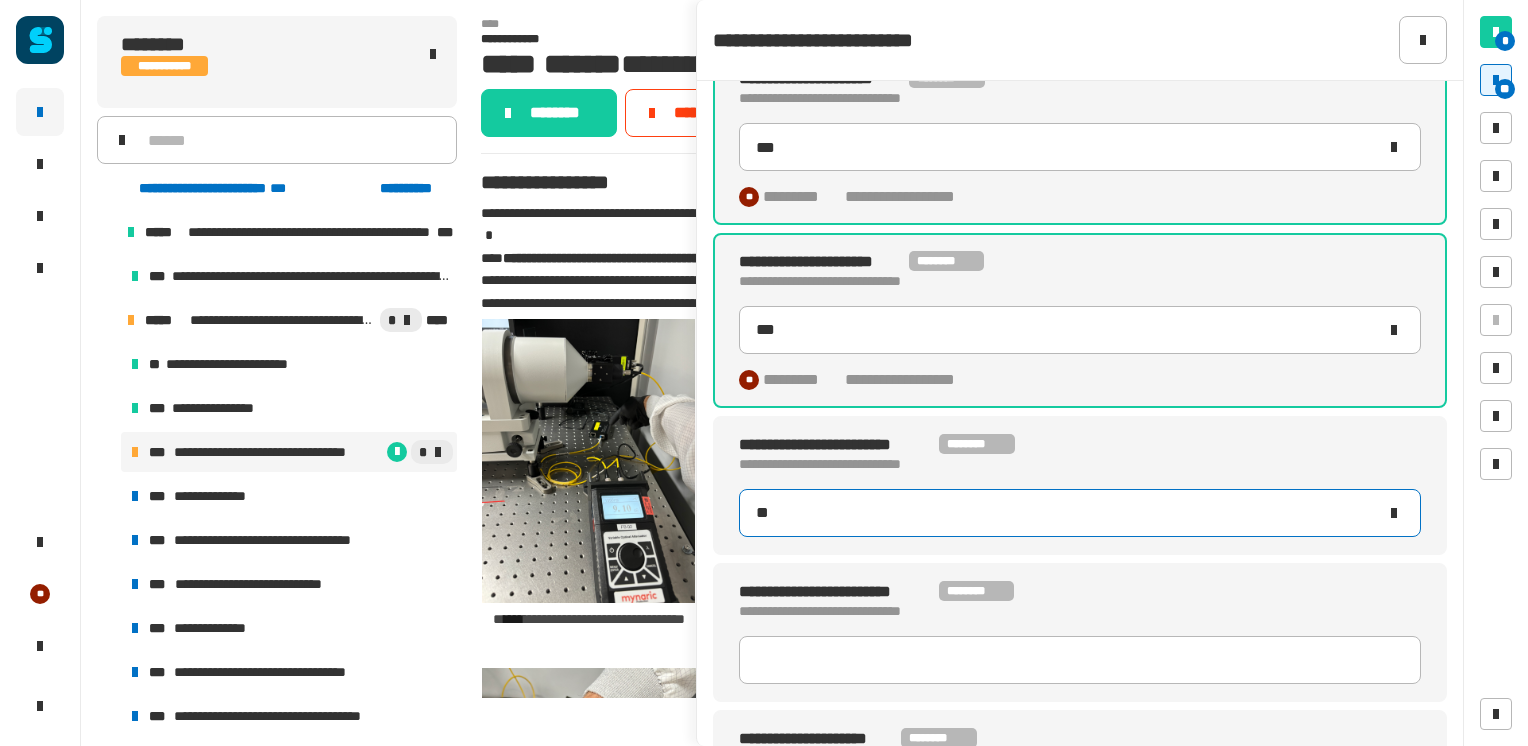 type on "***" 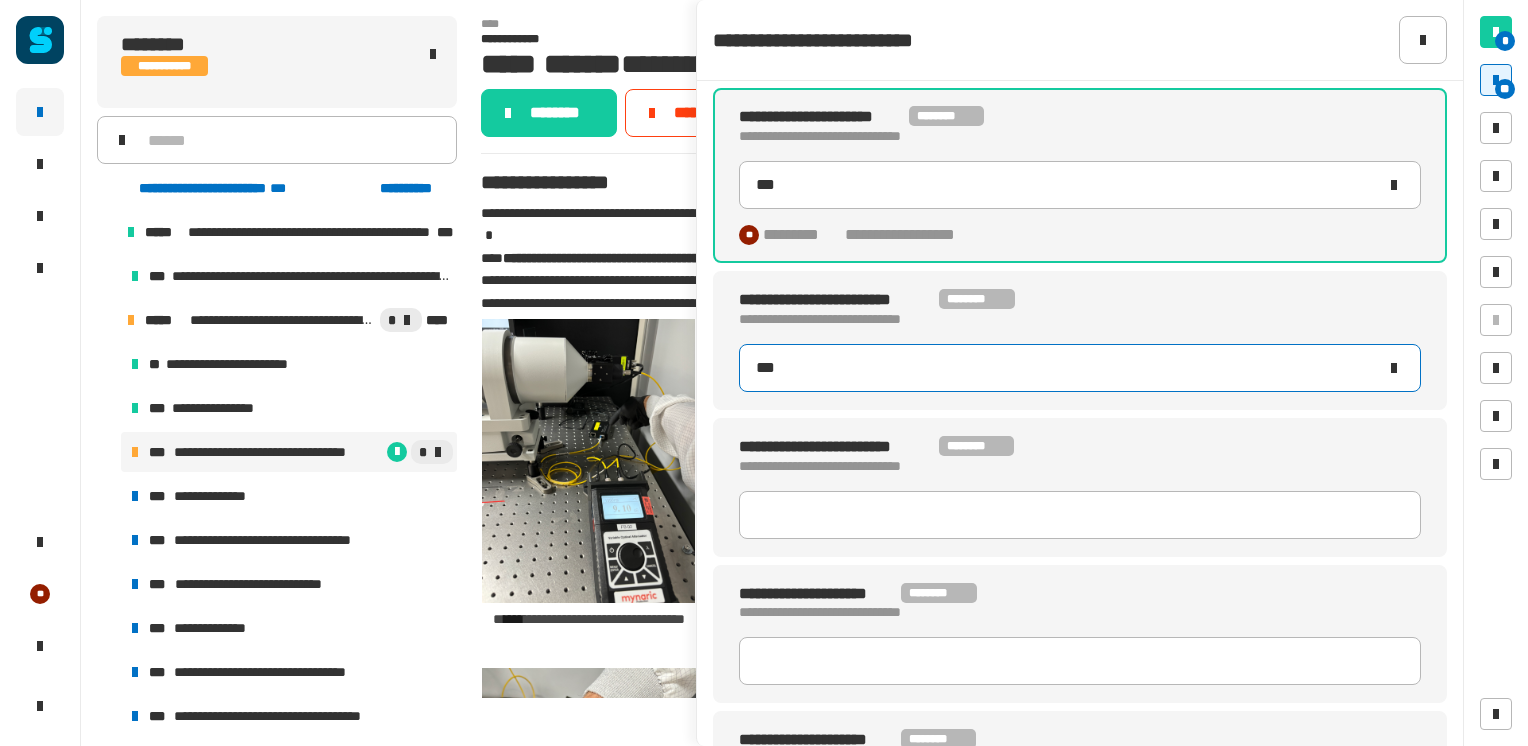 scroll, scrollTop: 790, scrollLeft: 0, axis: vertical 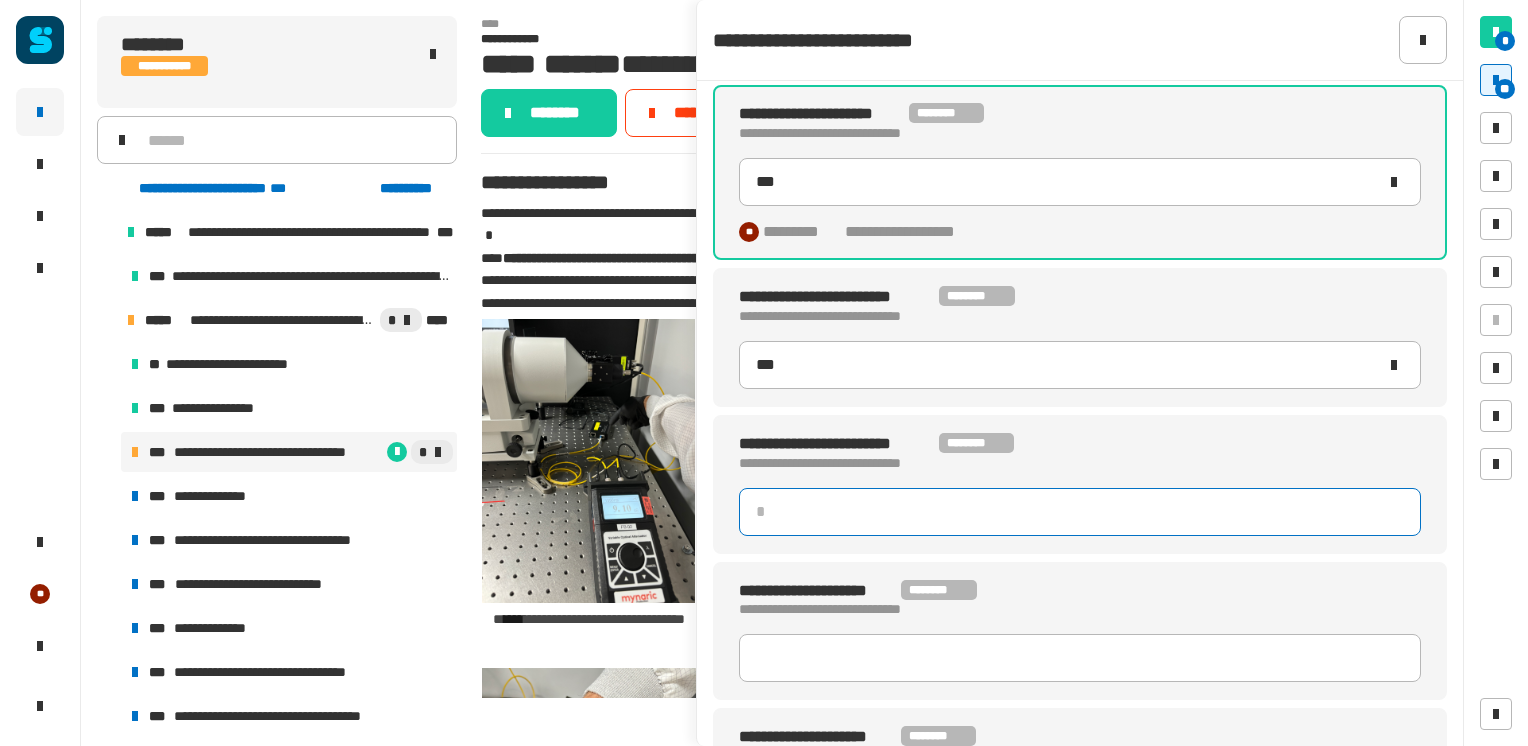 type 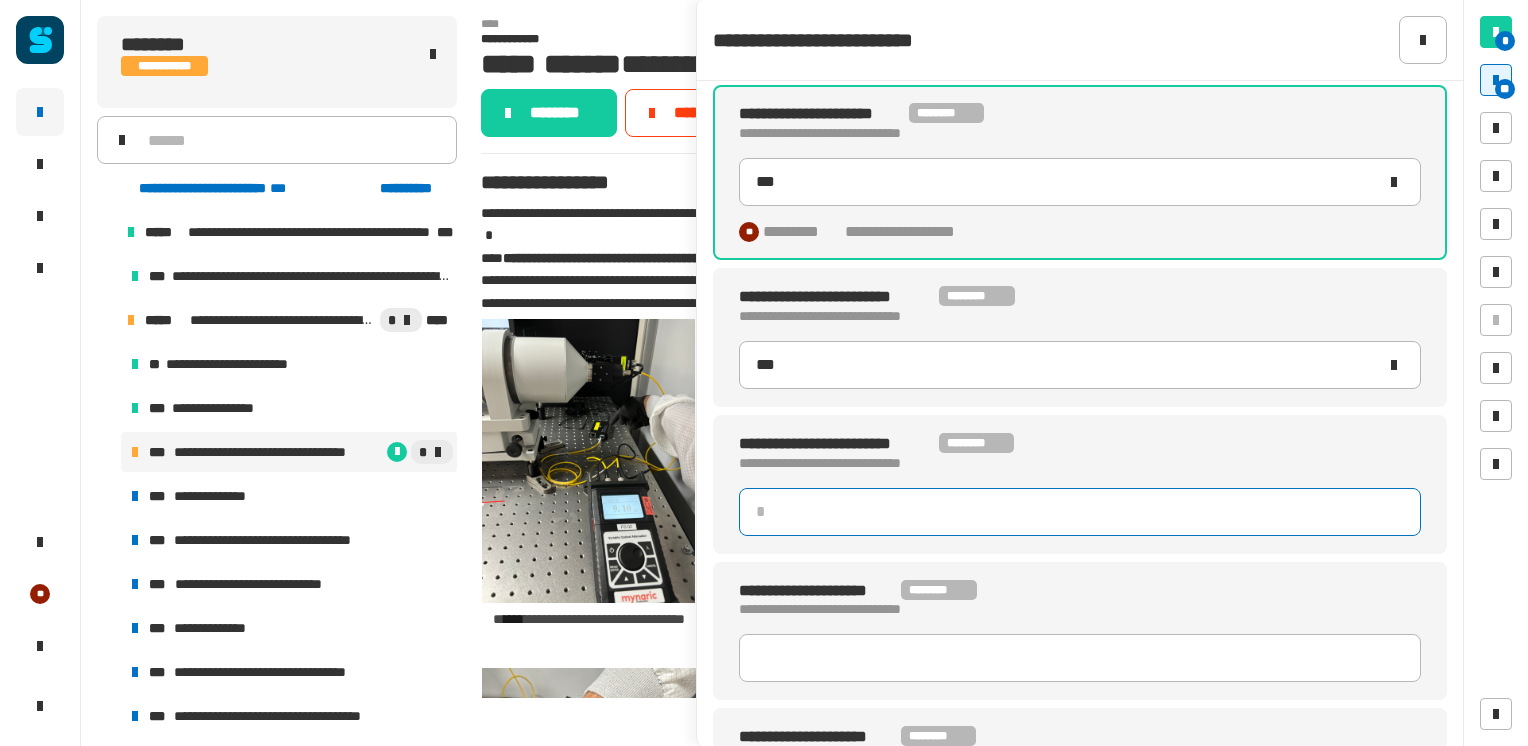 click 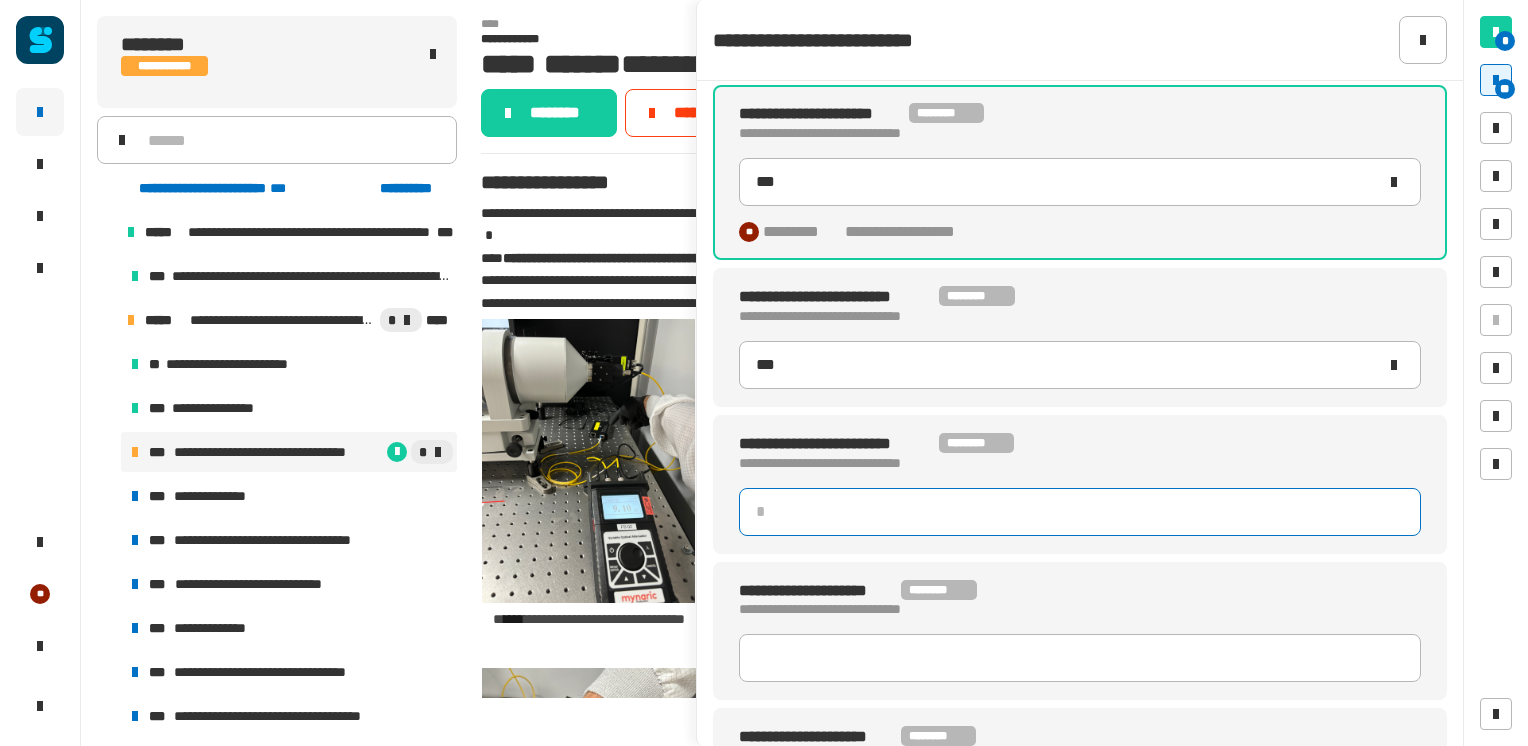 type on "***" 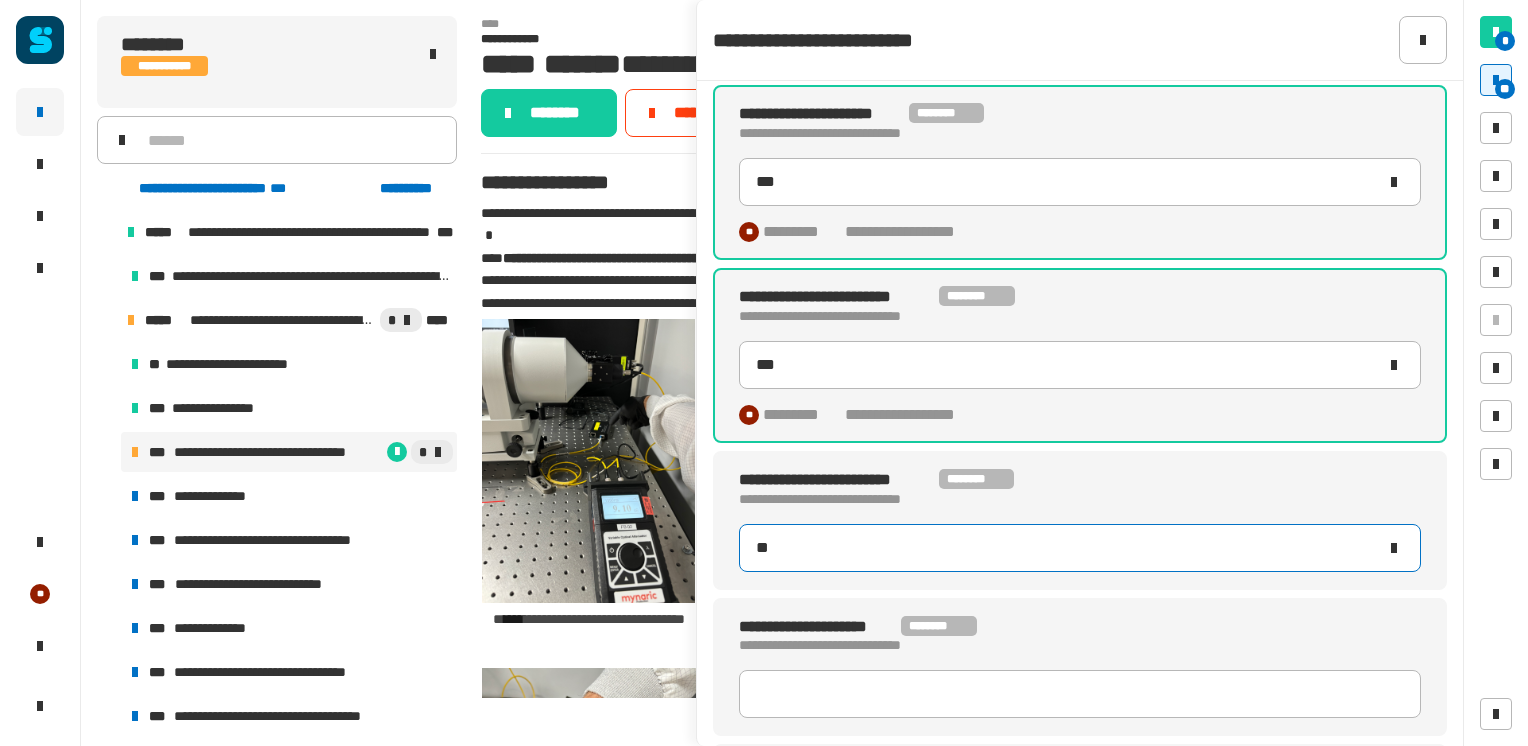 type on "***" 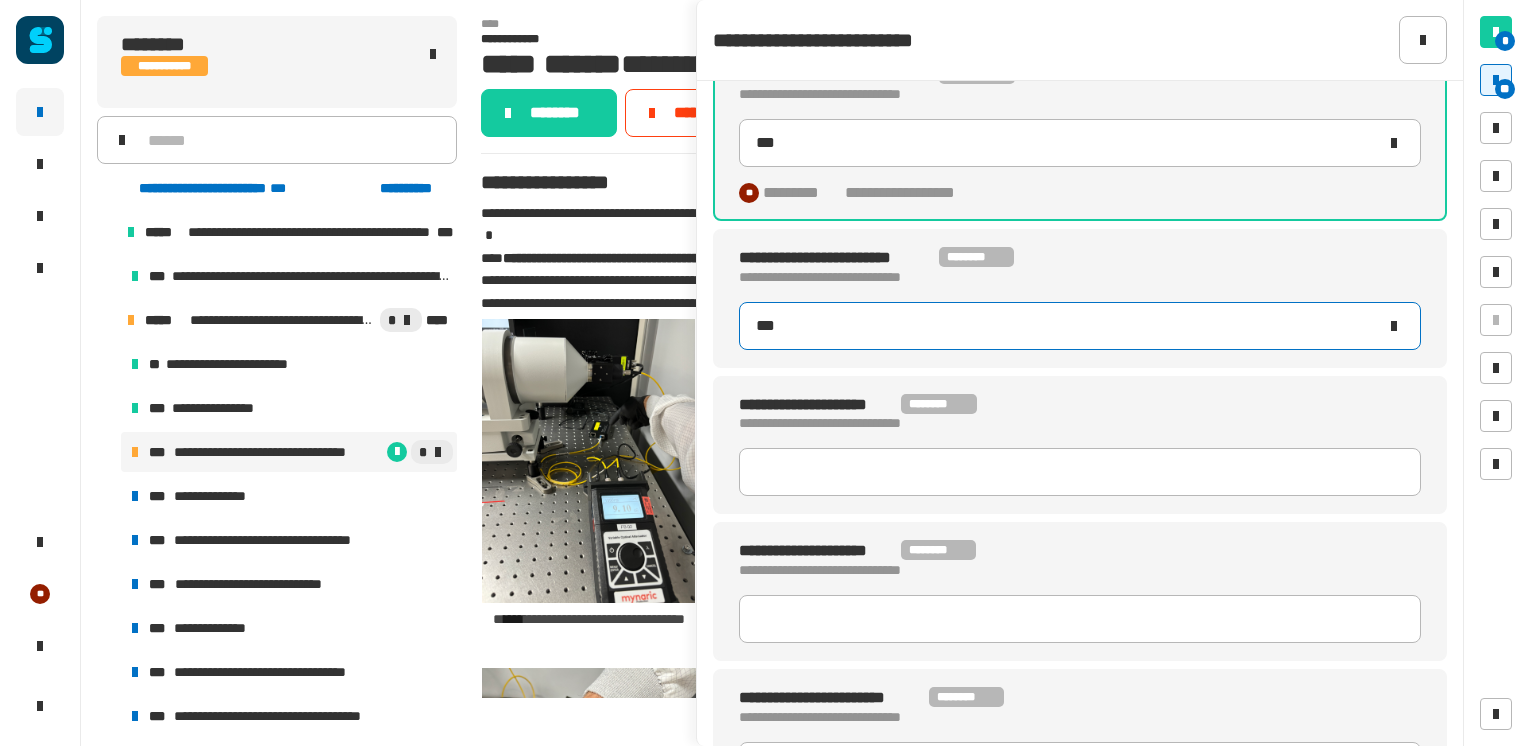 scroll, scrollTop: 1013, scrollLeft: 0, axis: vertical 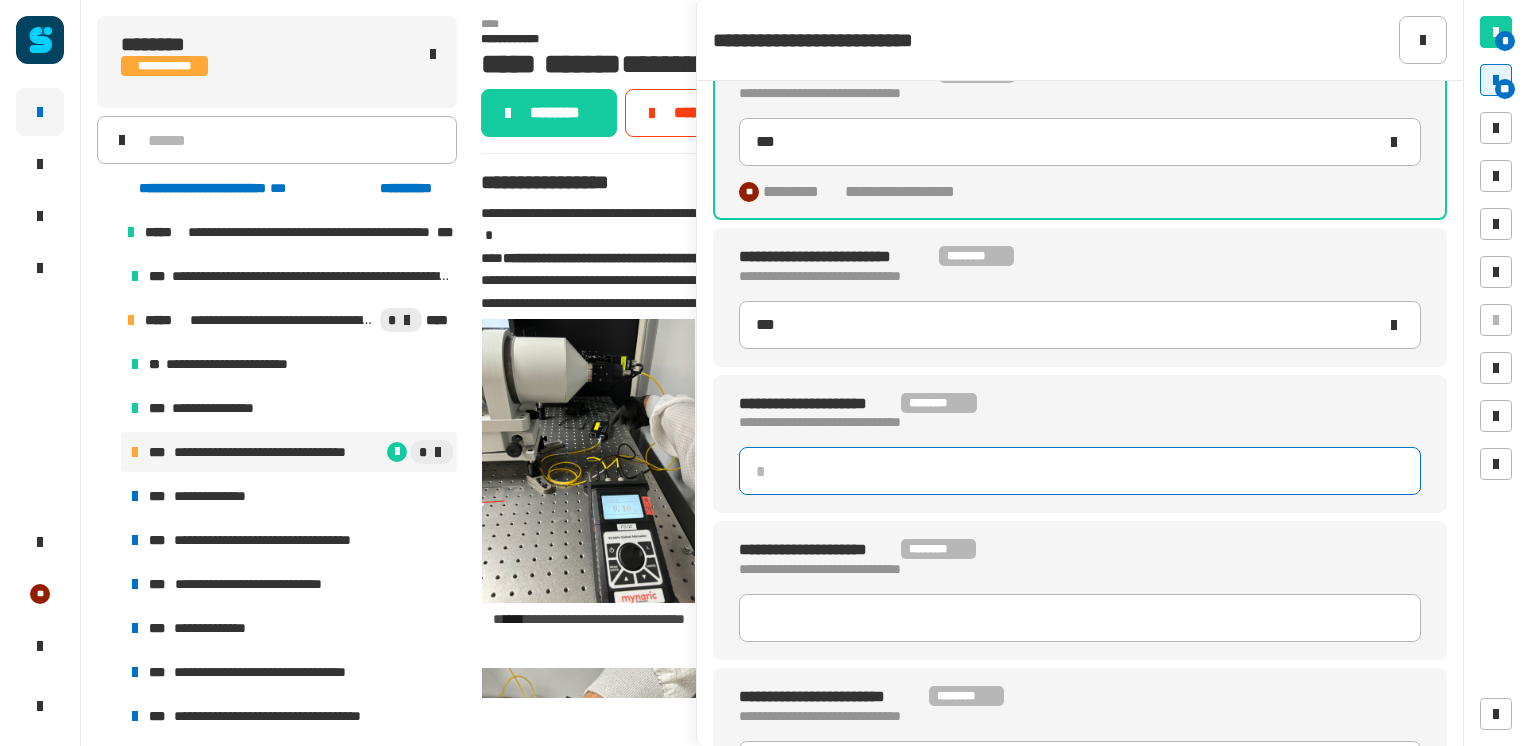 type 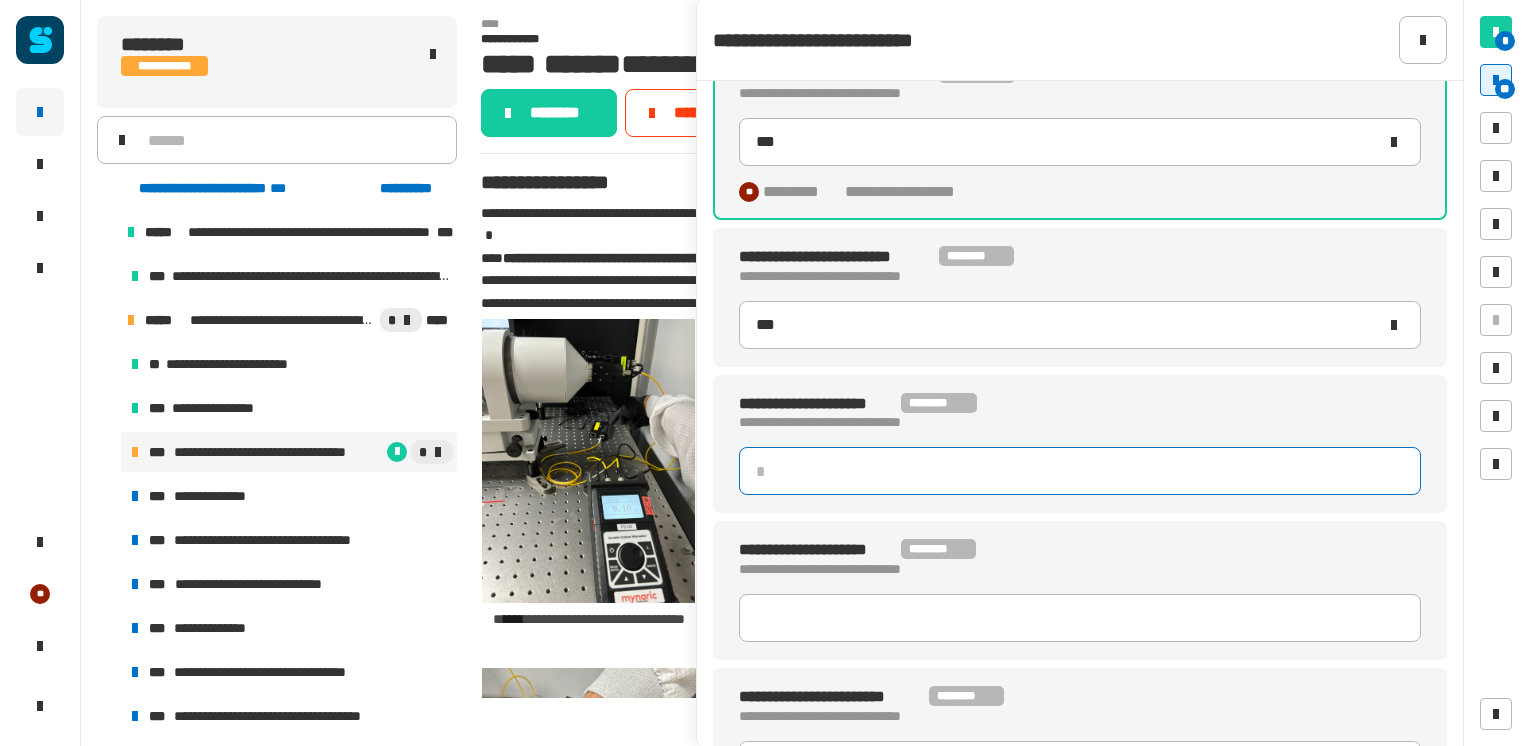 type on "***" 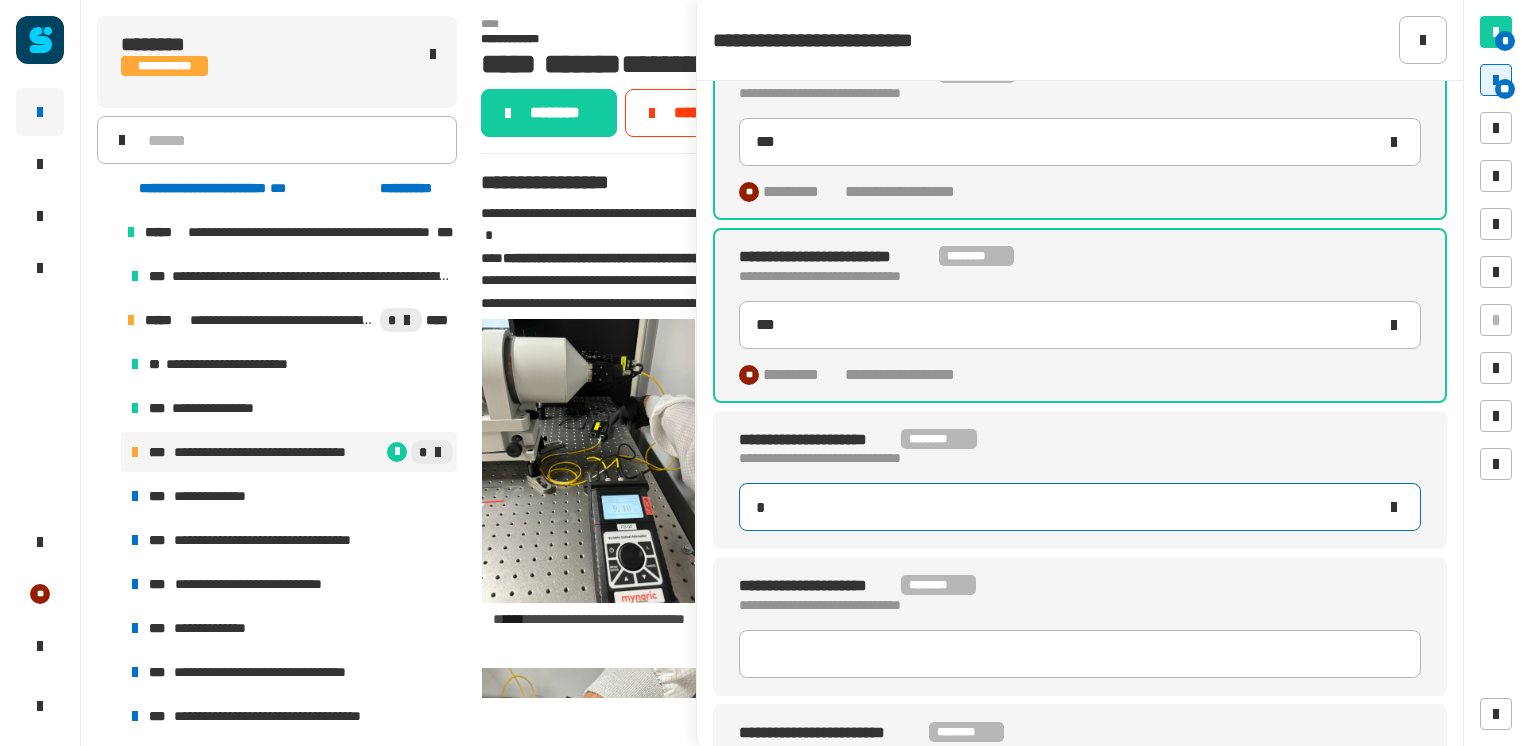 type on "**" 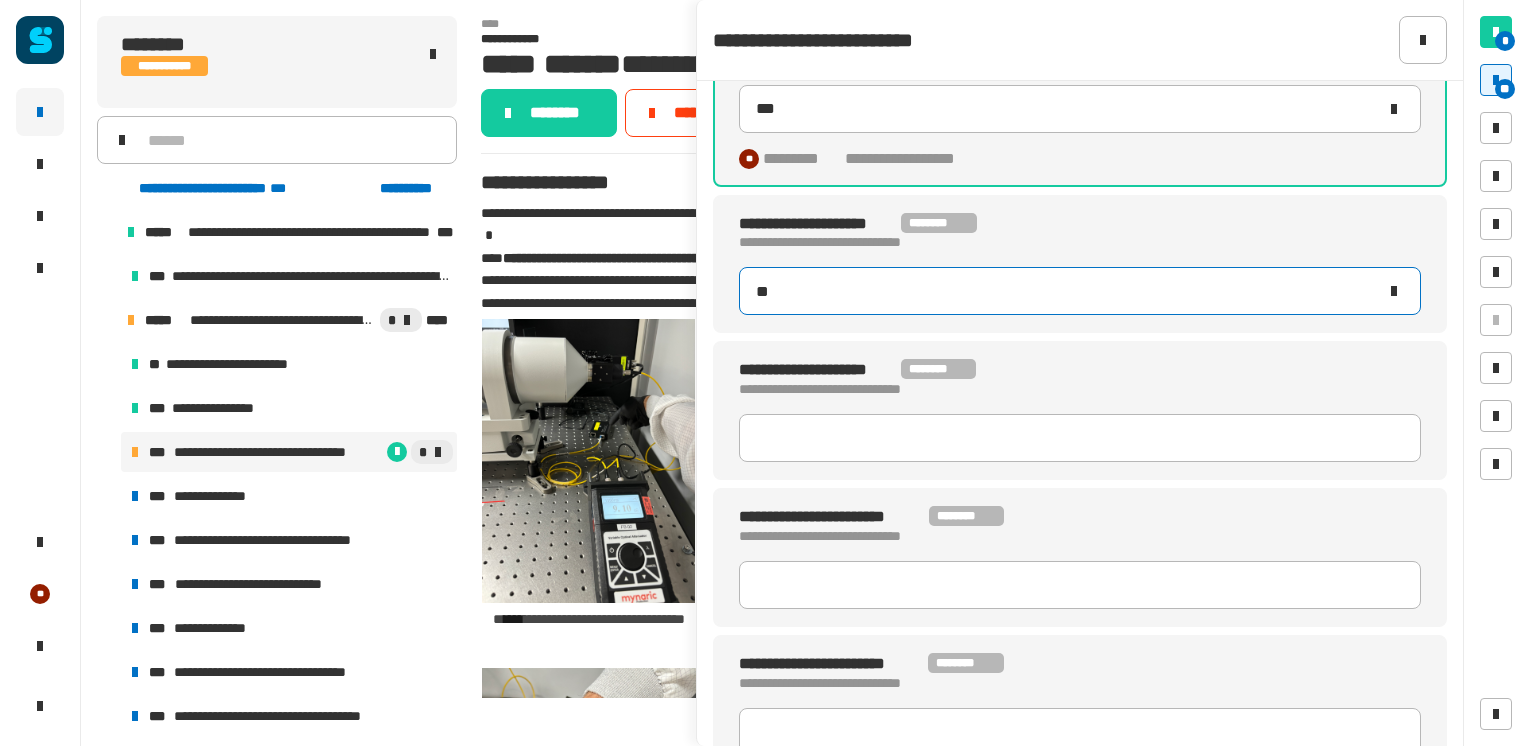 scroll, scrollTop: 1230, scrollLeft: 0, axis: vertical 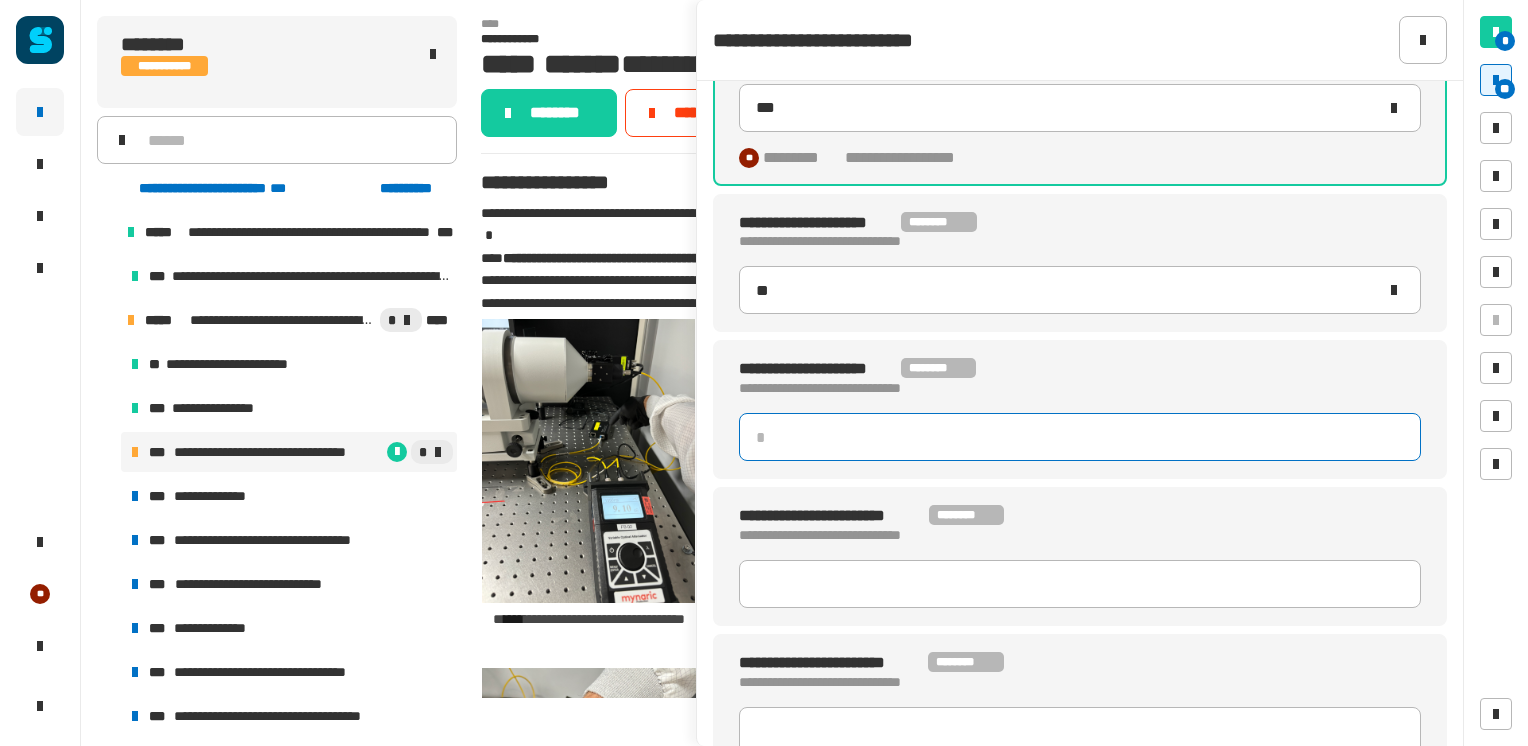 type 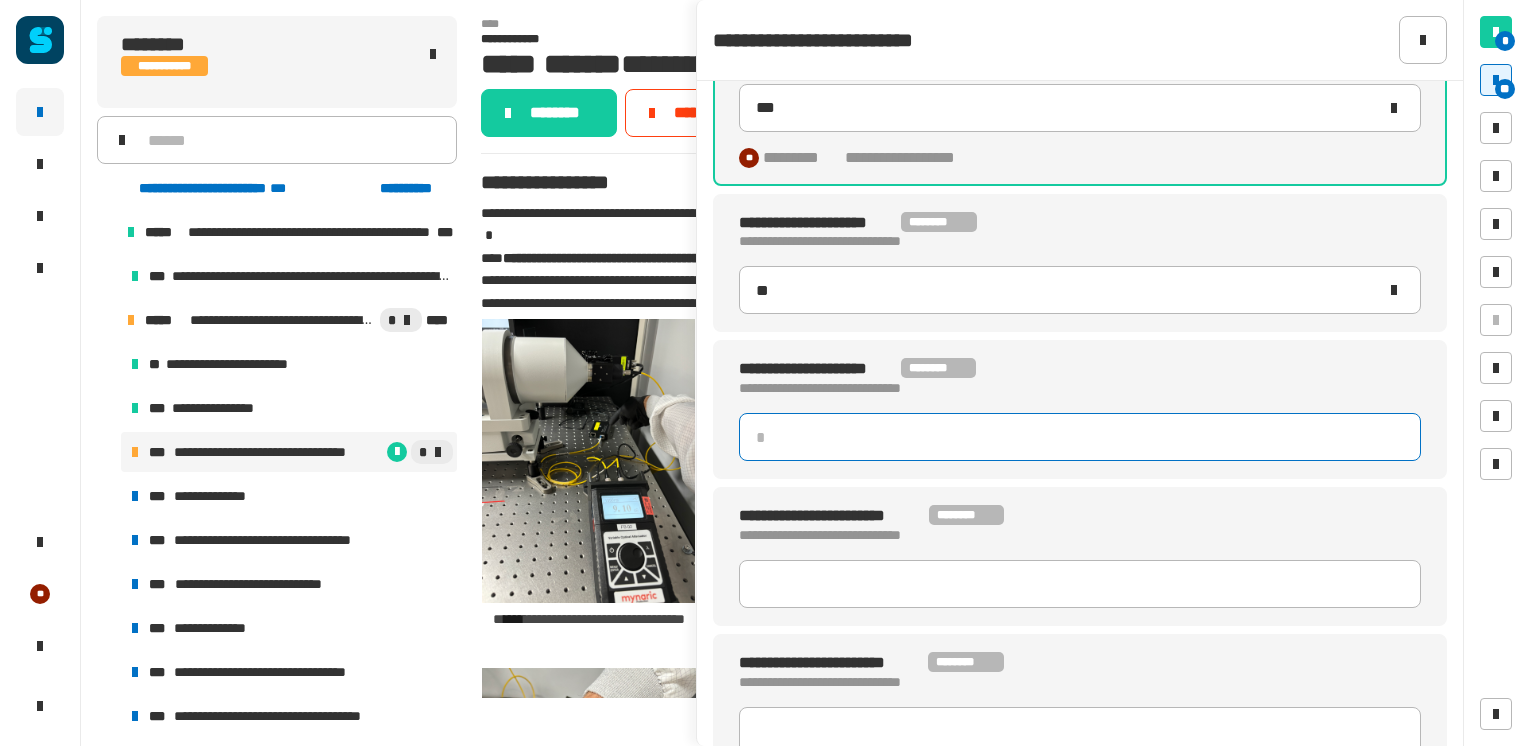 type on "**" 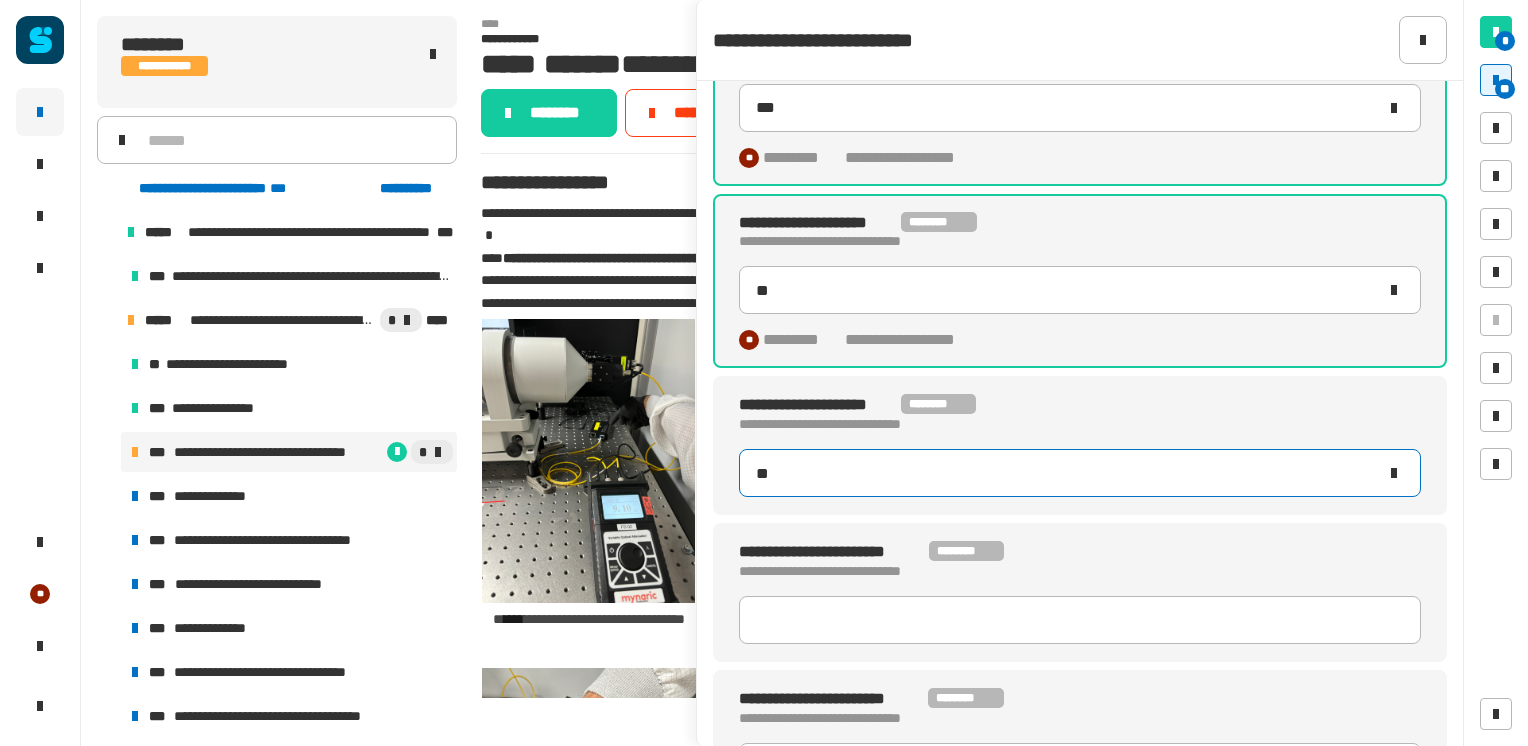 type on "***" 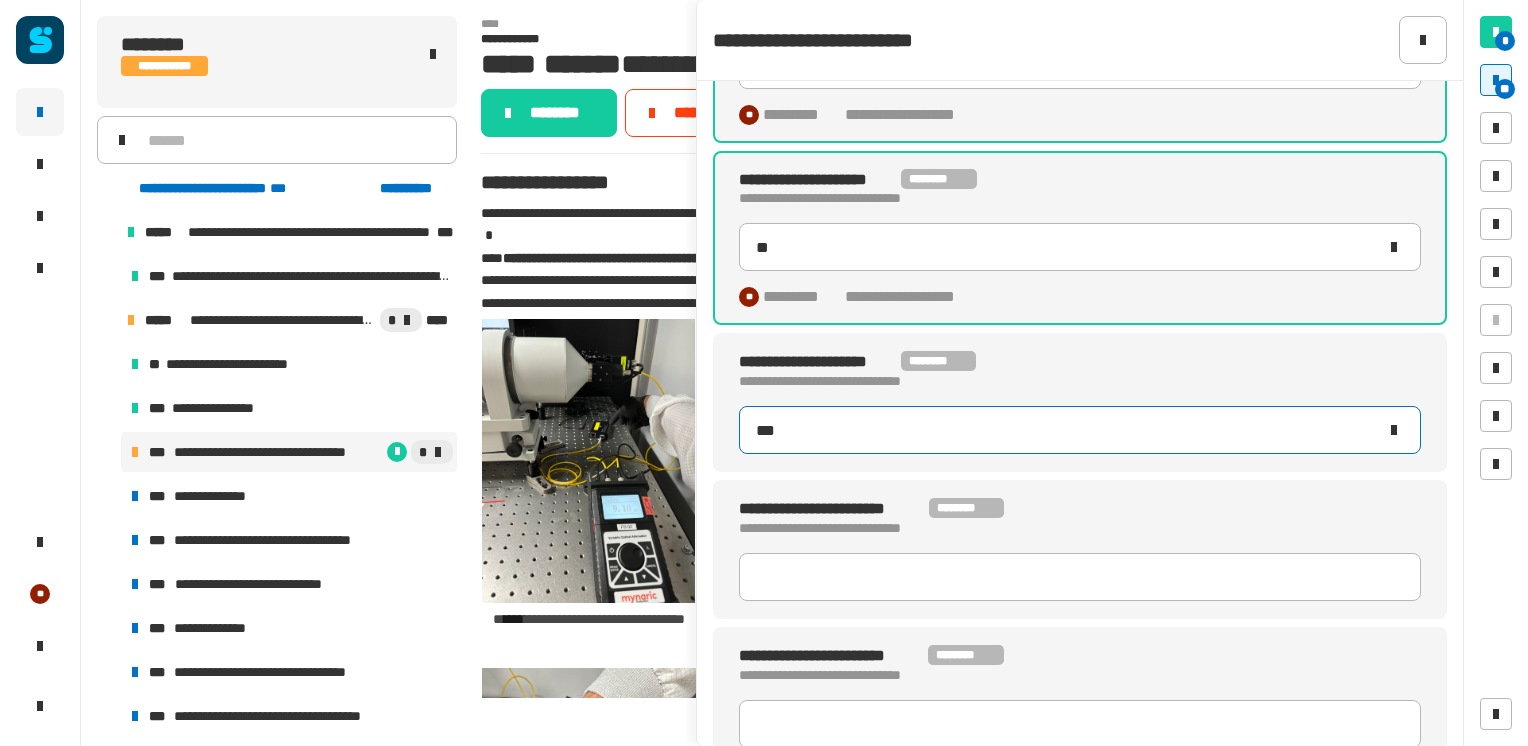 scroll, scrollTop: 1276, scrollLeft: 0, axis: vertical 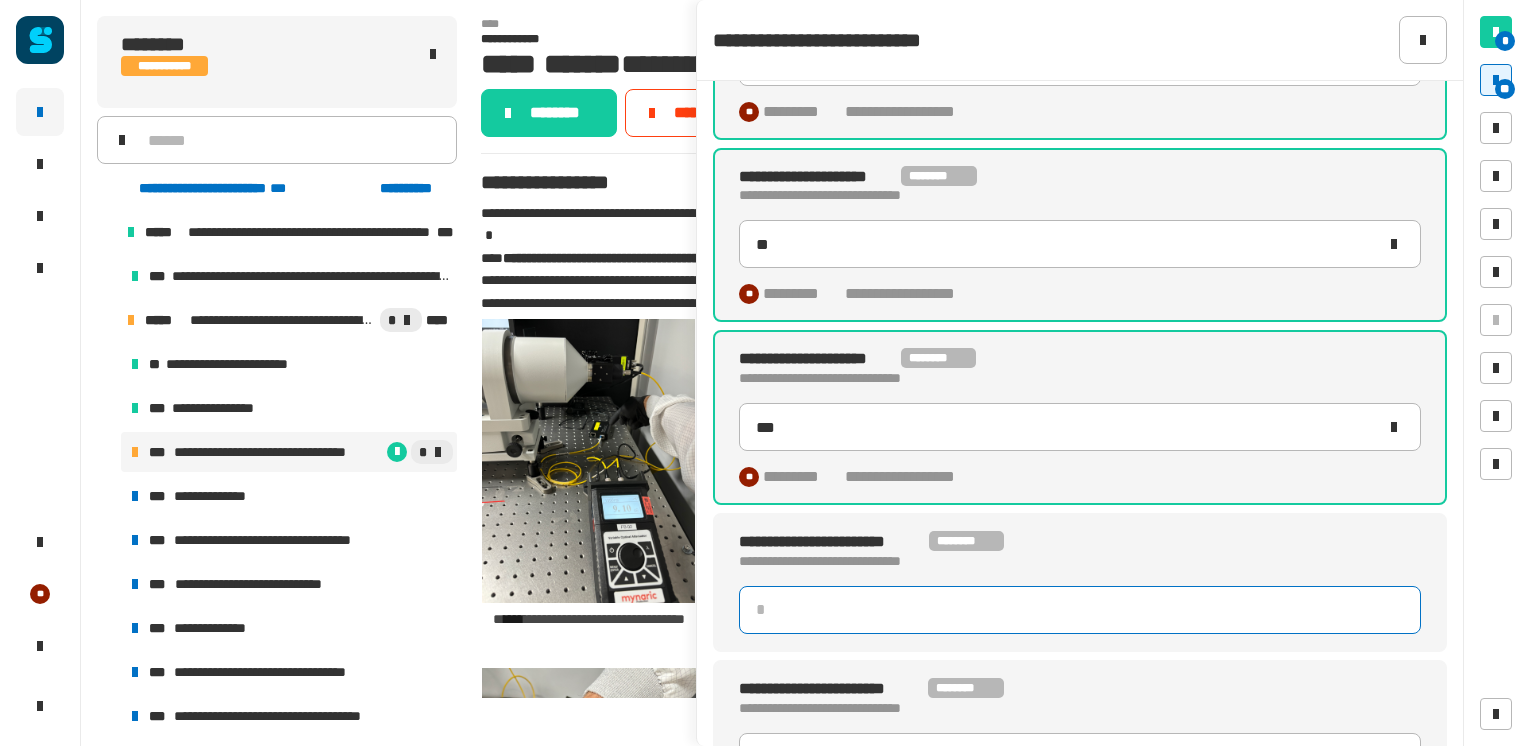 click 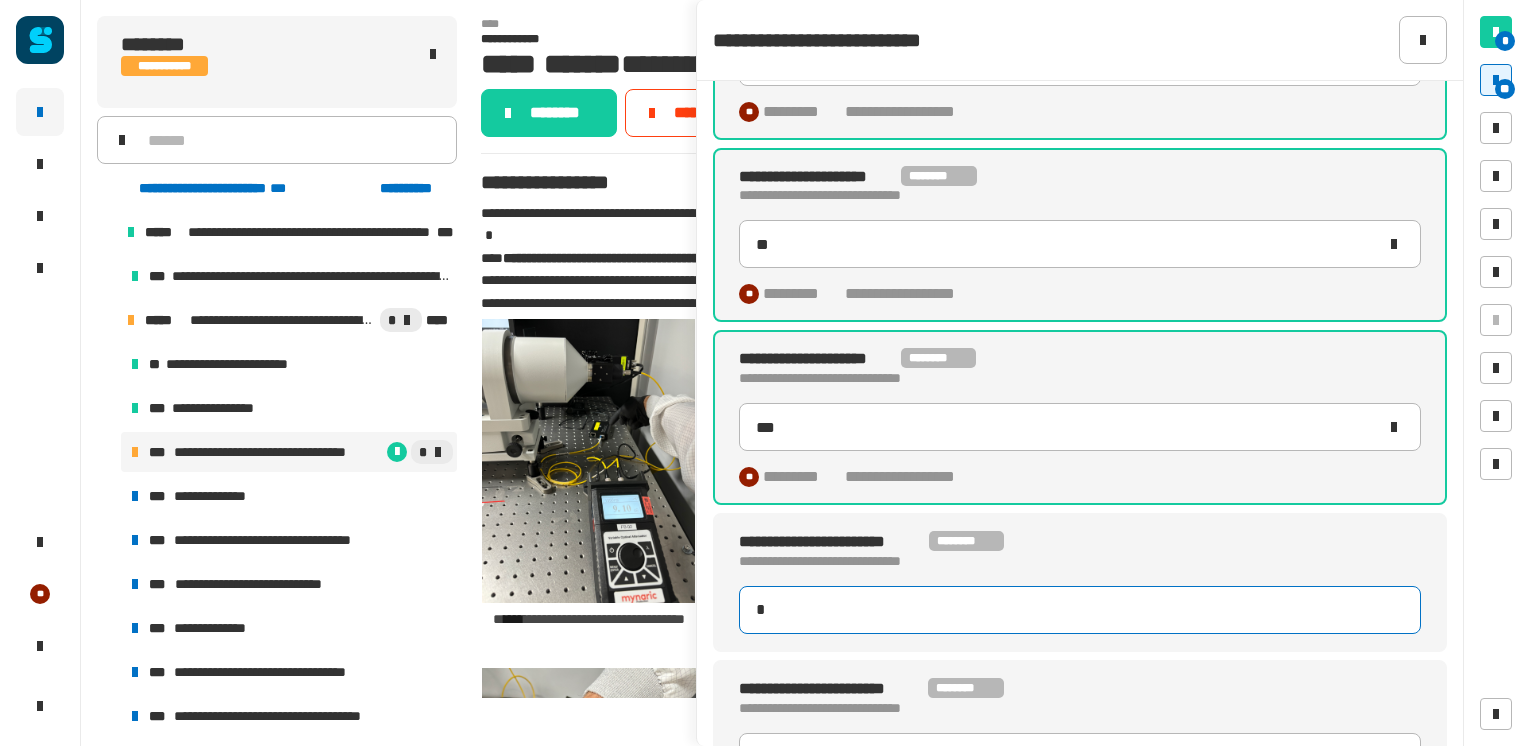 type on "**" 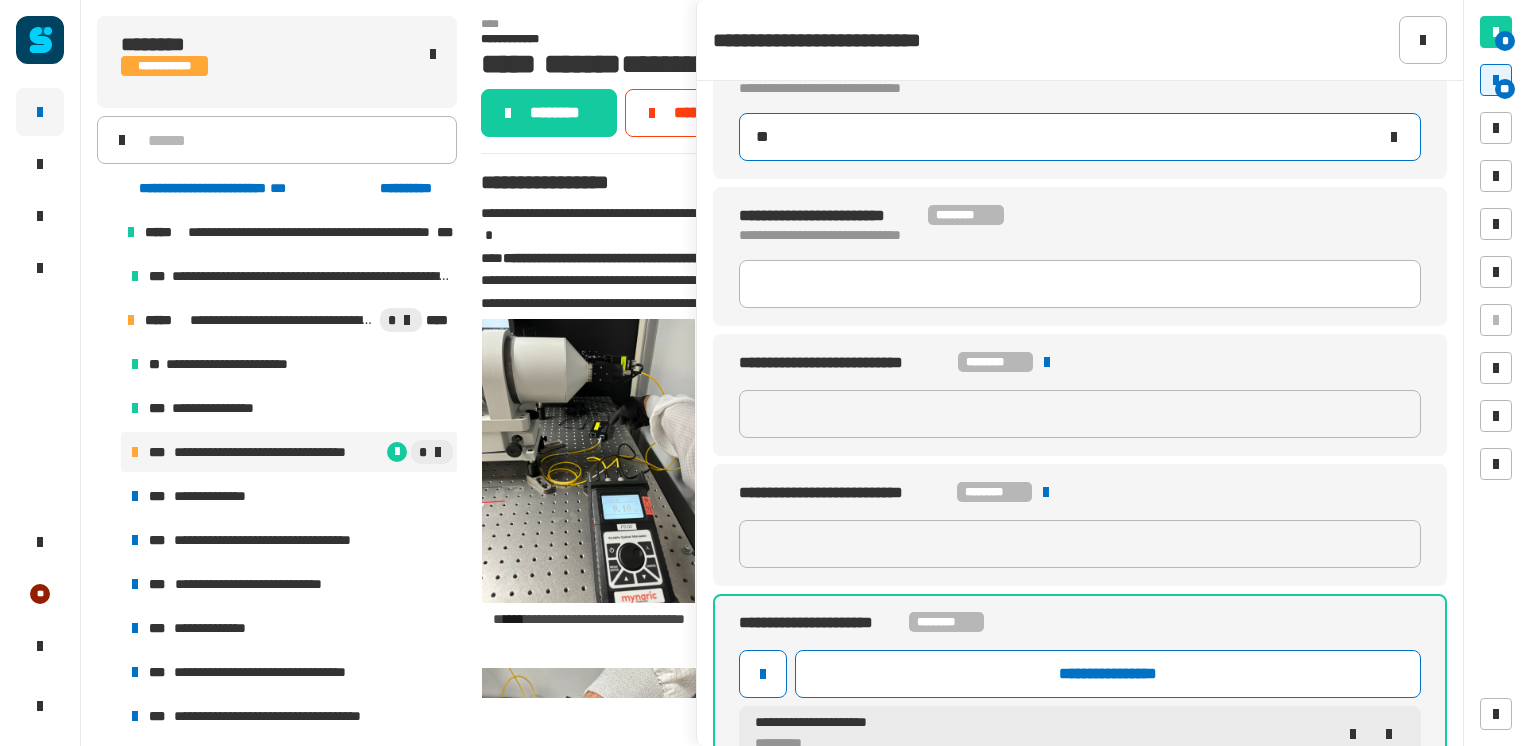 scroll, scrollTop: 1753, scrollLeft: 0, axis: vertical 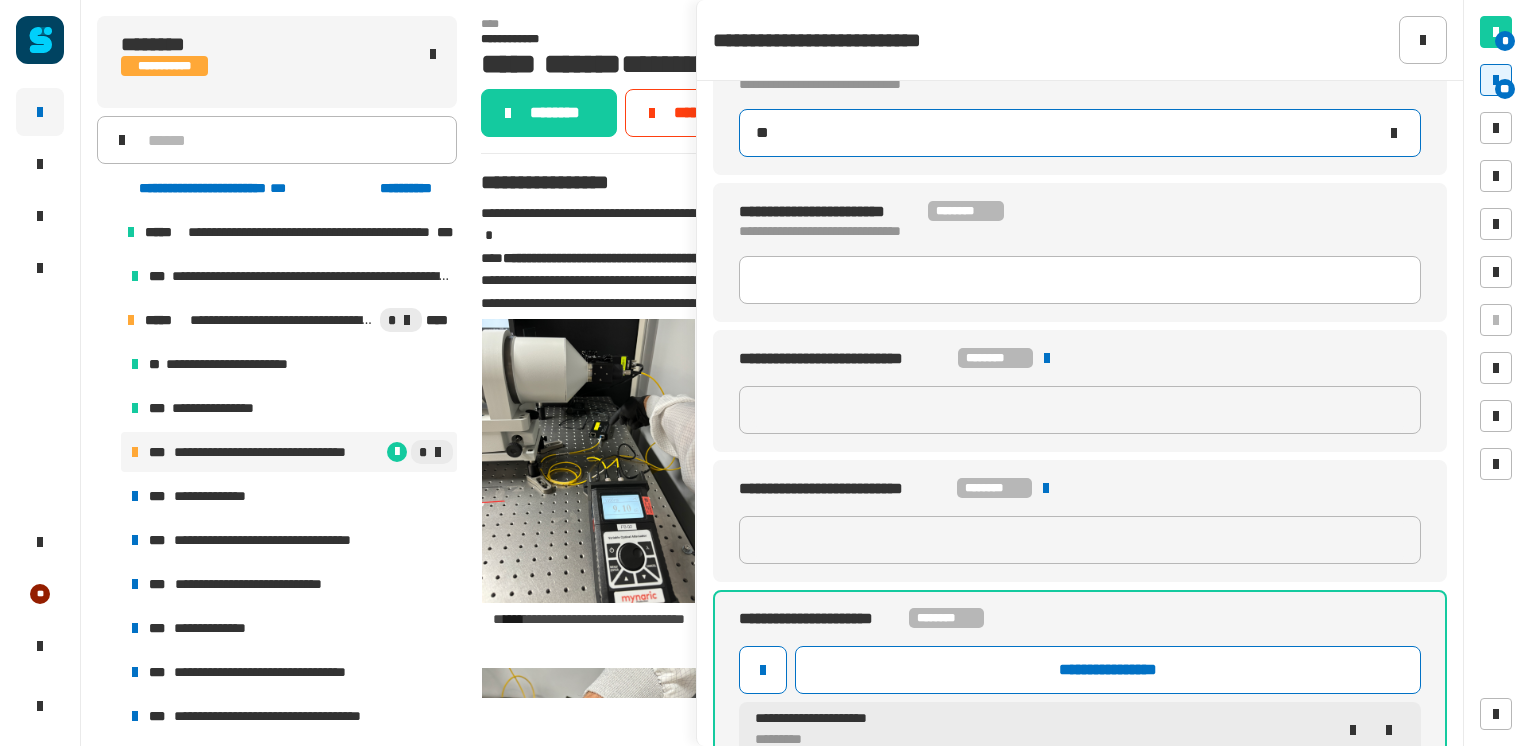 type on "***" 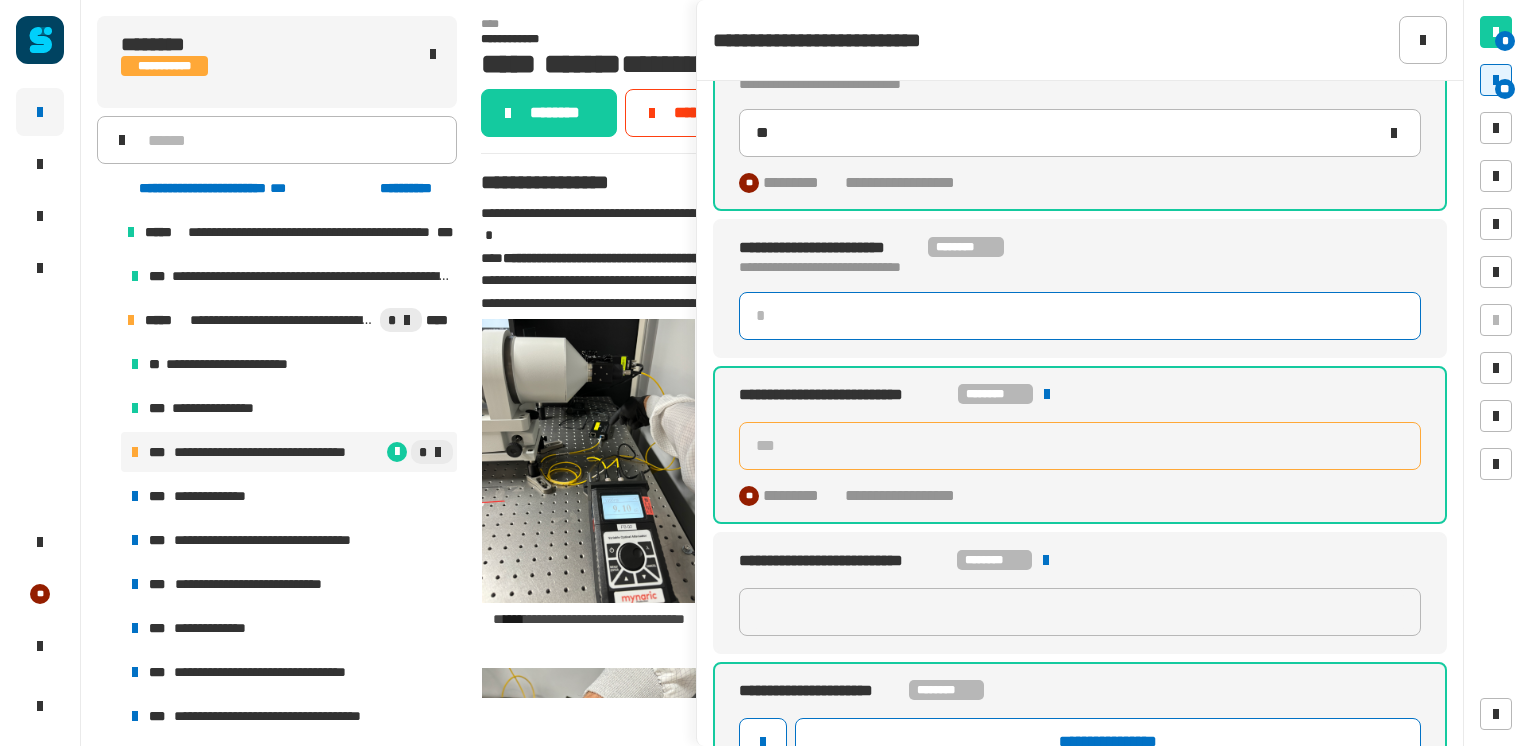 click 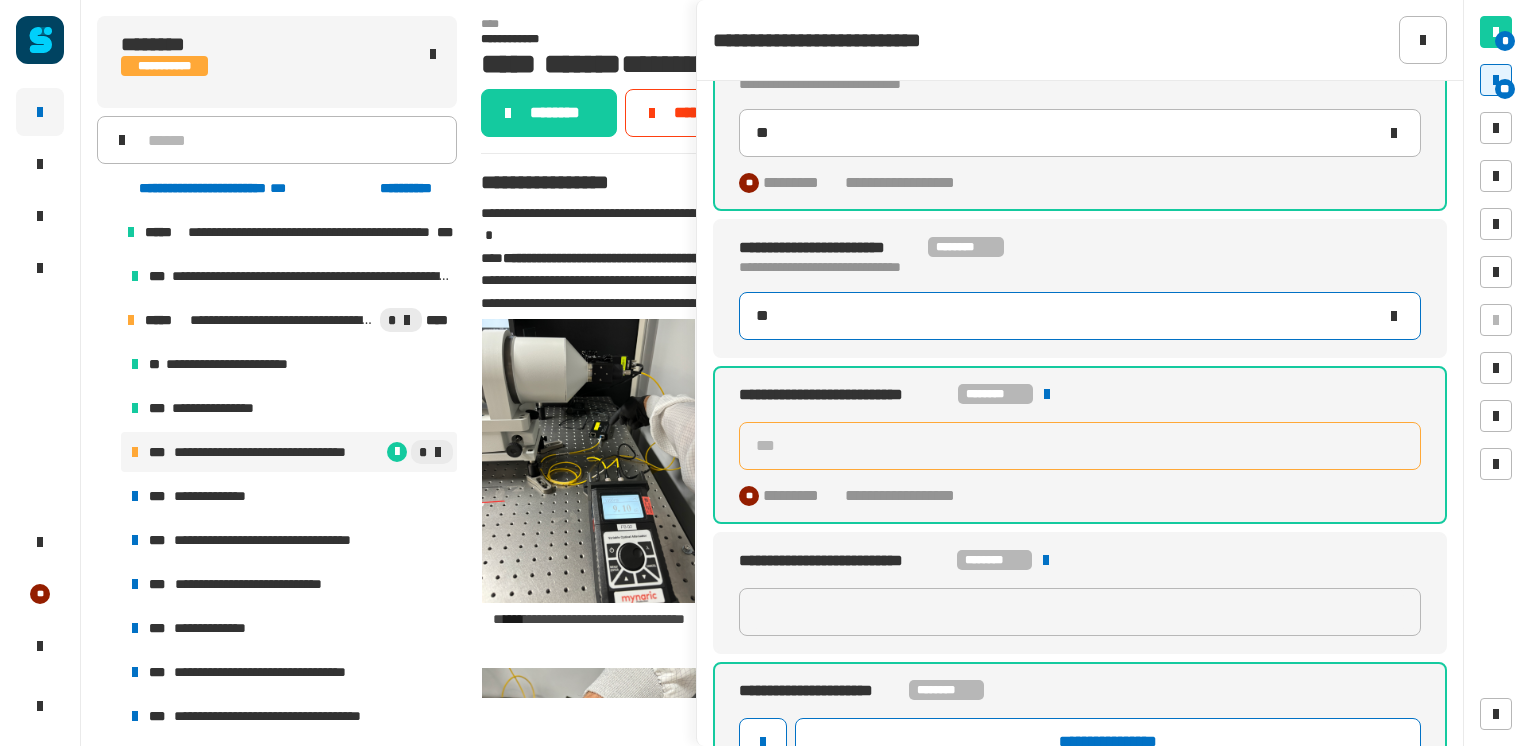 type on "***" 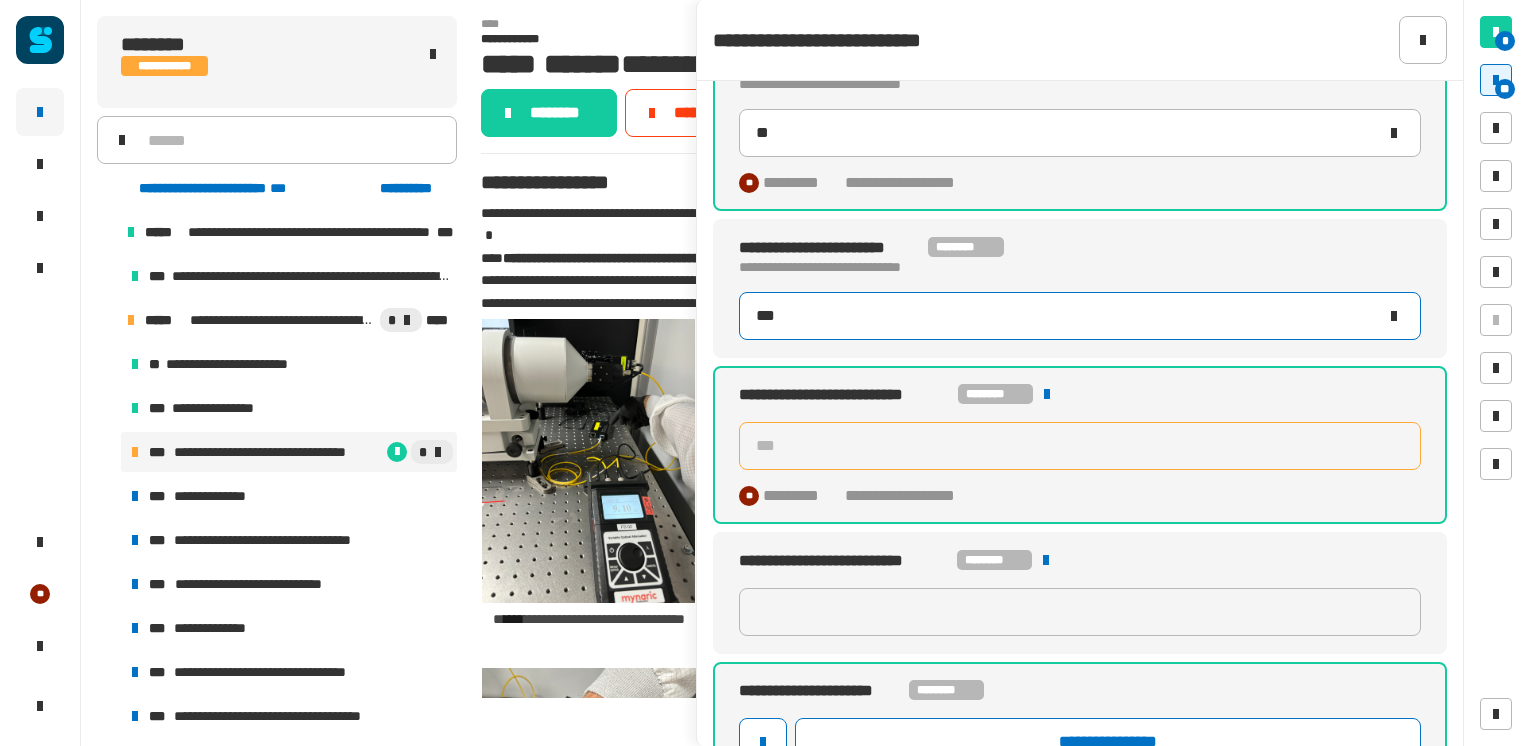 type on "**" 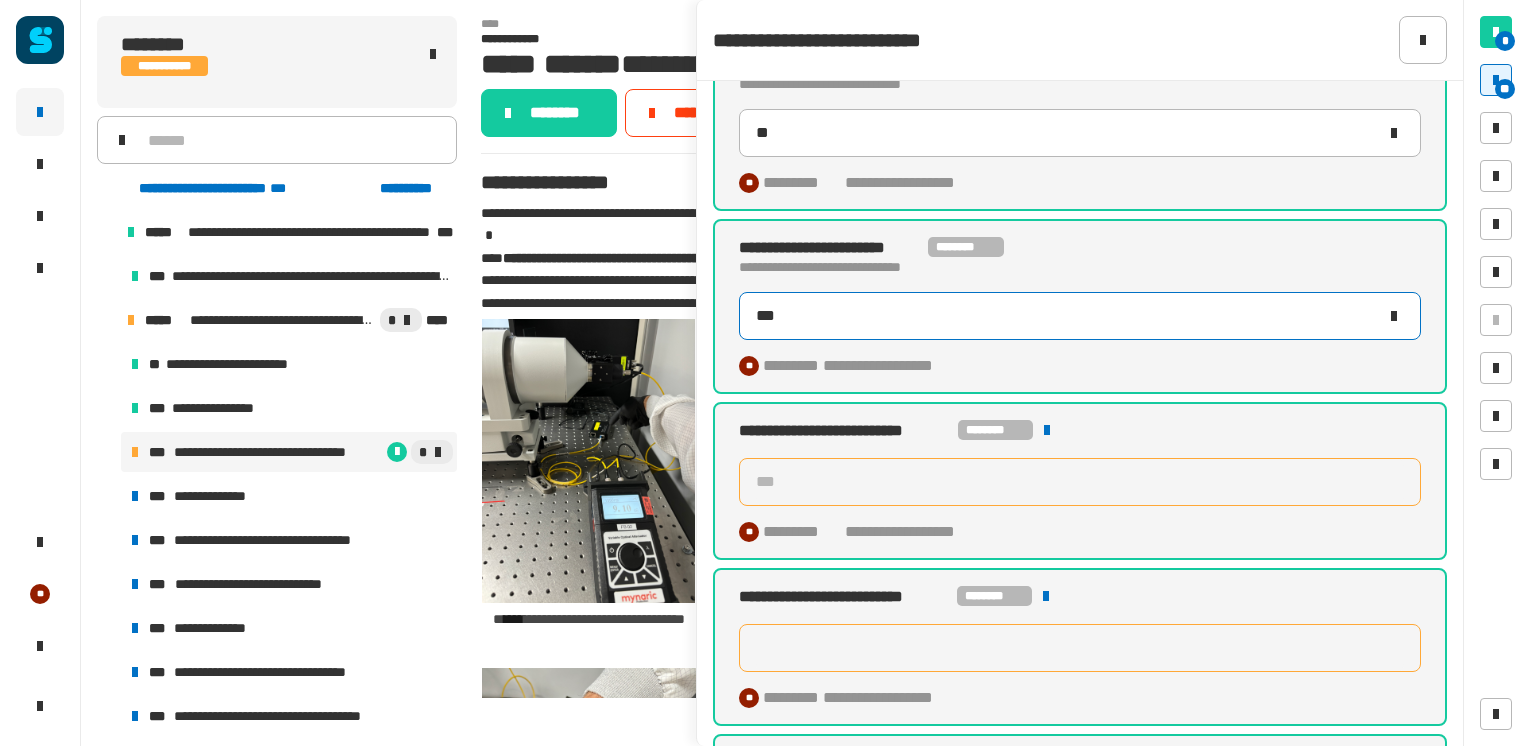 type on "***" 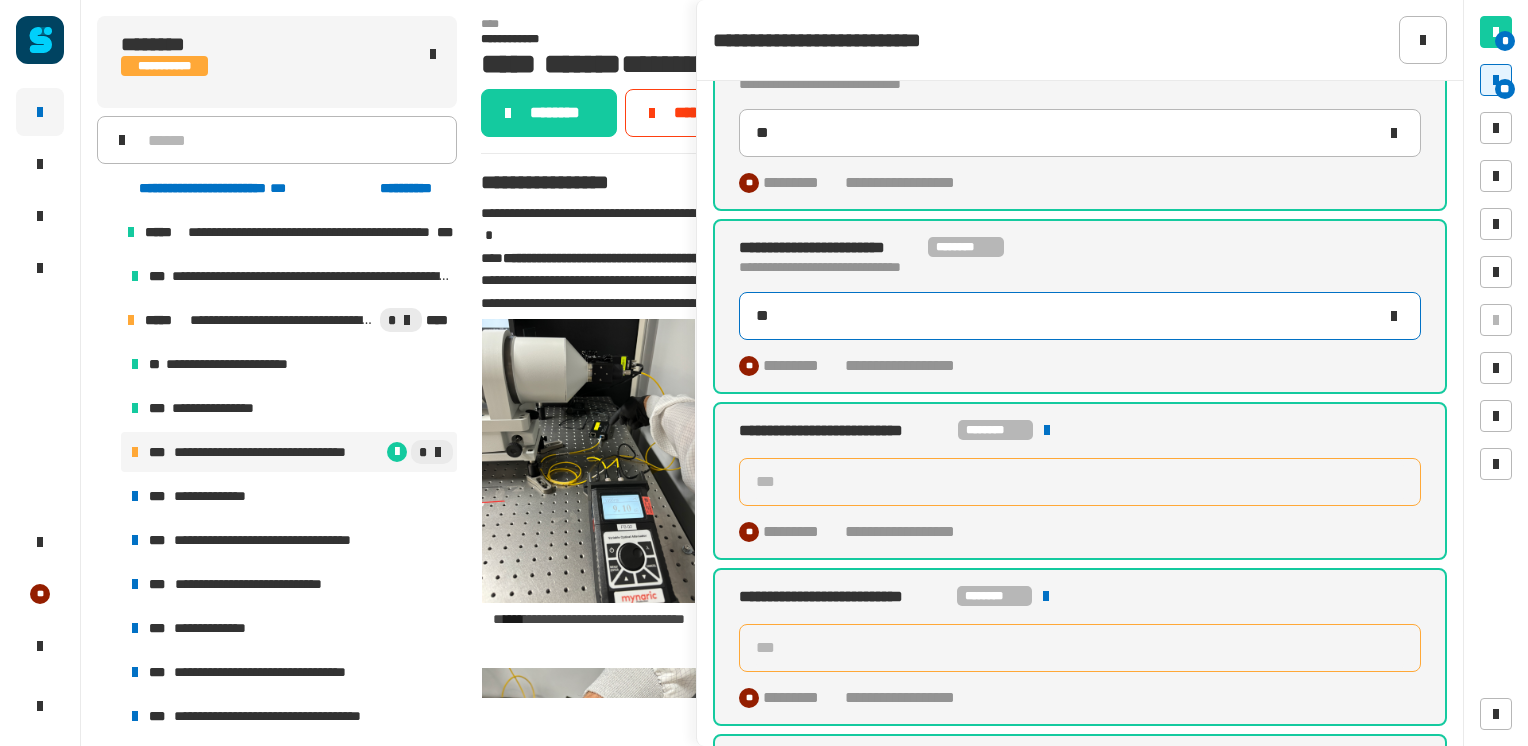 type on "***" 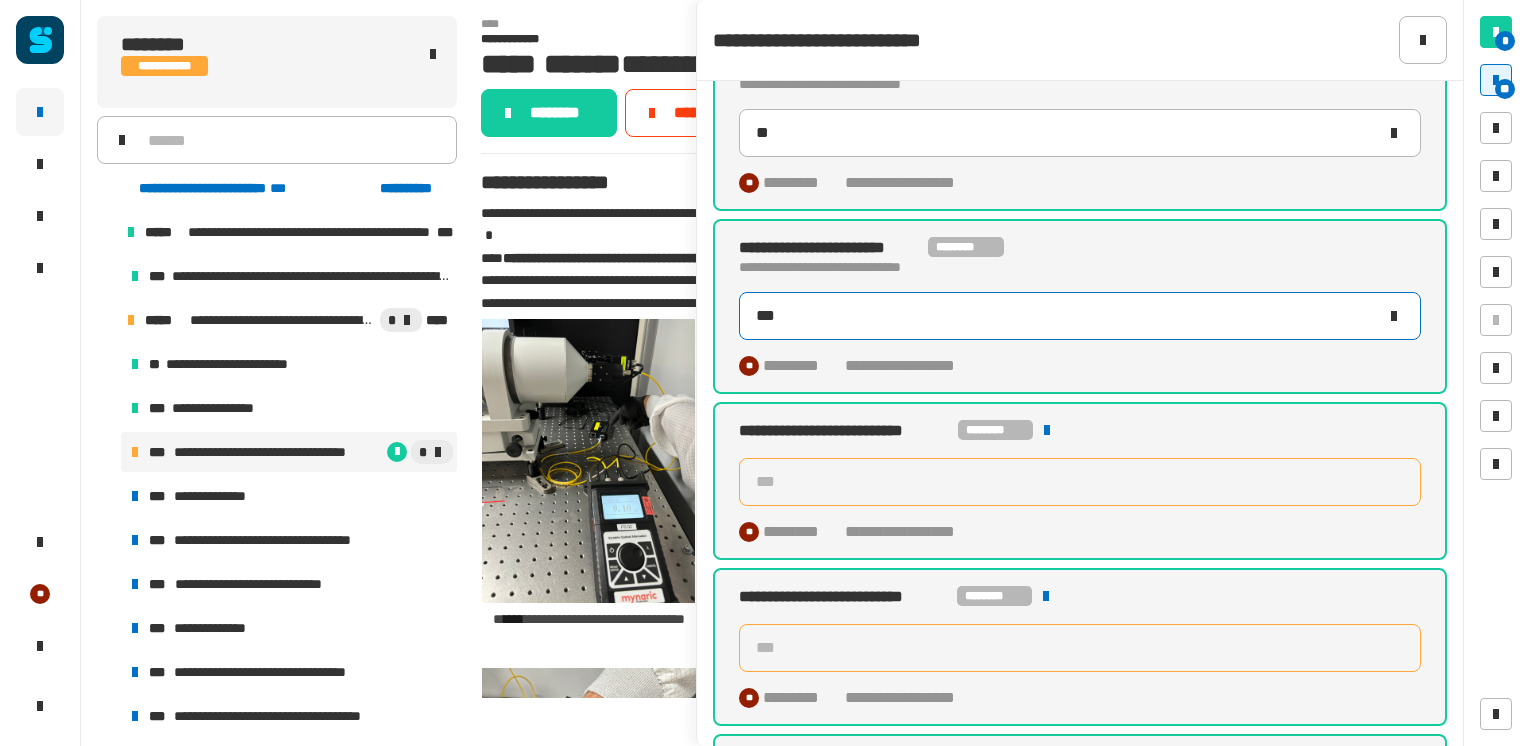 type on "***" 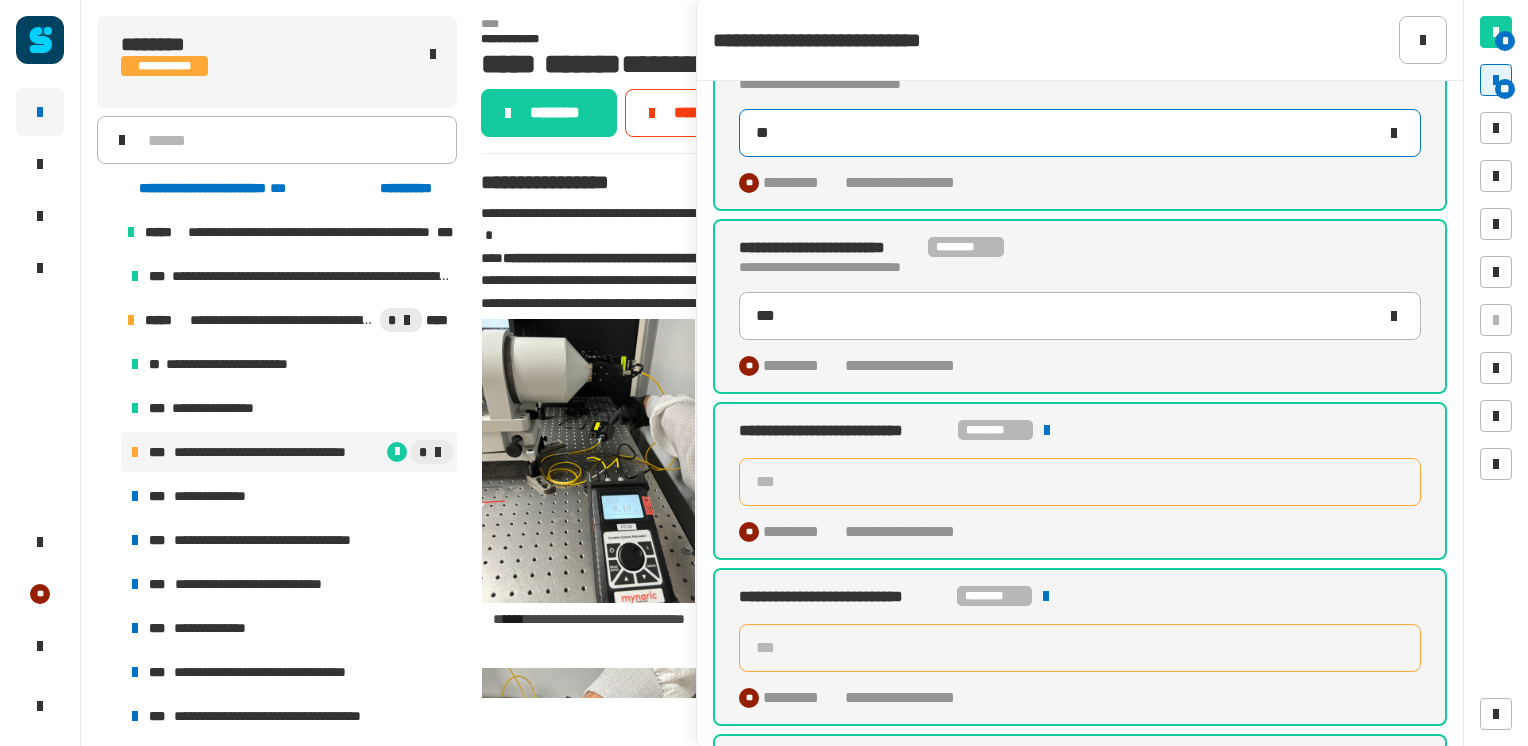 click on "**" 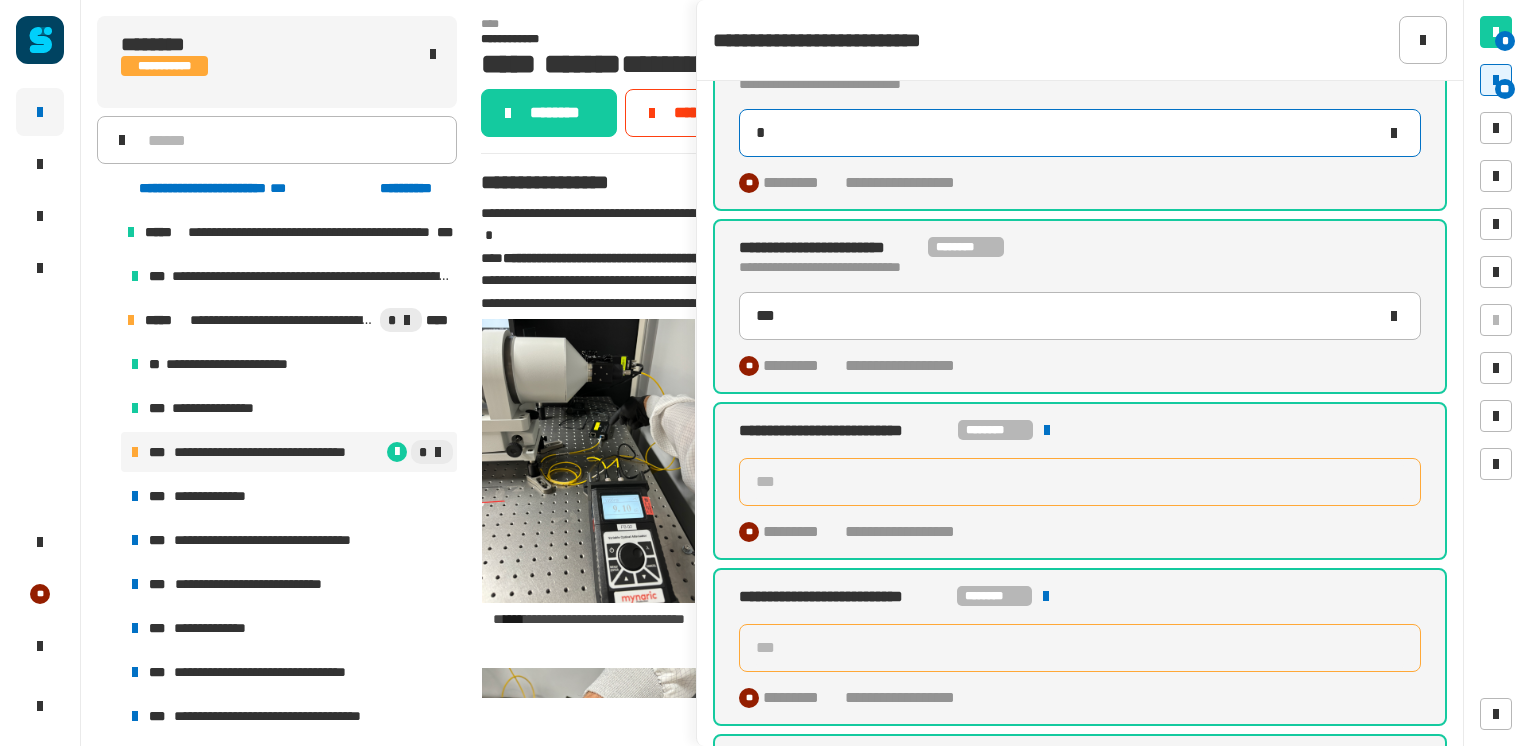 type on "**" 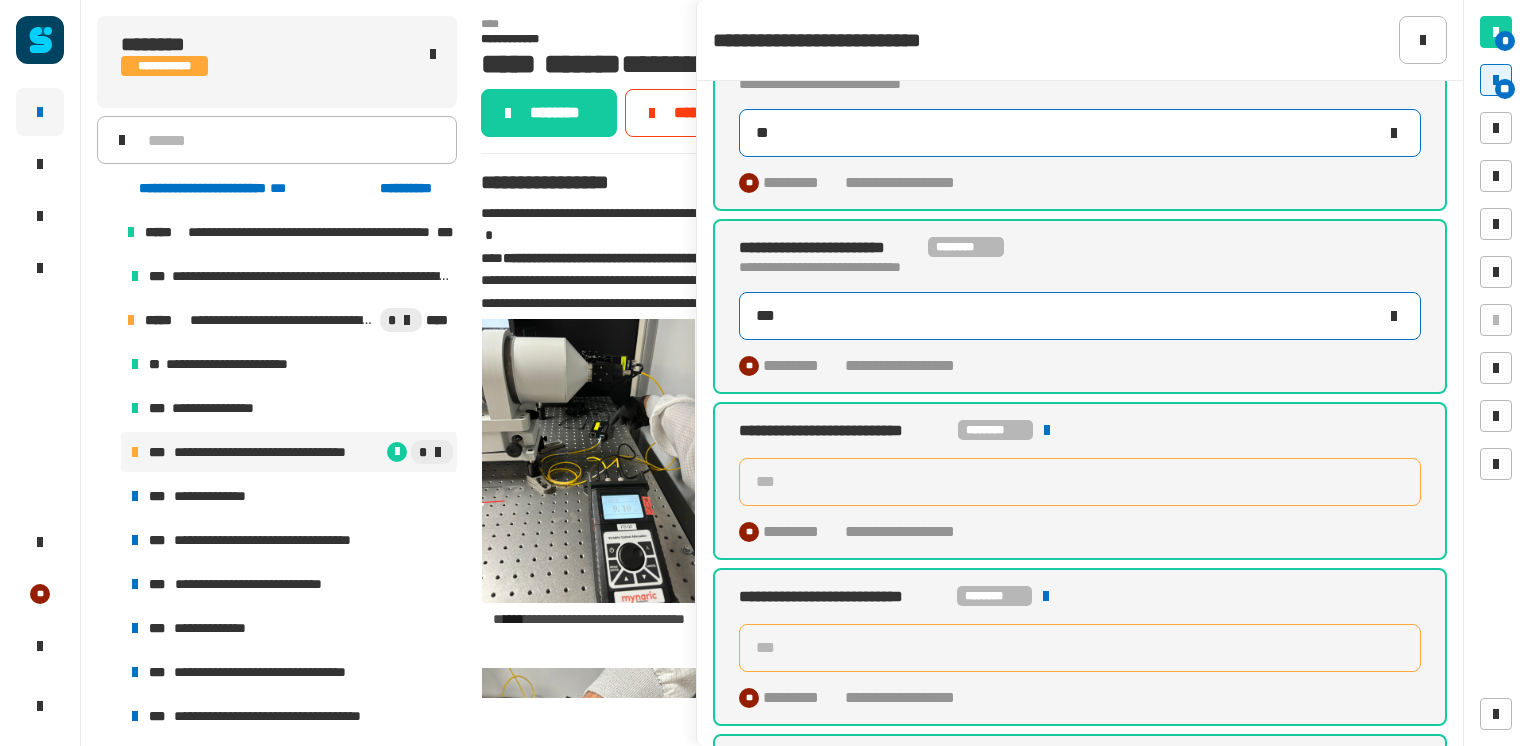 type on "***" 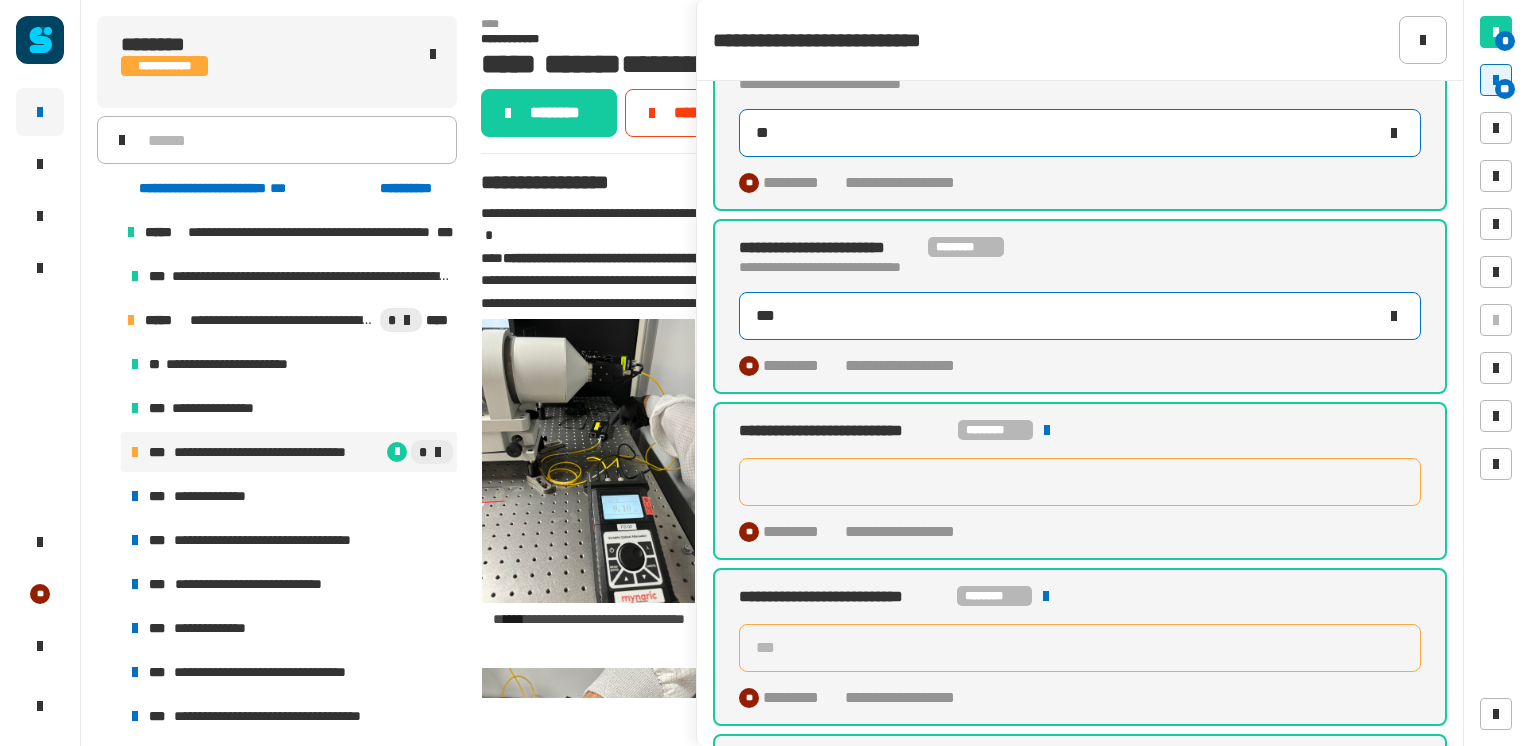 type on "***" 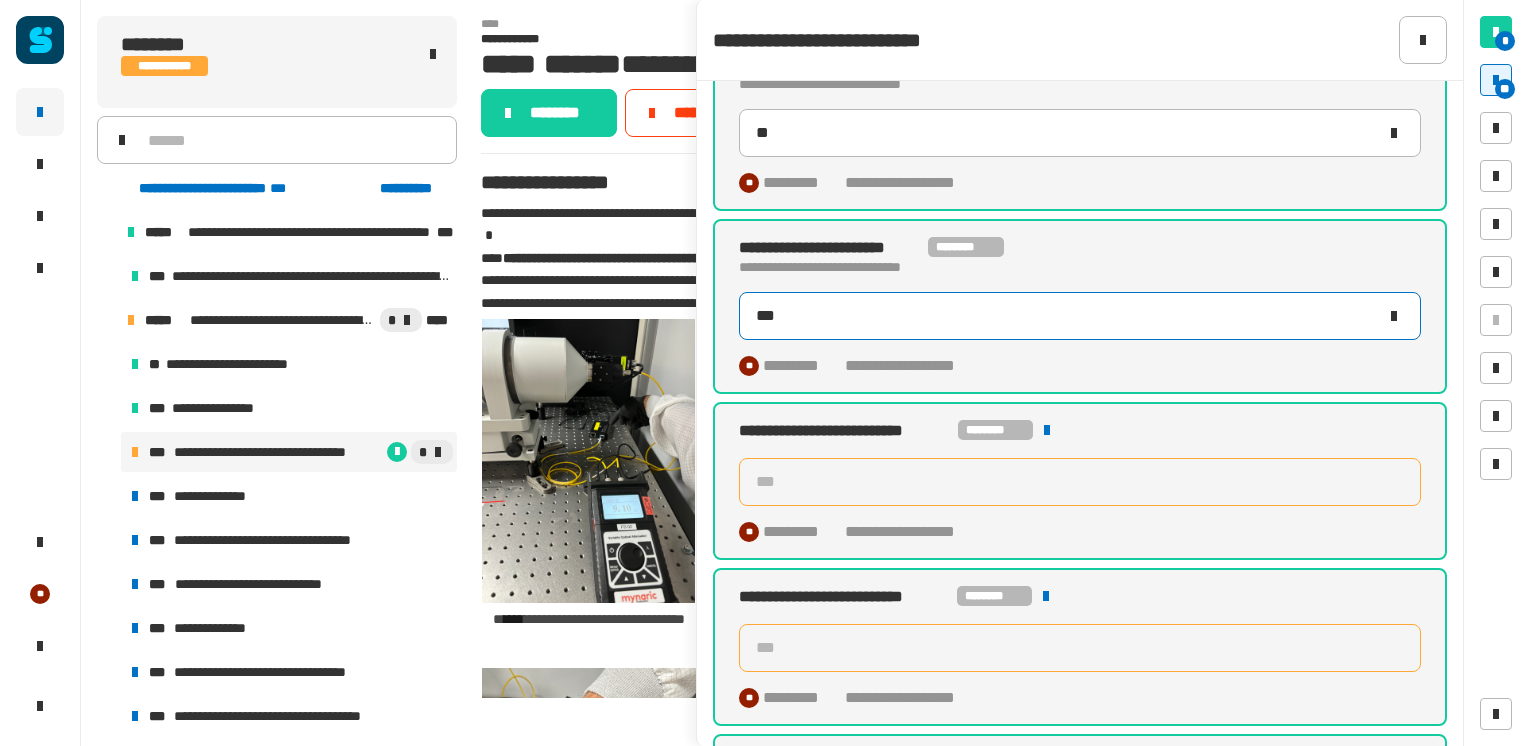 click on "***" 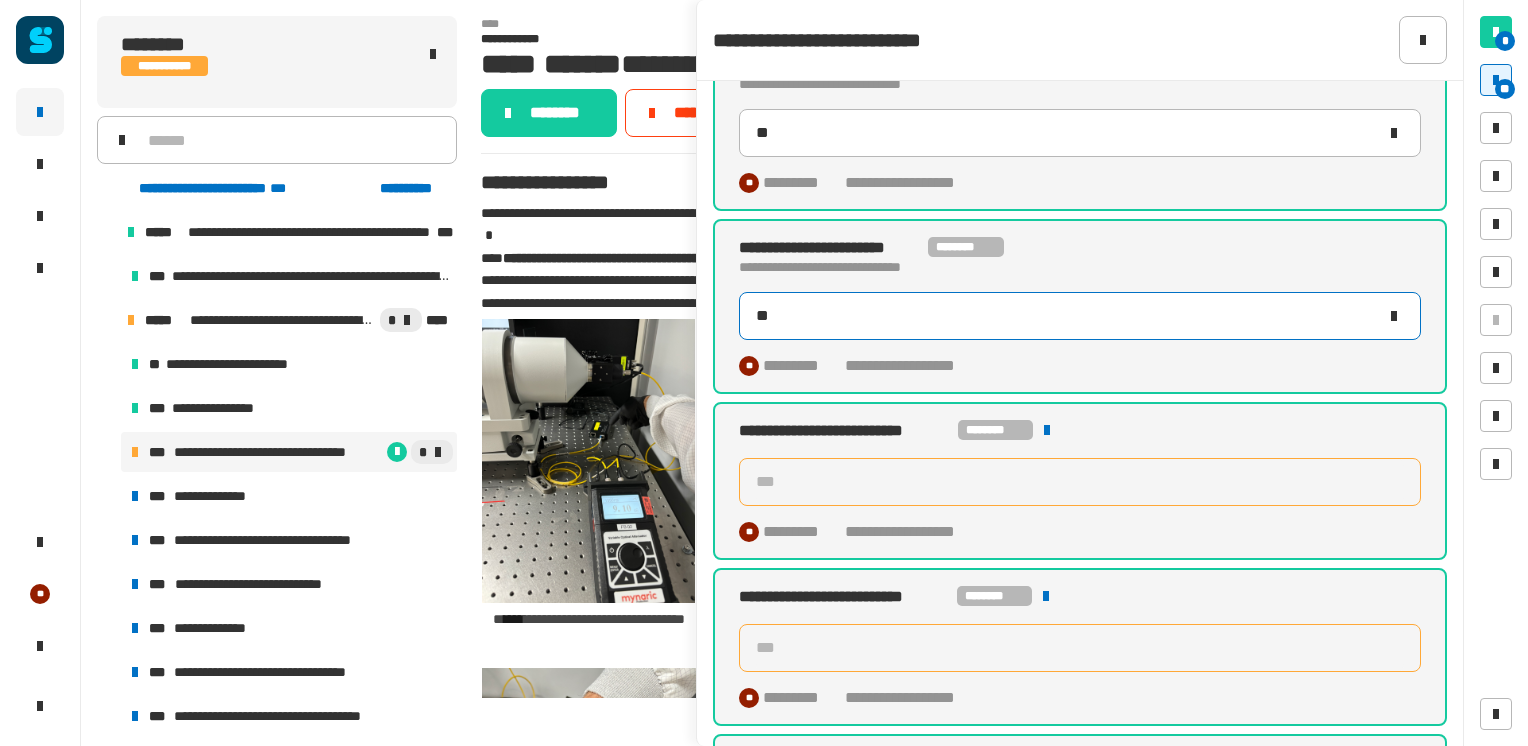 type on "***" 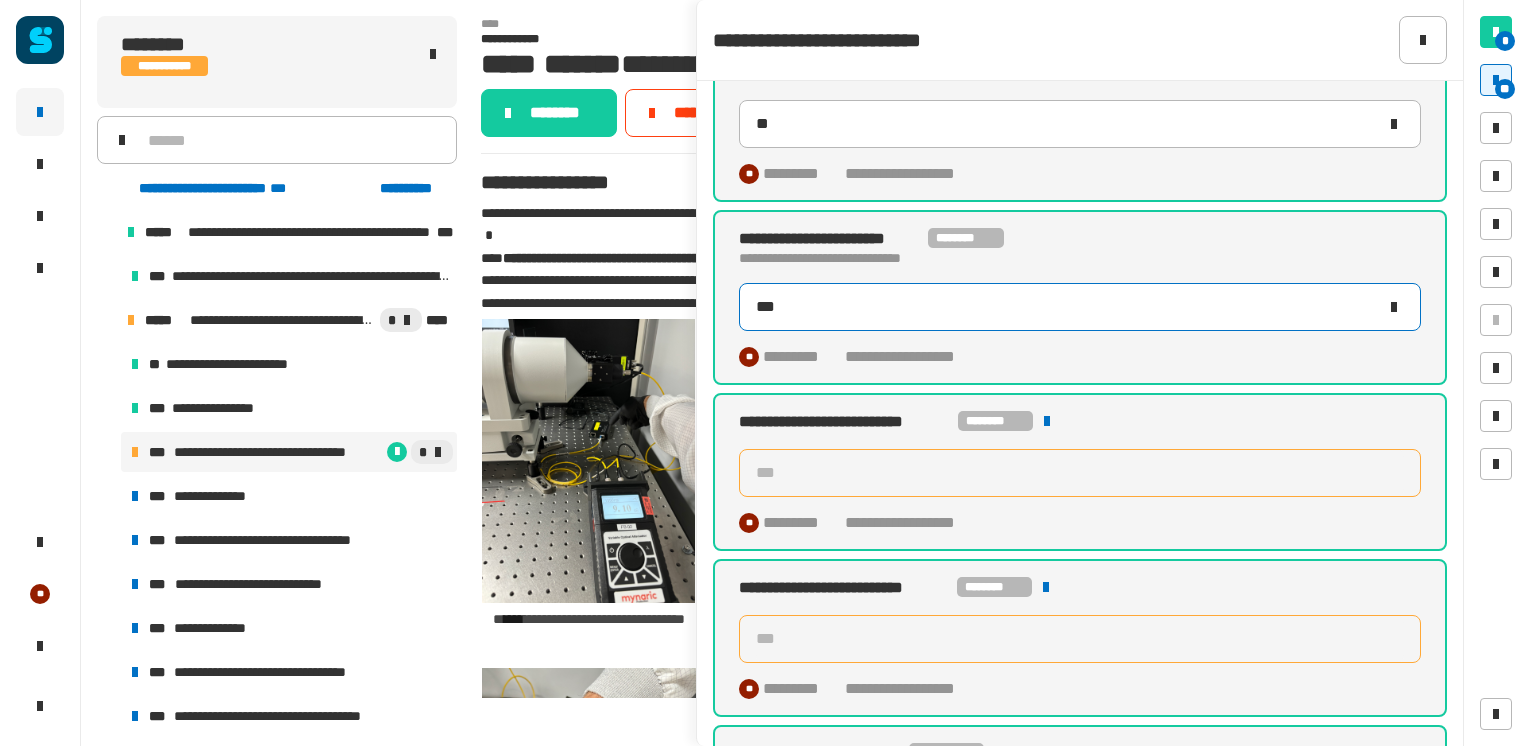 scroll, scrollTop: 1764, scrollLeft: 0, axis: vertical 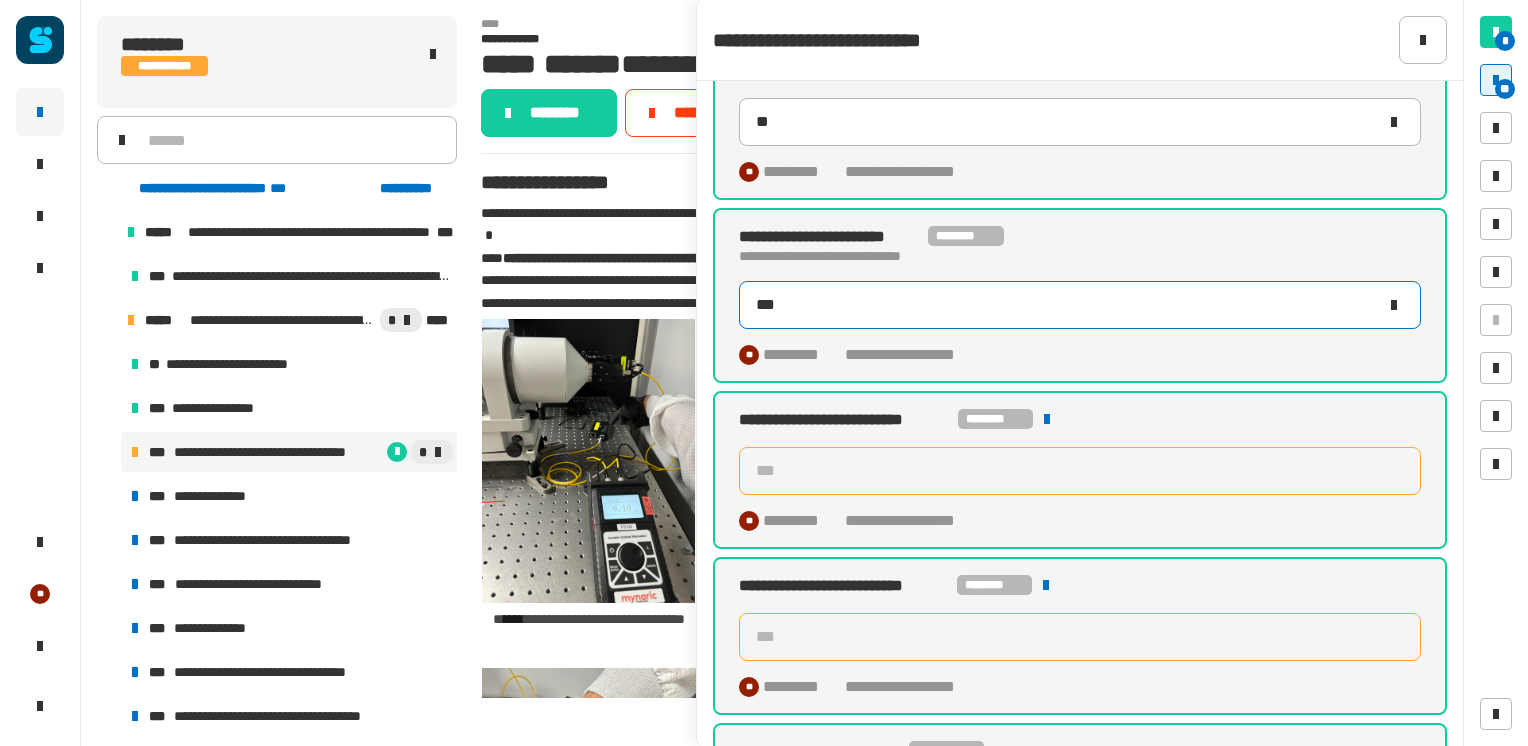type on "**" 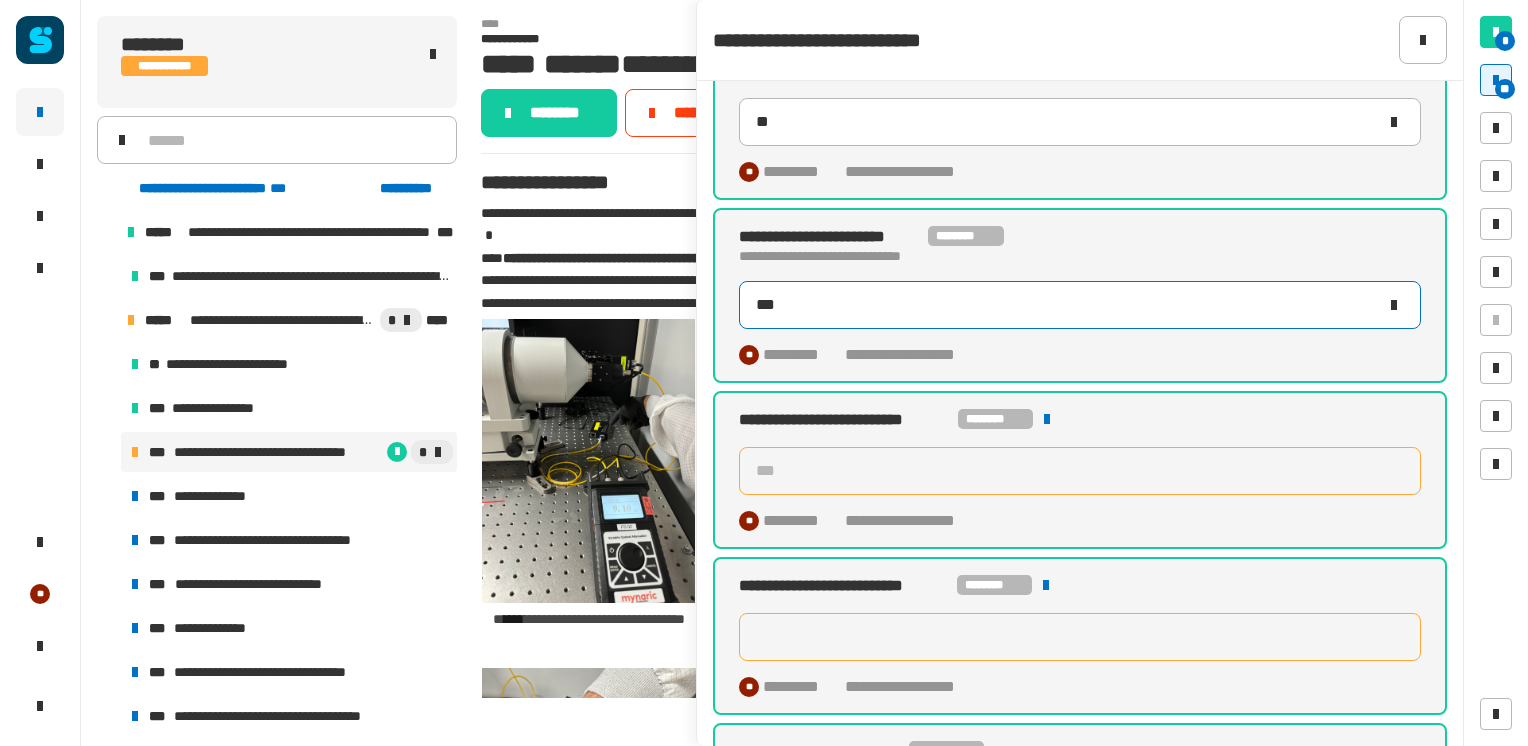 type on "***" 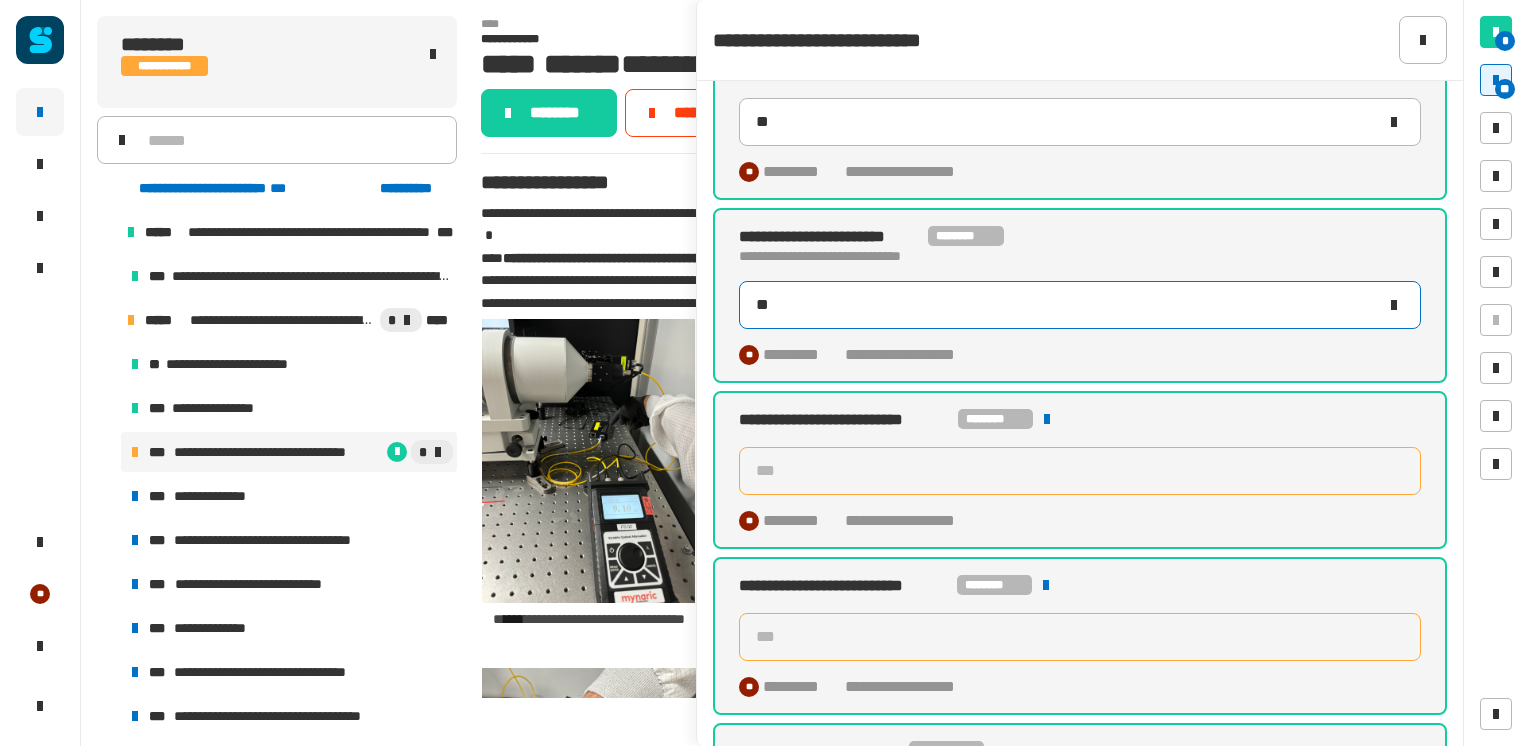 type on "***" 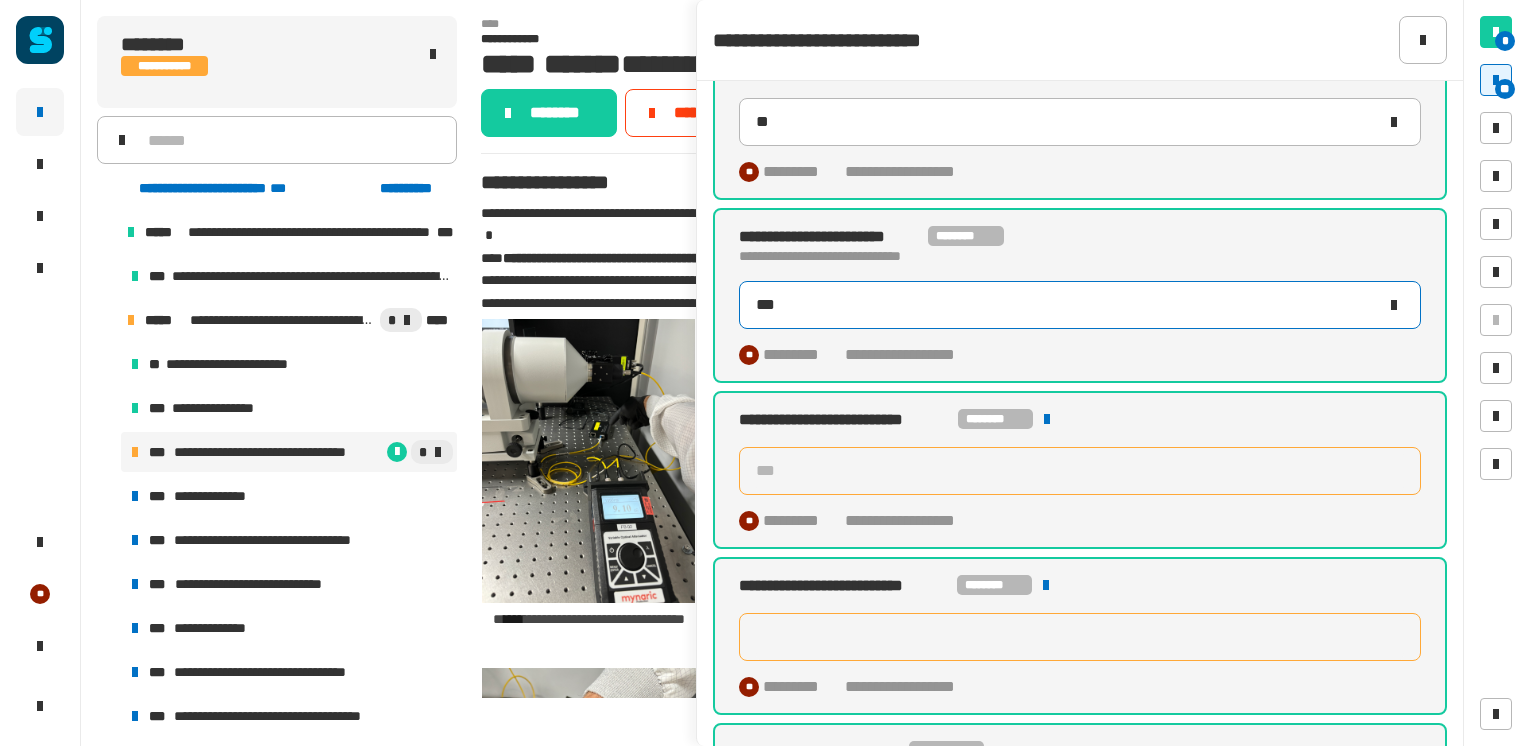 type on "***" 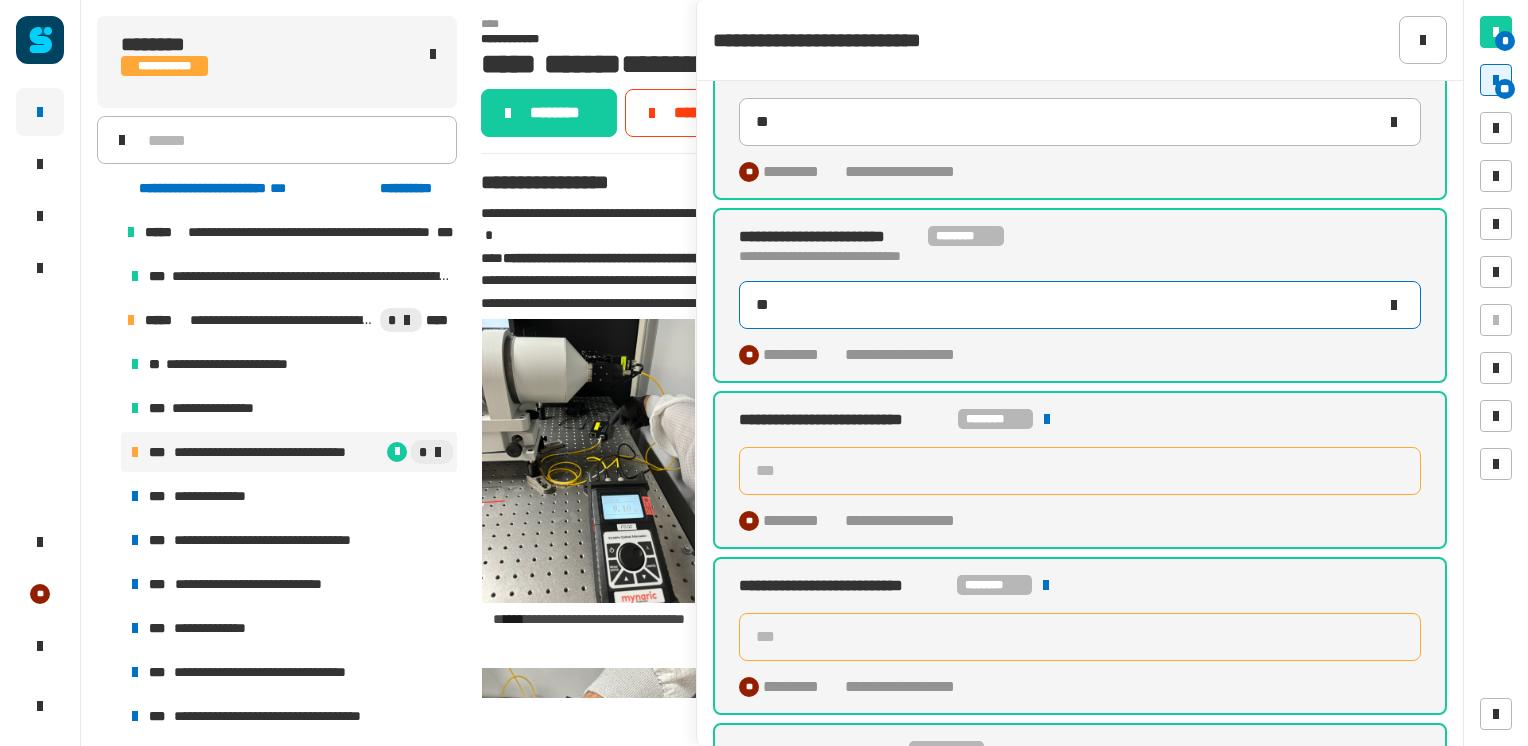 type on "***" 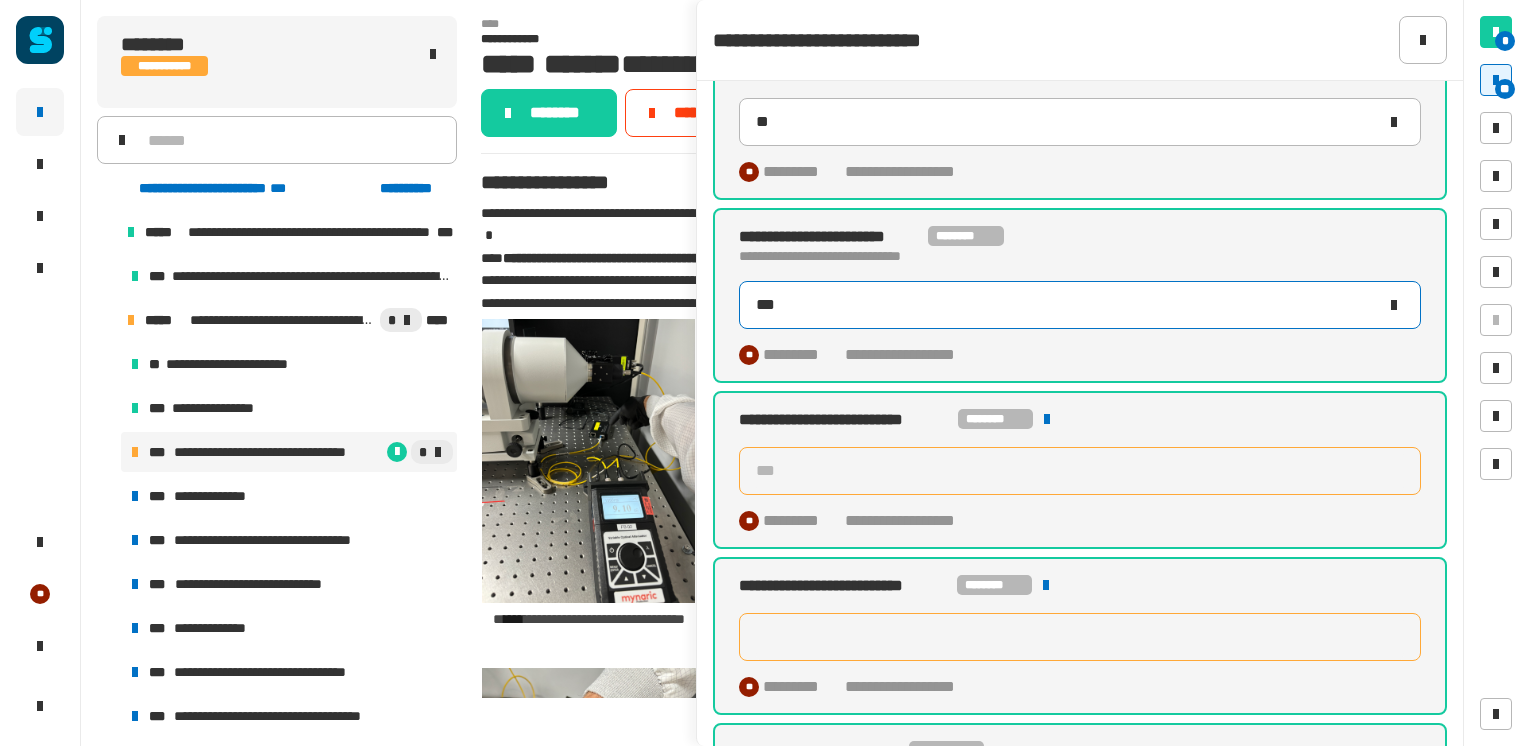 type on "***" 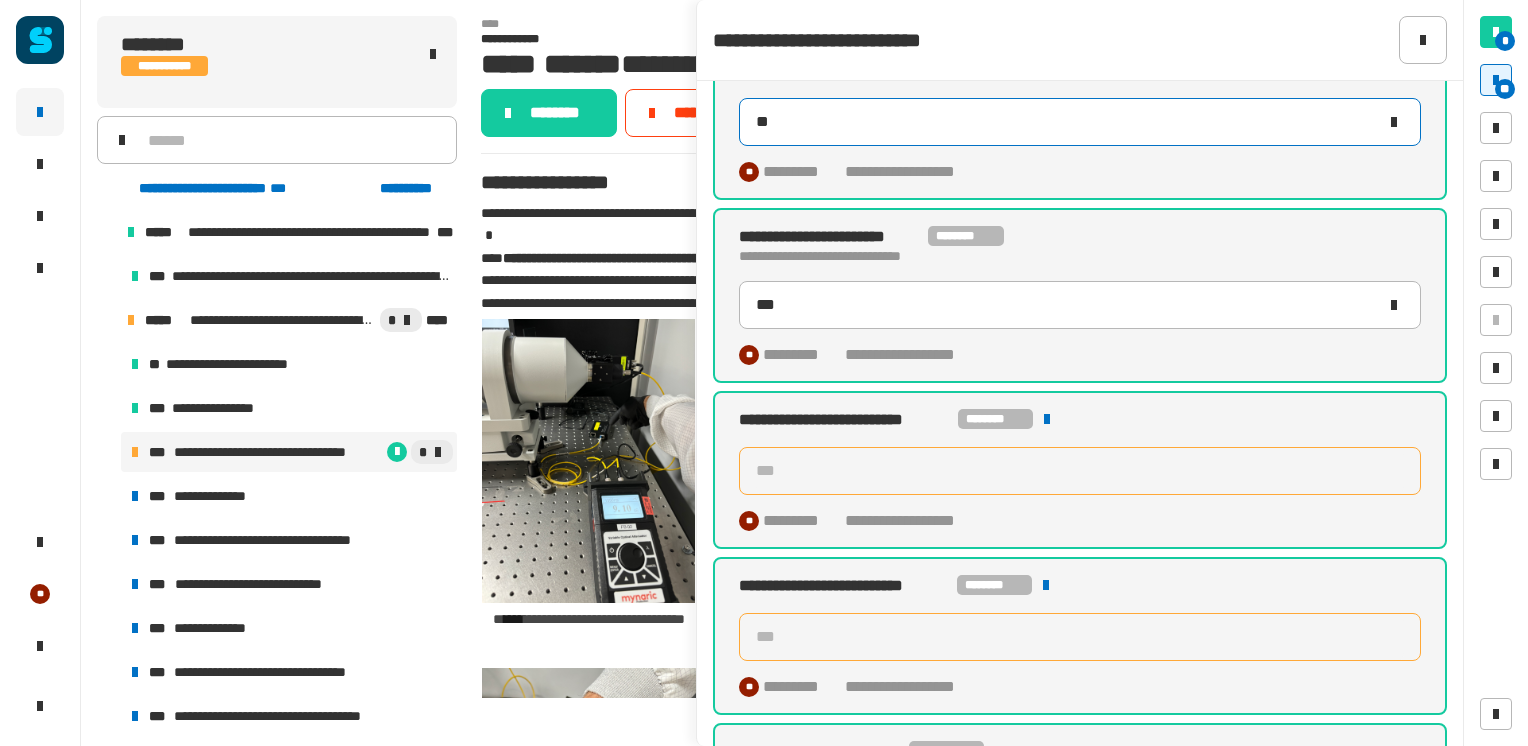 click on "**" 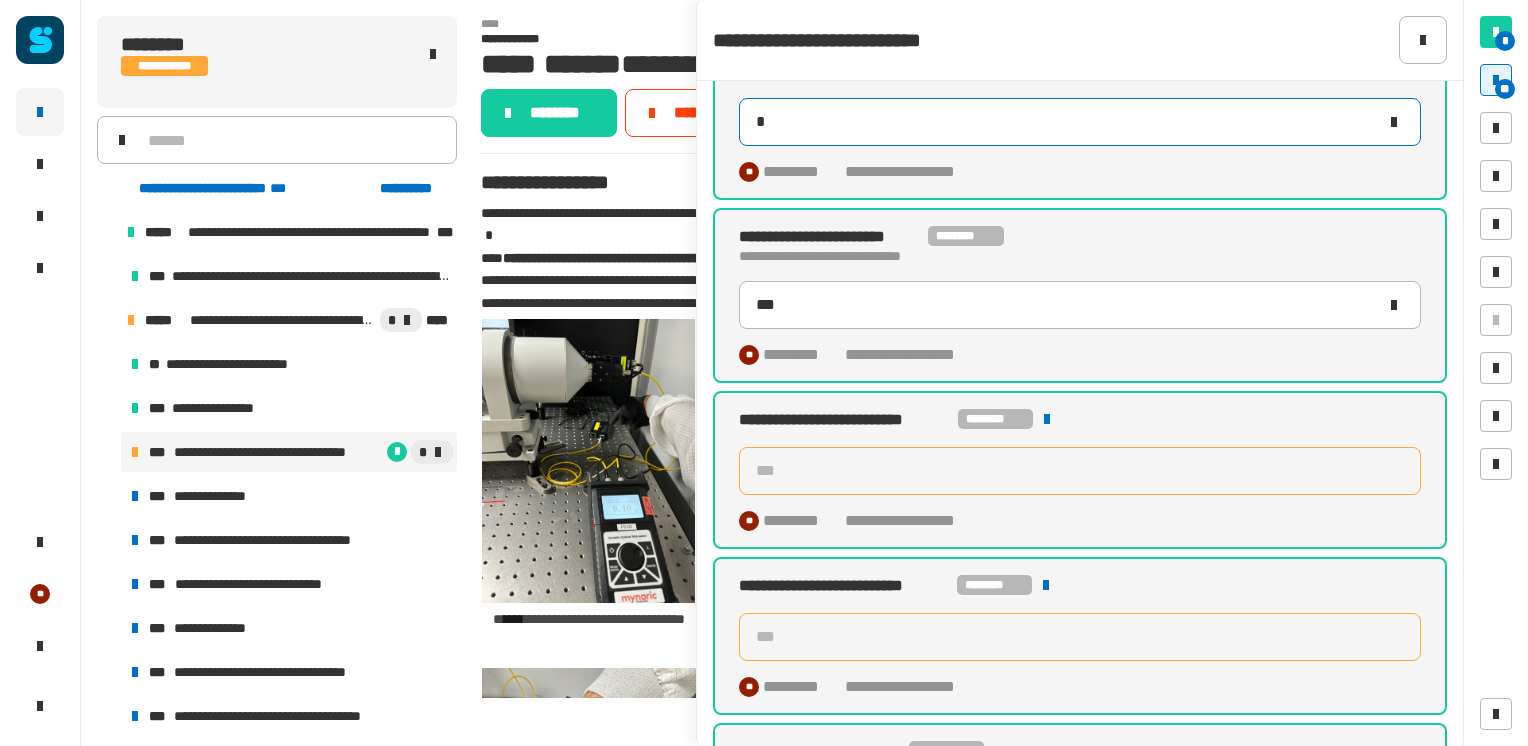 type on "**" 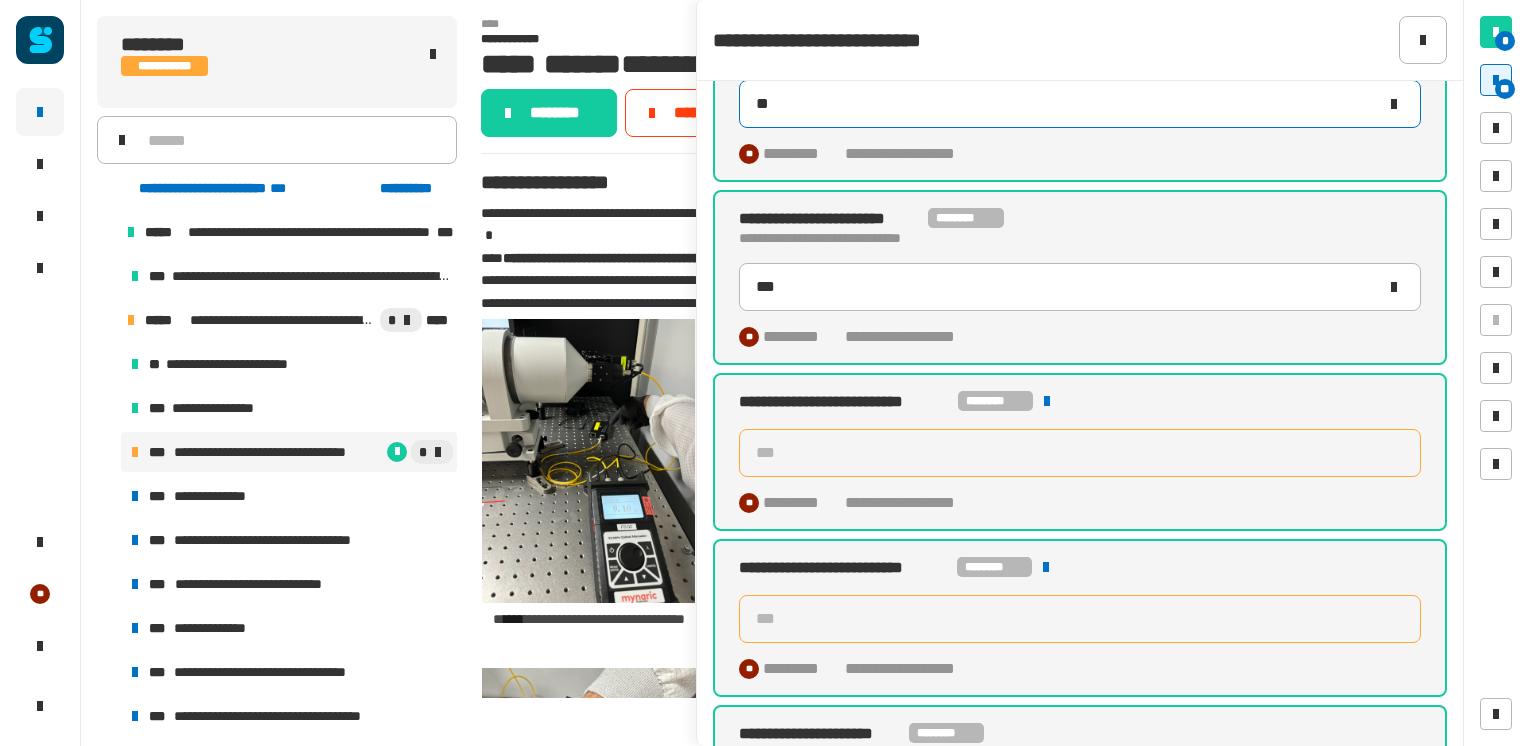 scroll, scrollTop: 1790, scrollLeft: 0, axis: vertical 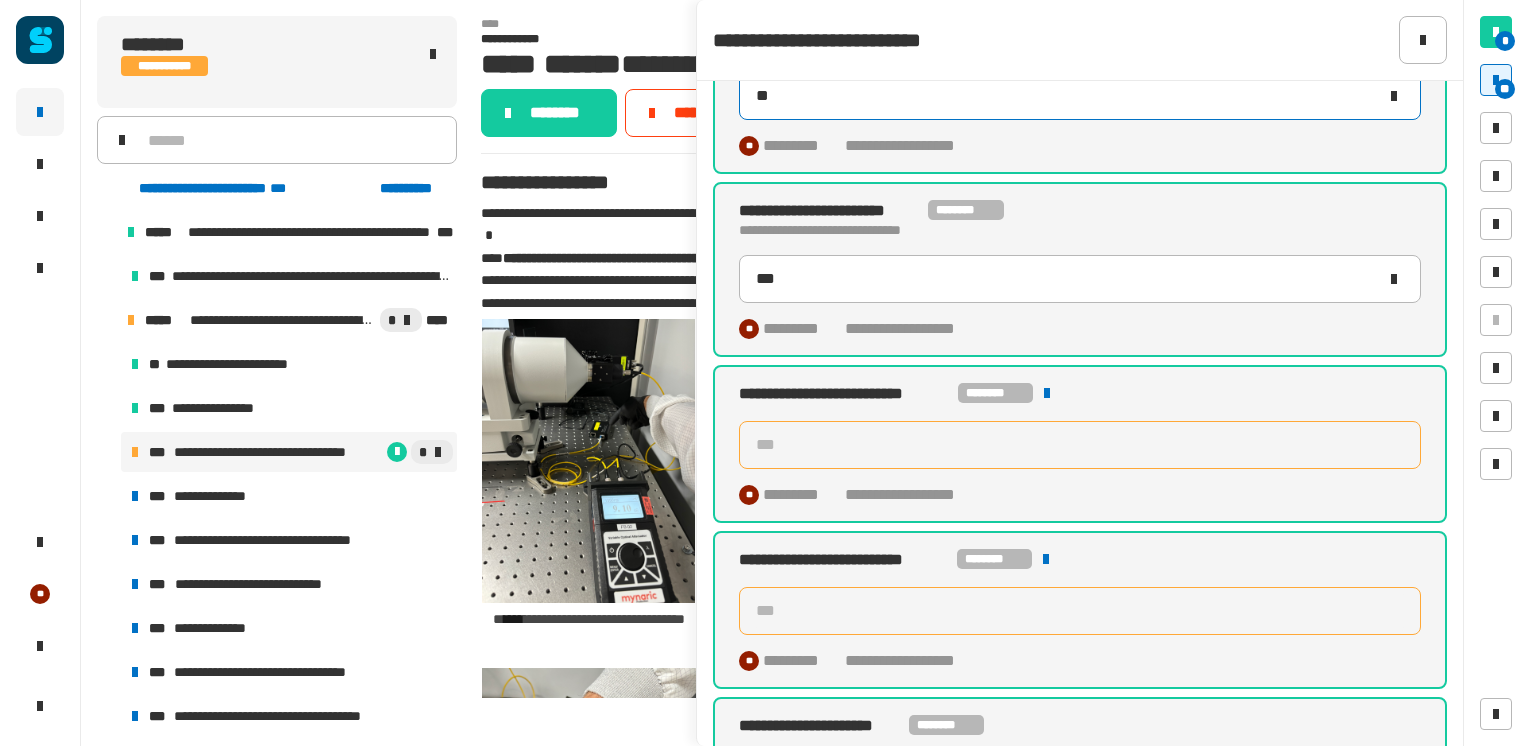 type on "***" 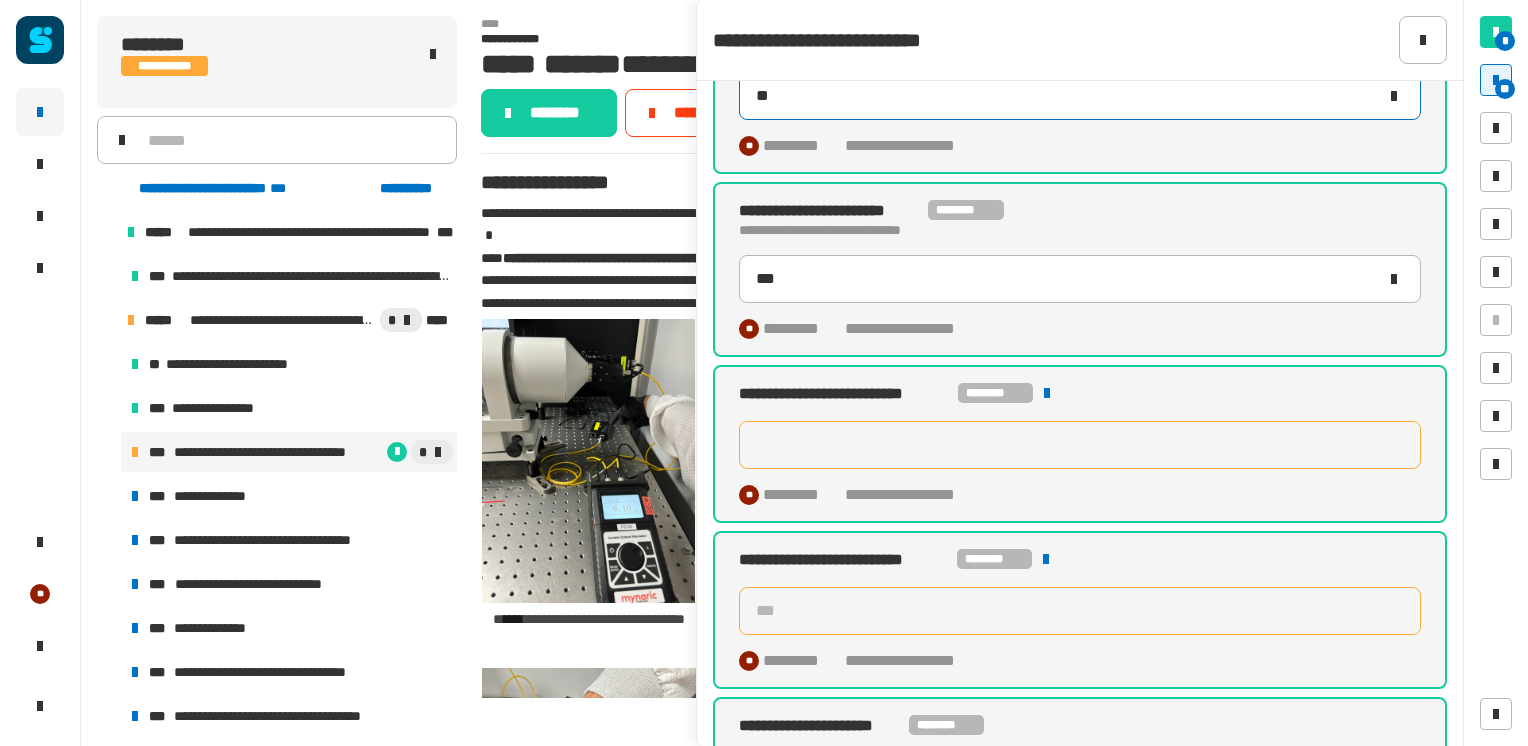 type on "***" 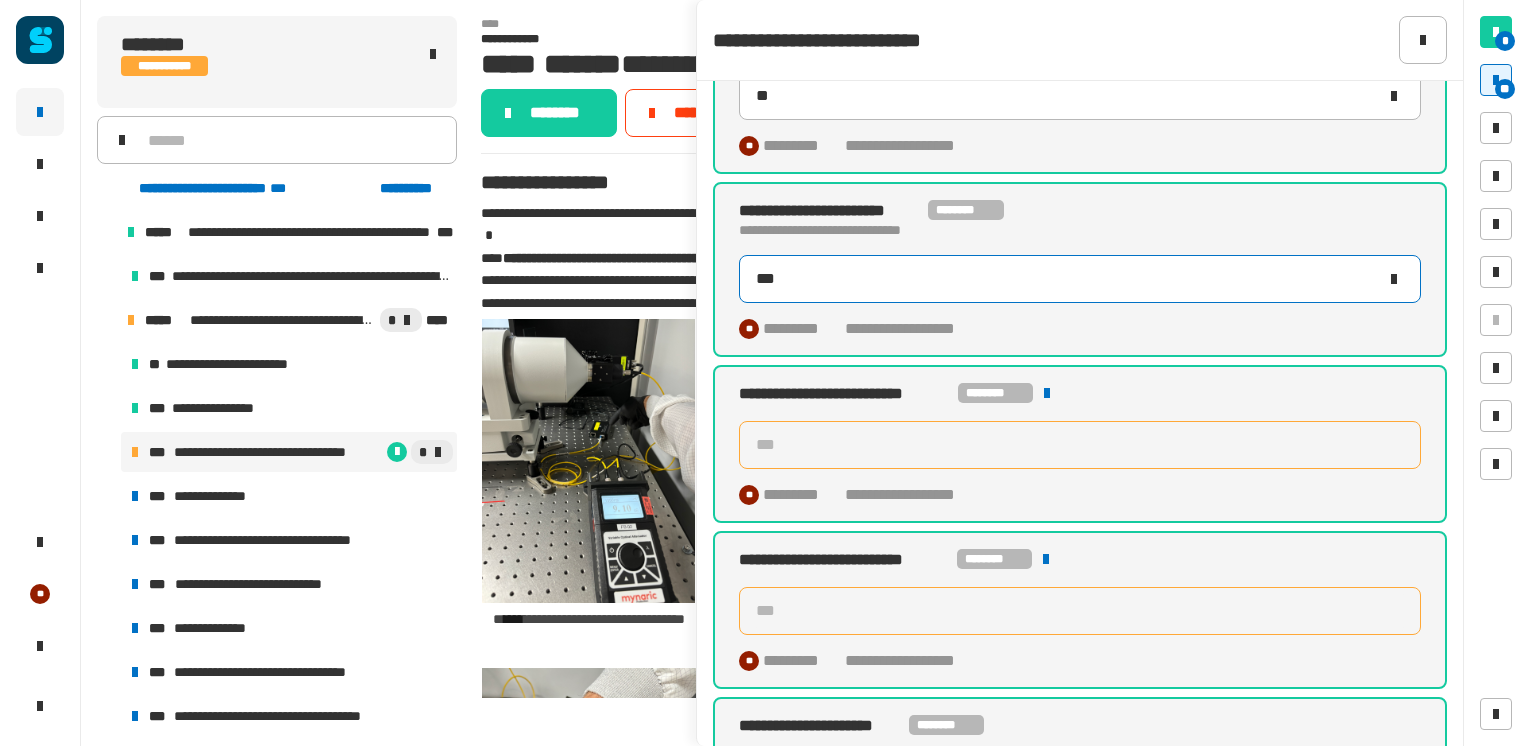 click on "***" 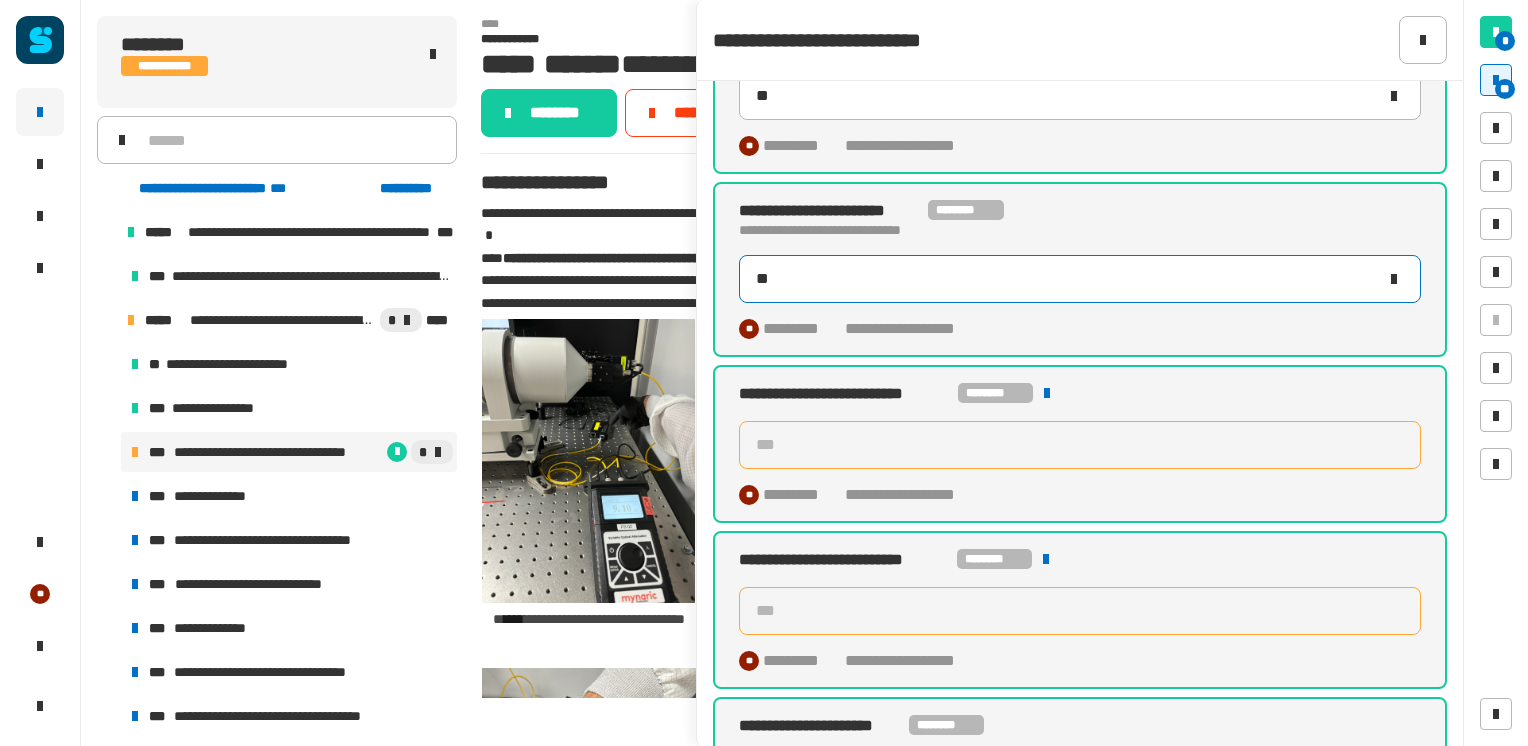 type on "***" 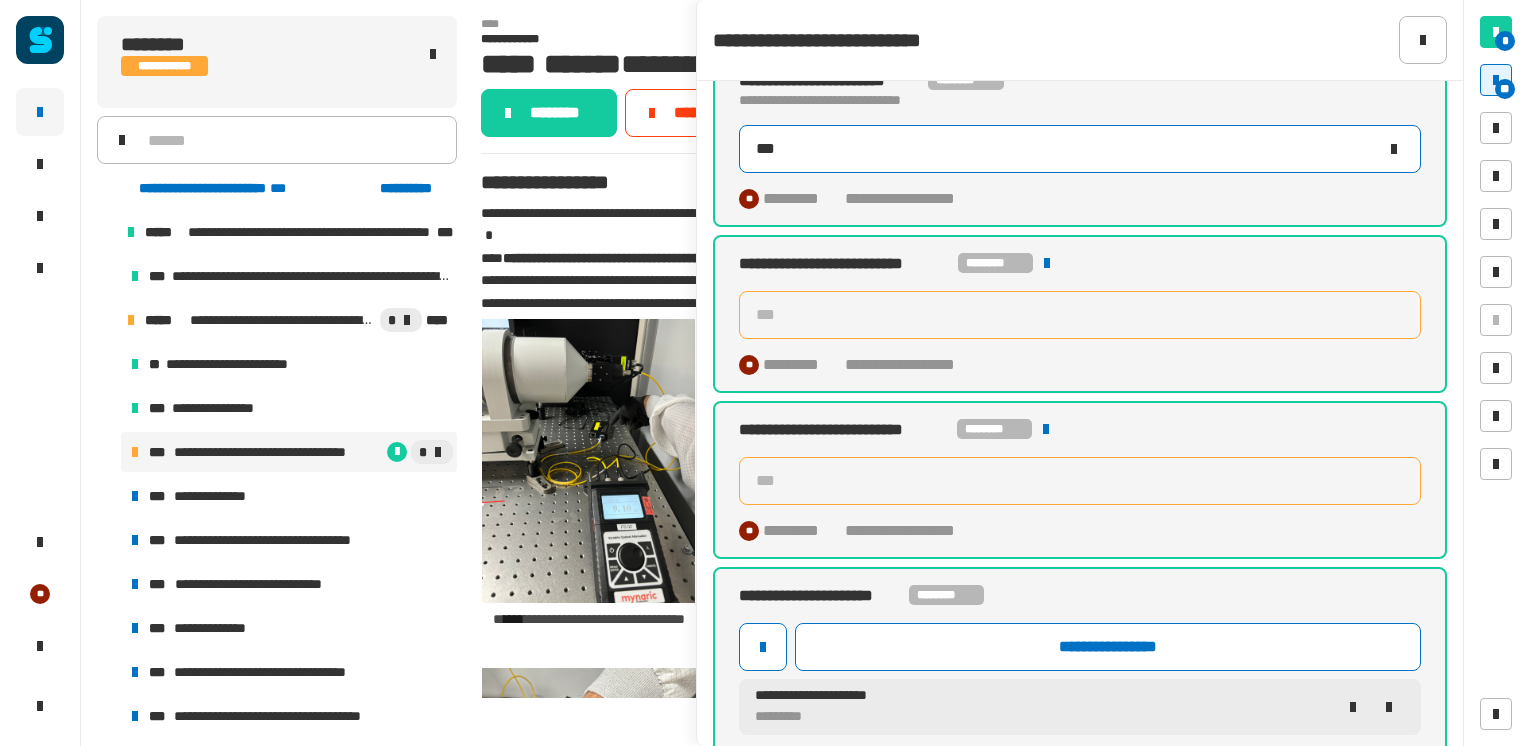 scroll, scrollTop: 1920, scrollLeft: 0, axis: vertical 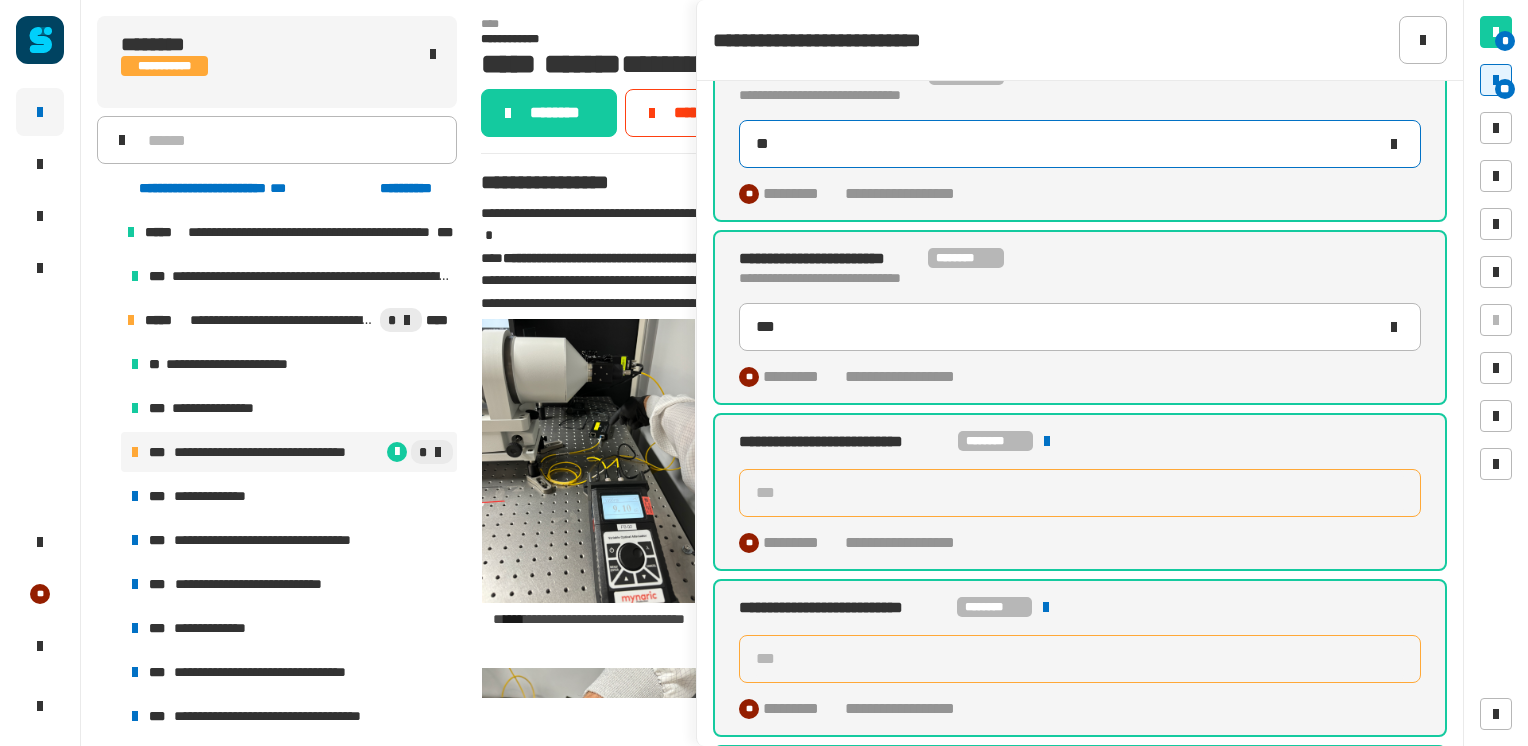 click on "**" 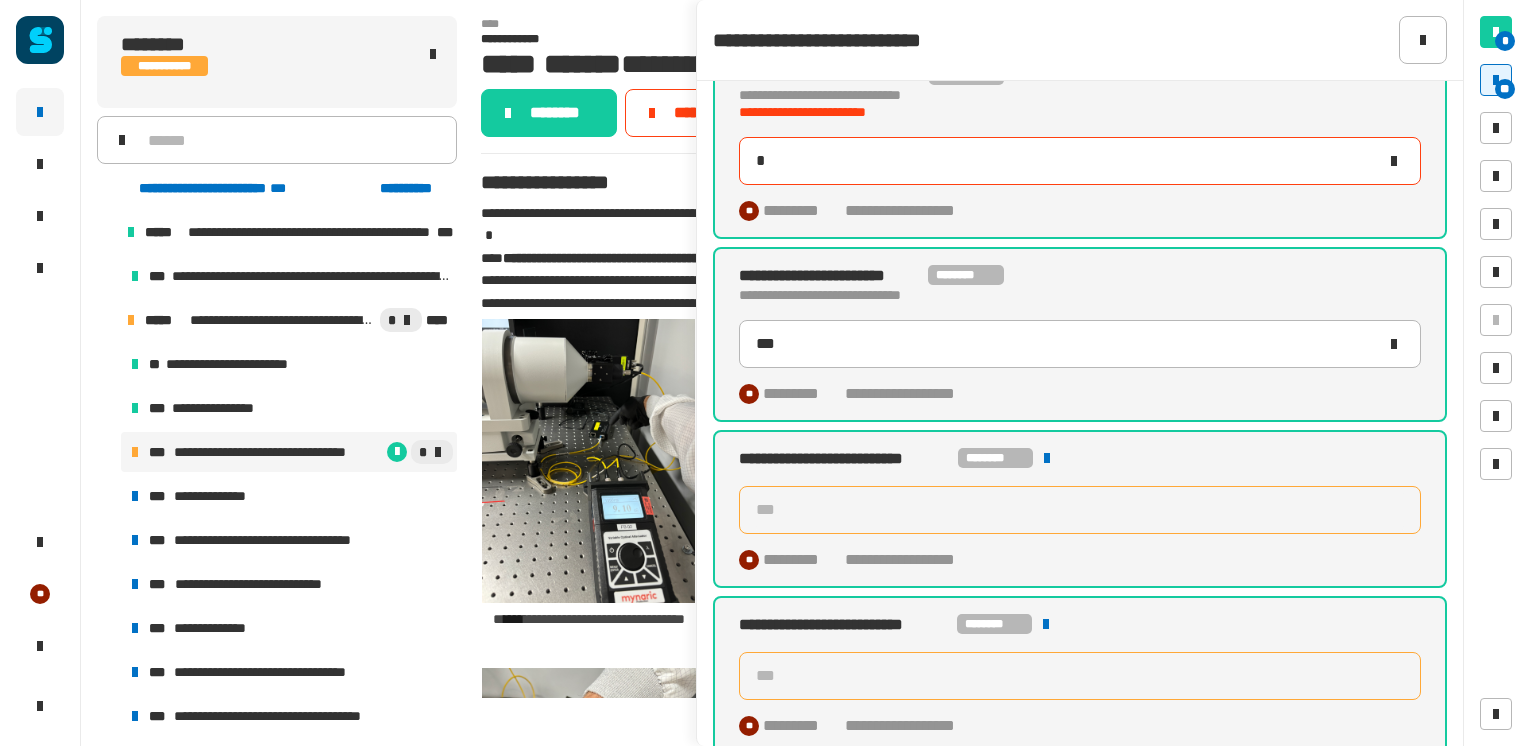 type on "**" 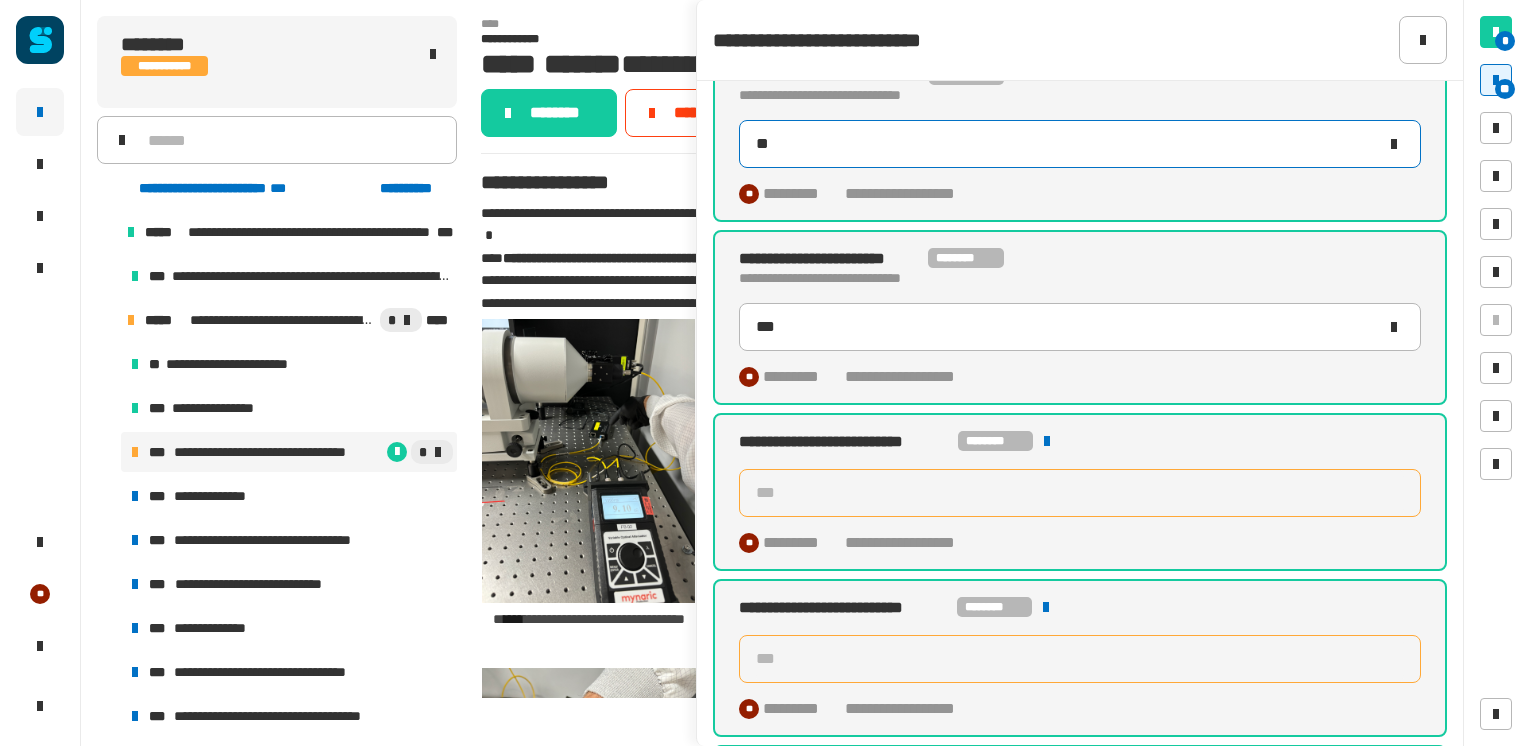 type on "***" 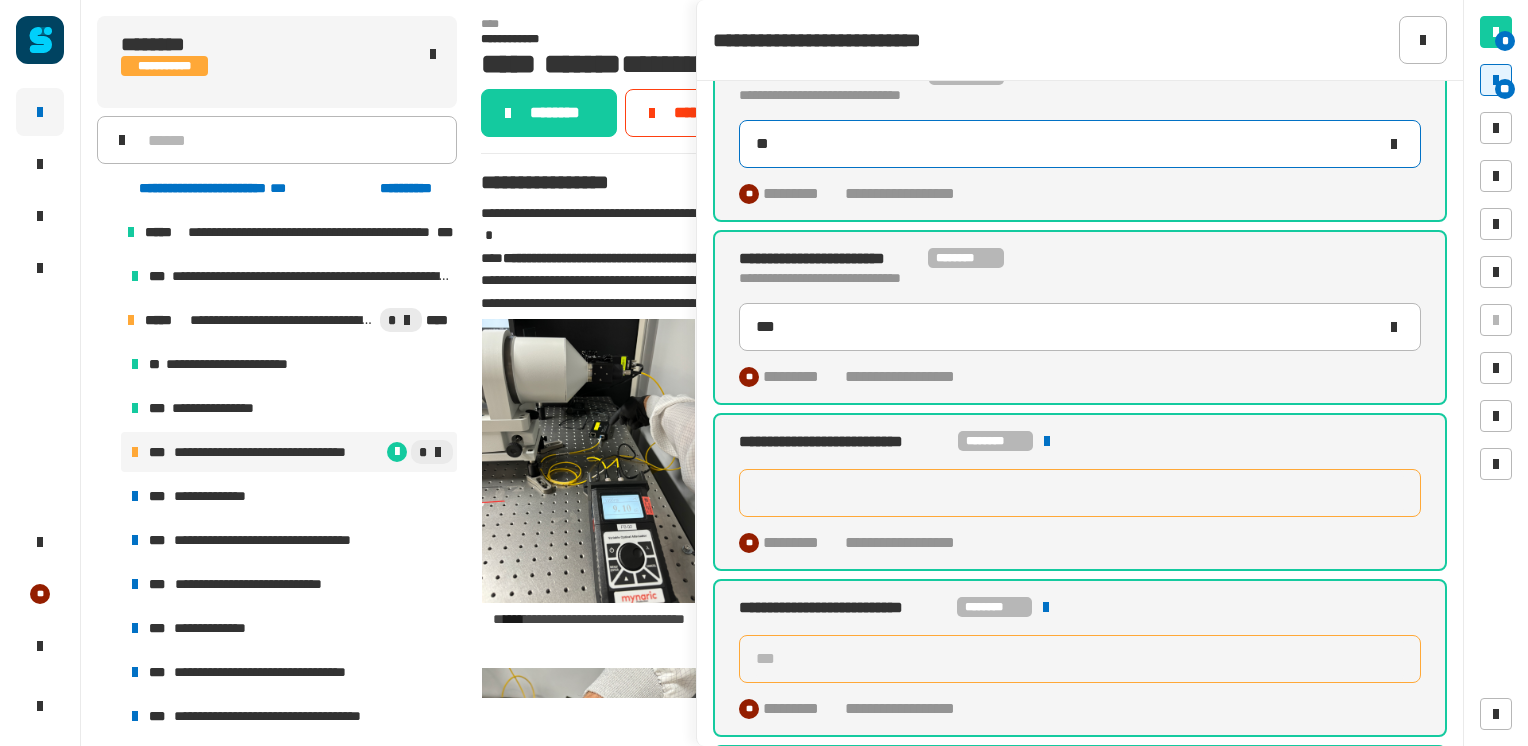 type on "***" 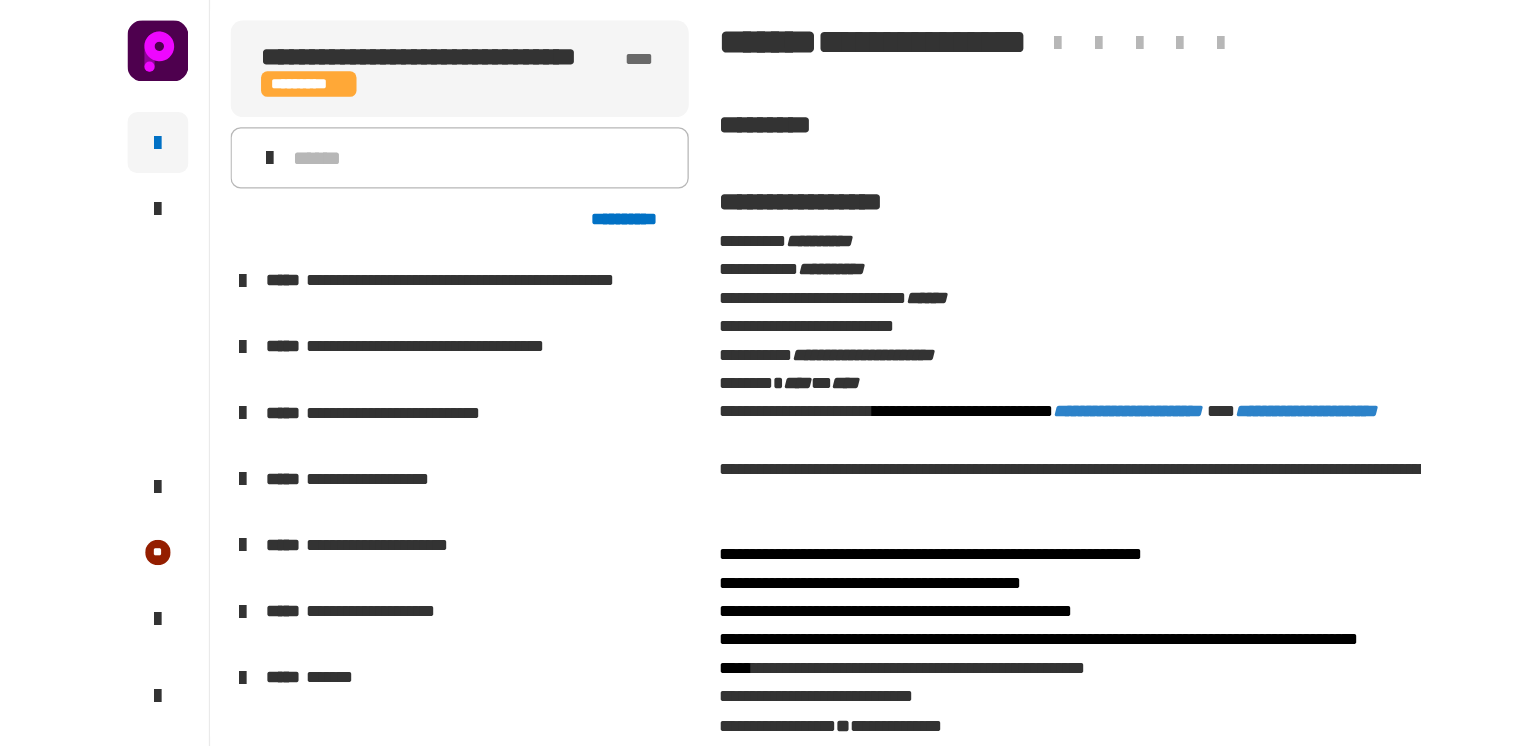 scroll, scrollTop: 0, scrollLeft: 0, axis: both 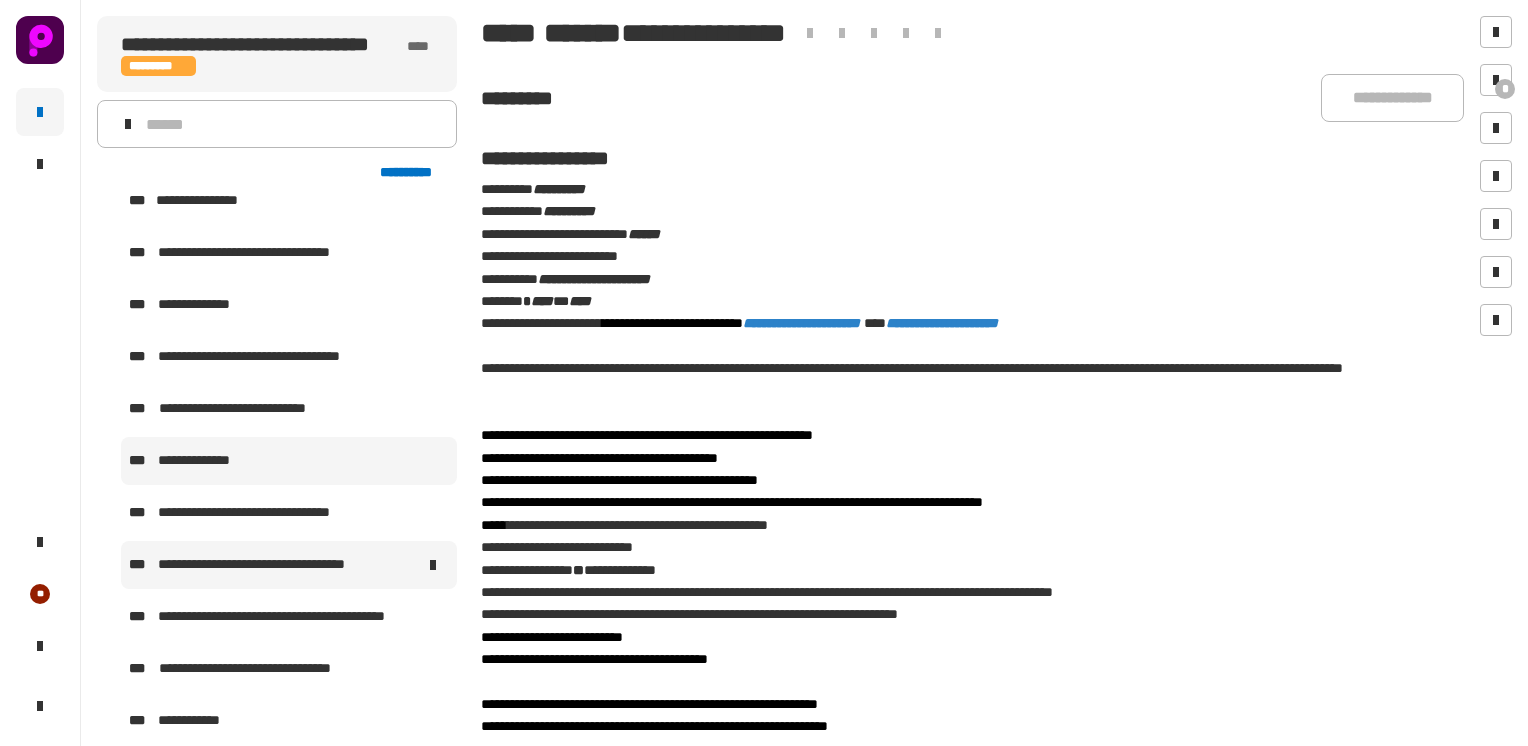 click on "**********" at bounding box center [265, 565] 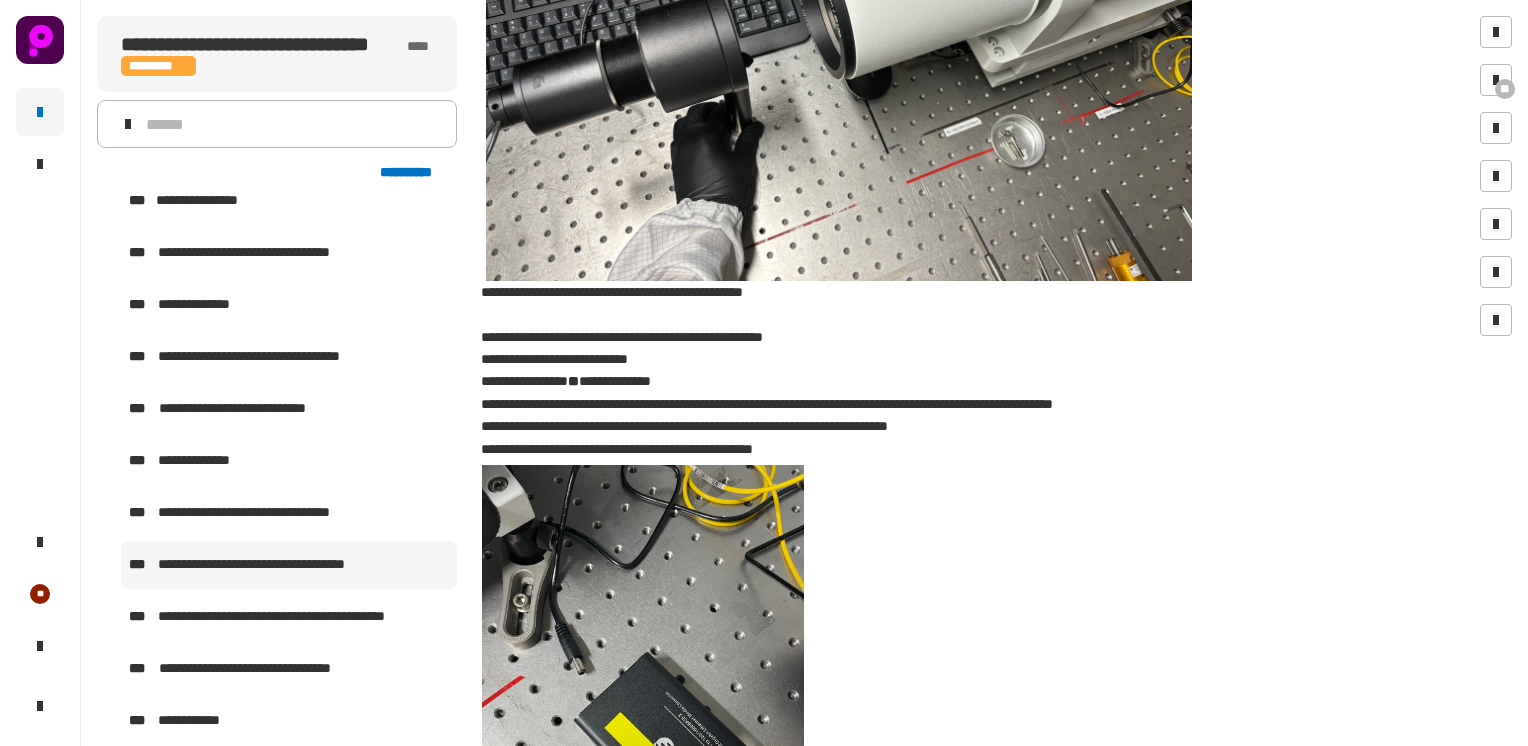 scroll, scrollTop: 558, scrollLeft: 0, axis: vertical 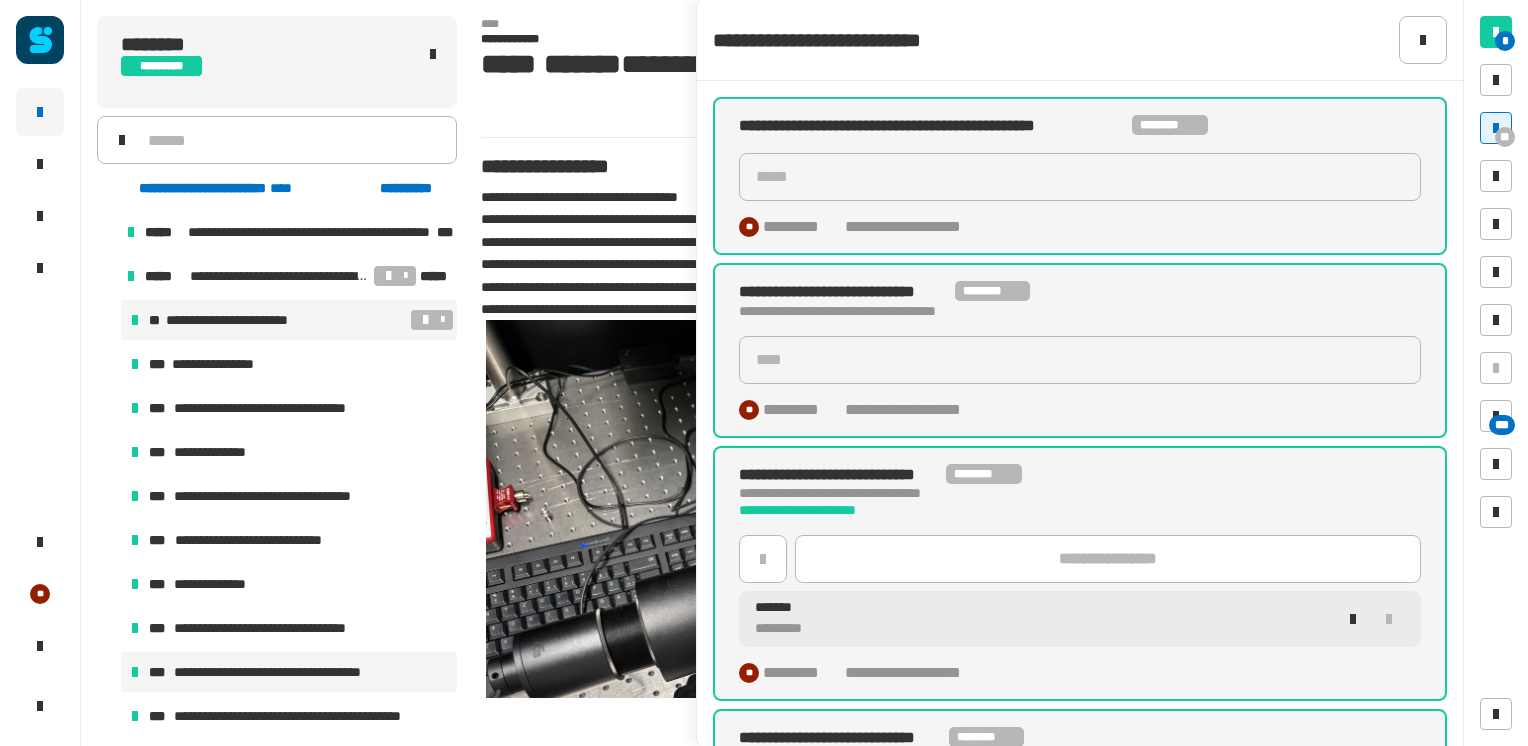 click on "**********" at bounding box center (240, 320) 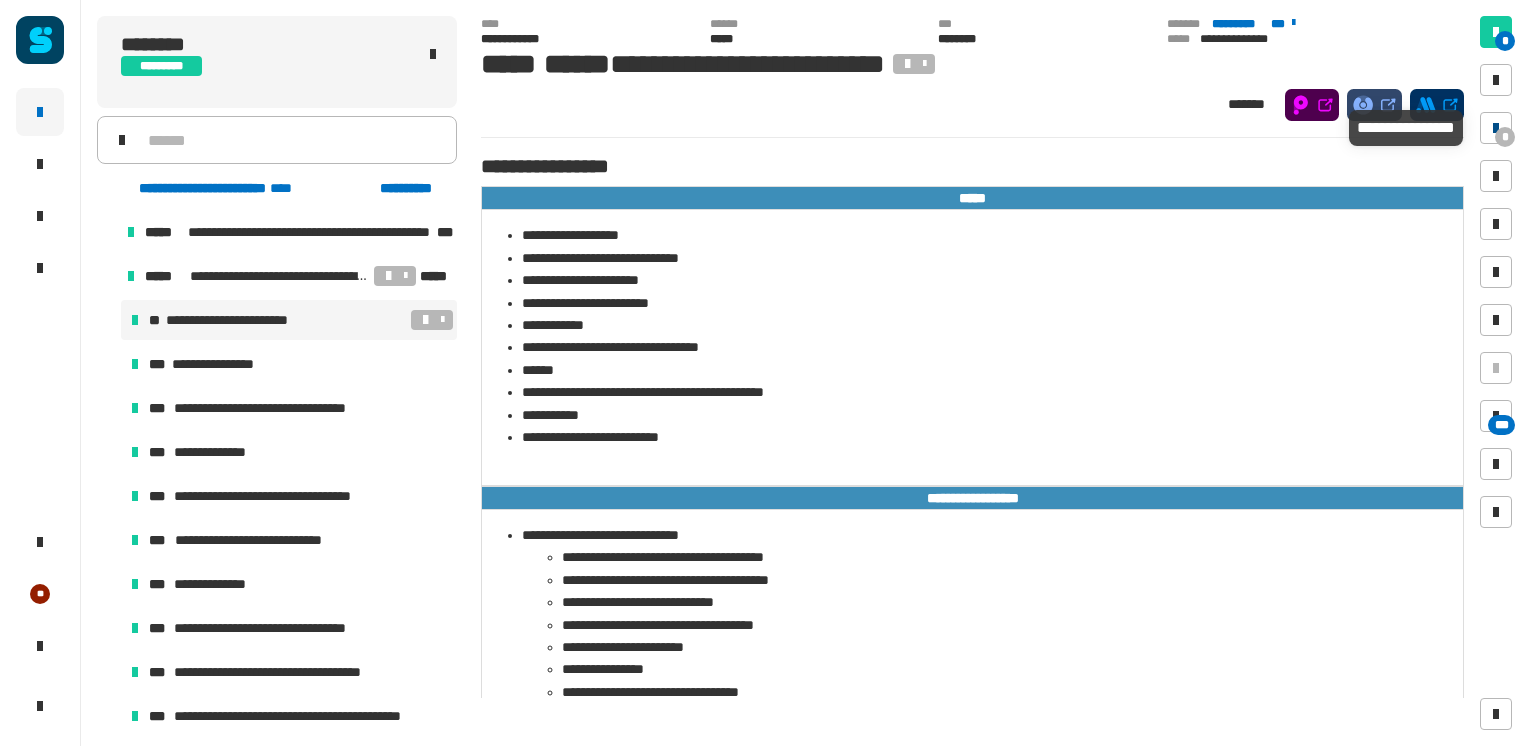 click on "*" at bounding box center [1505, 137] 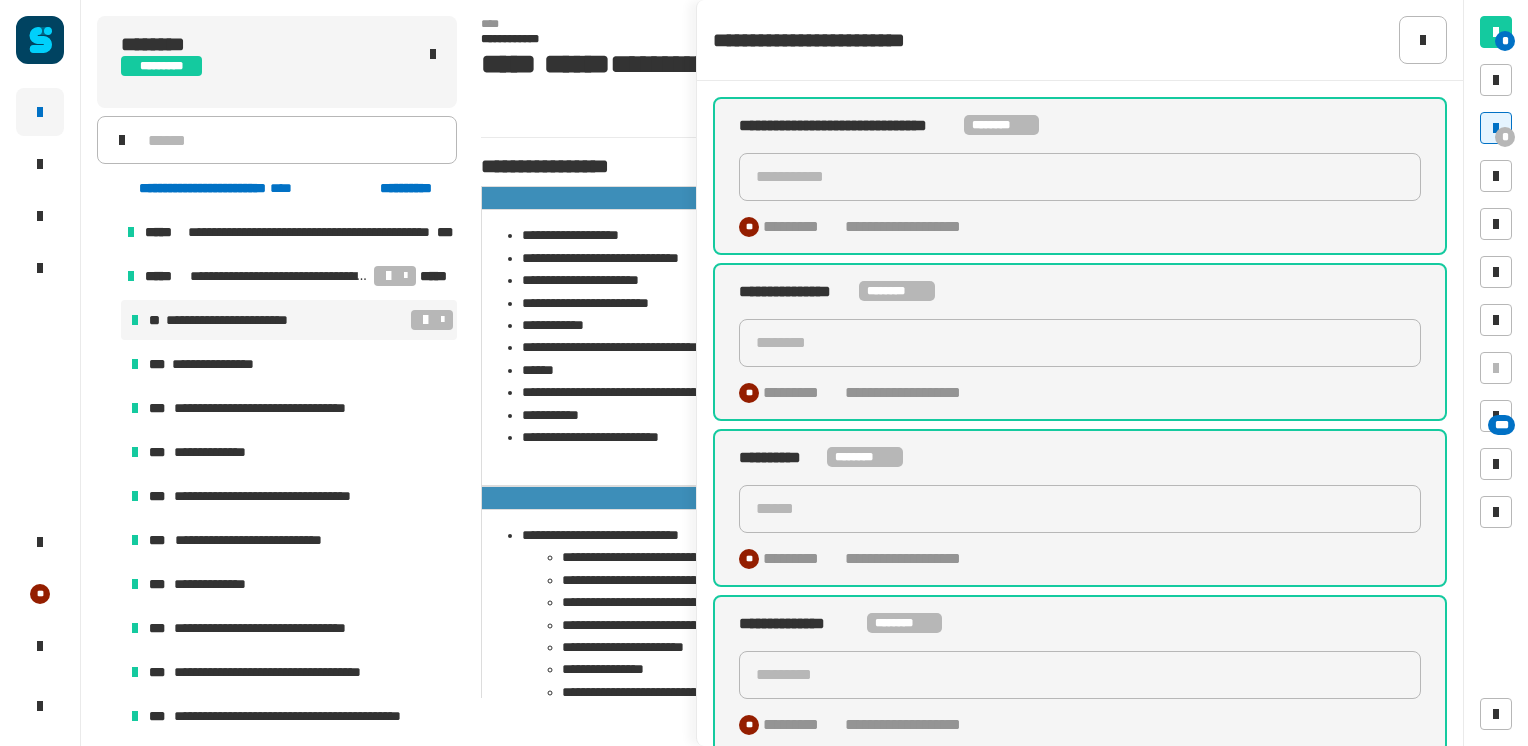 click on "**********" 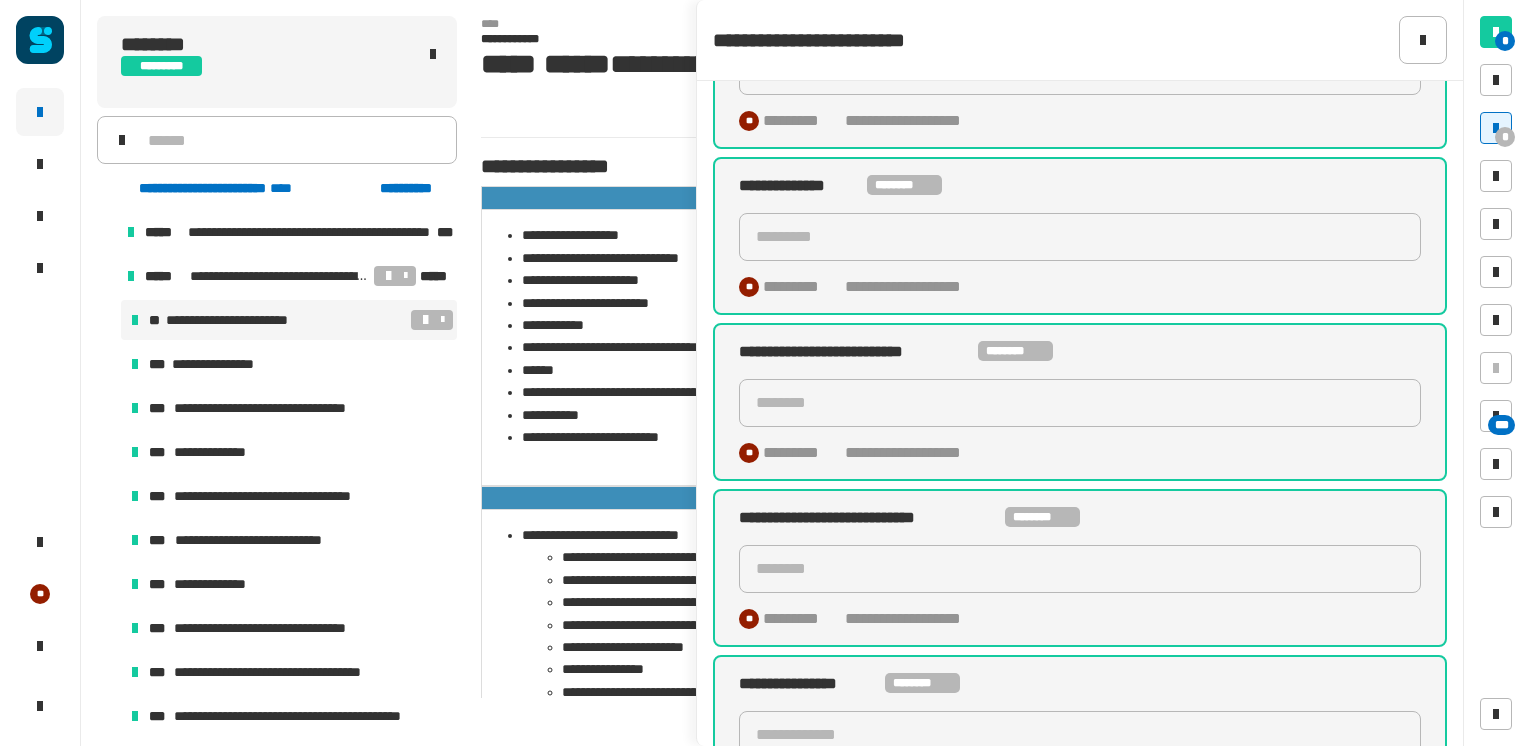 scroll, scrollTop: 440, scrollLeft: 0, axis: vertical 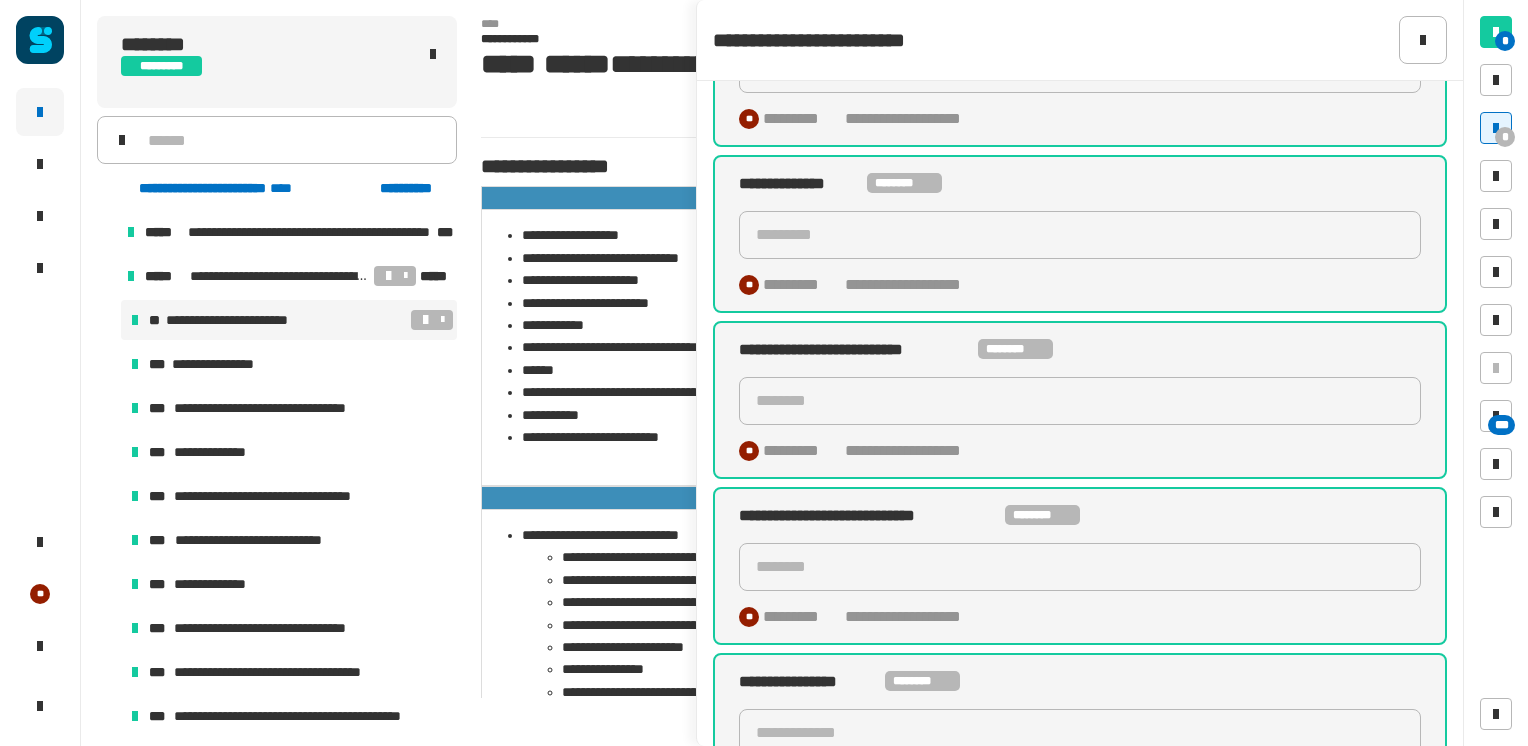 click on "*********" 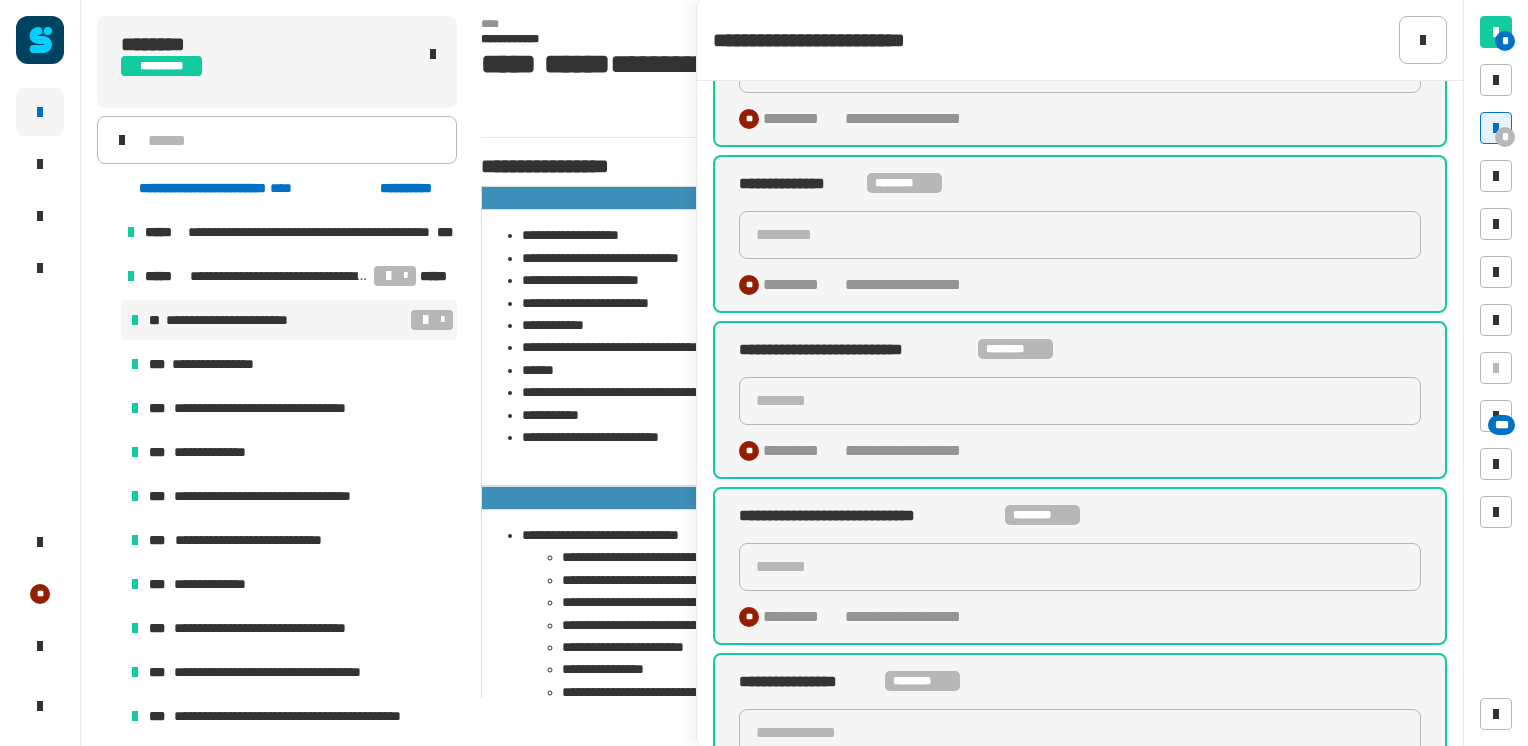 click on "********" 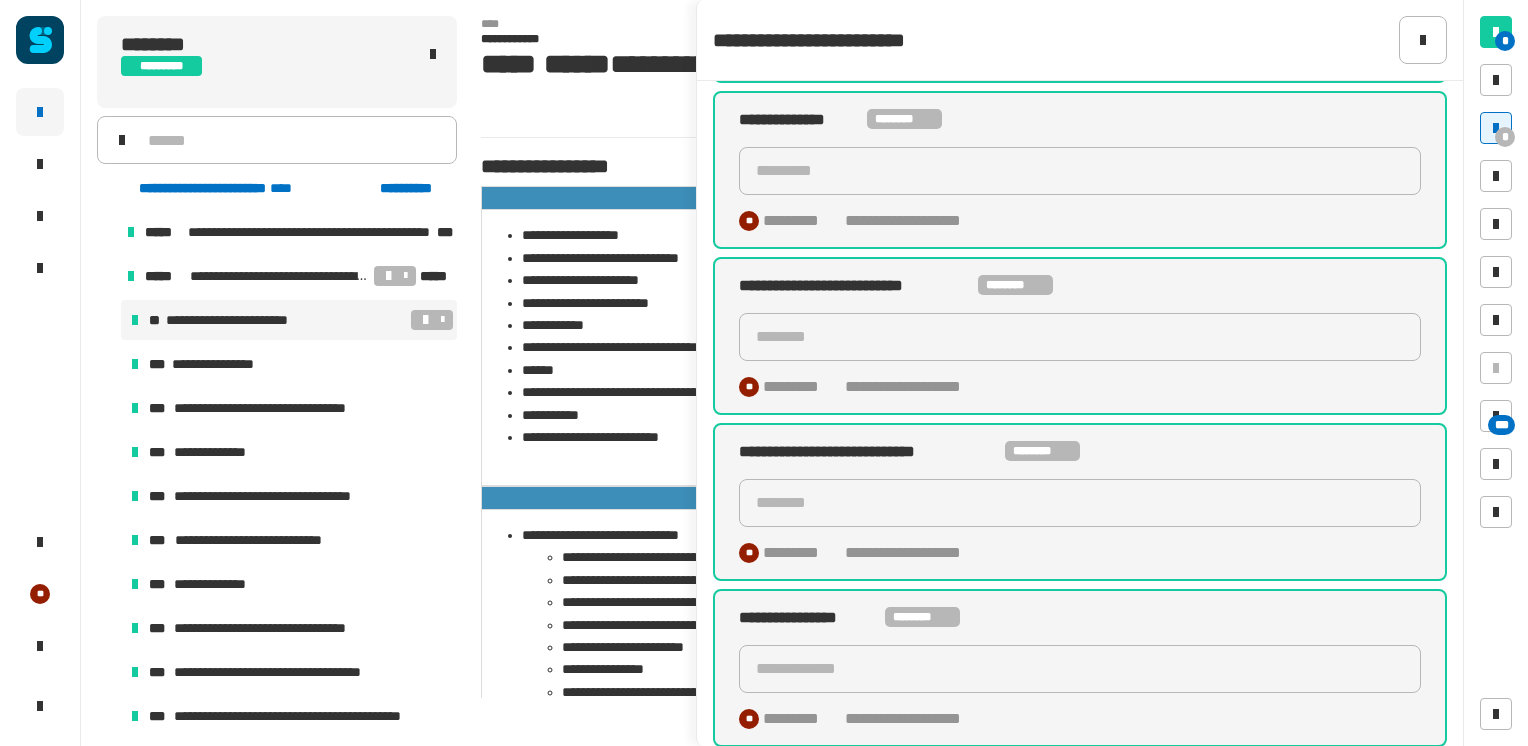 click on "********" 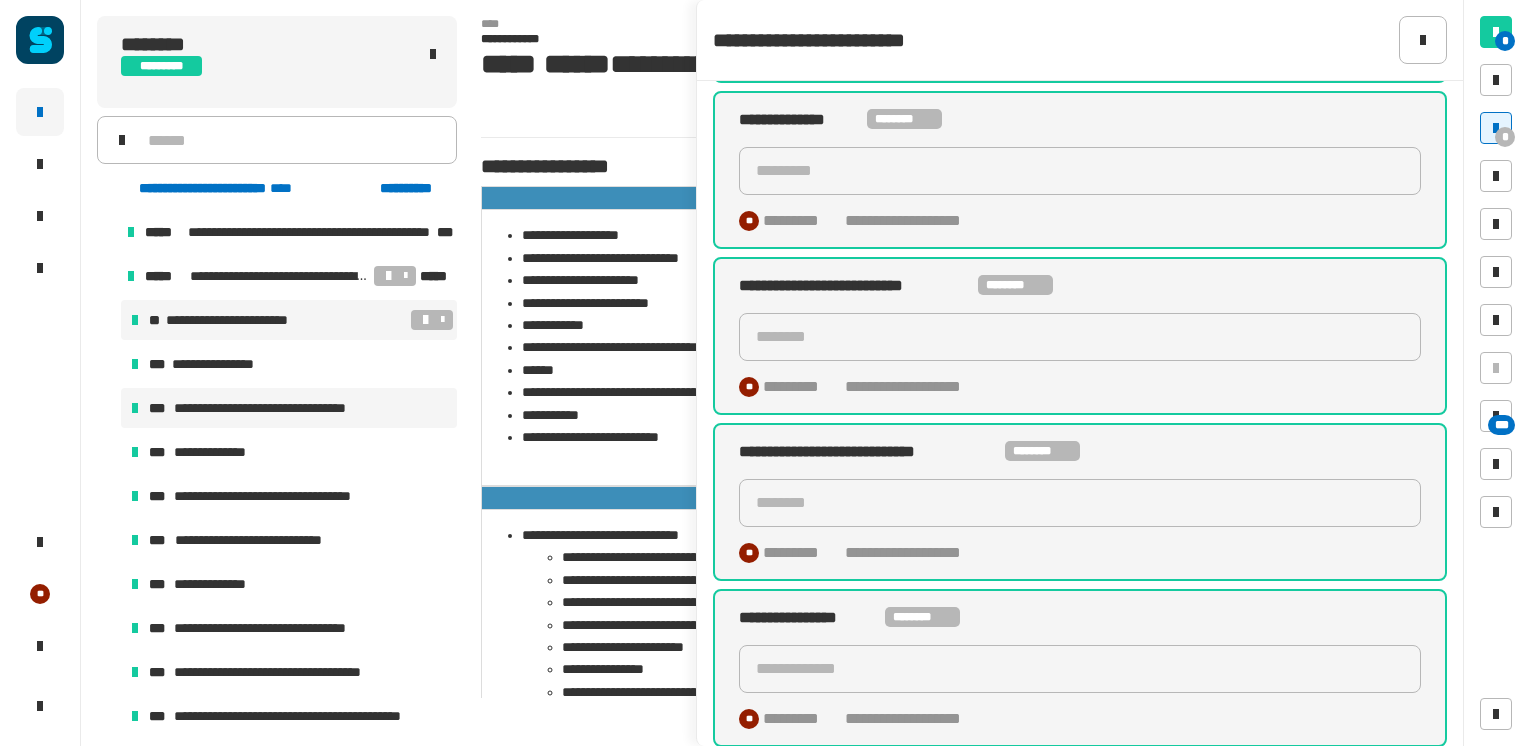 click on "**********" at bounding box center [289, 408] 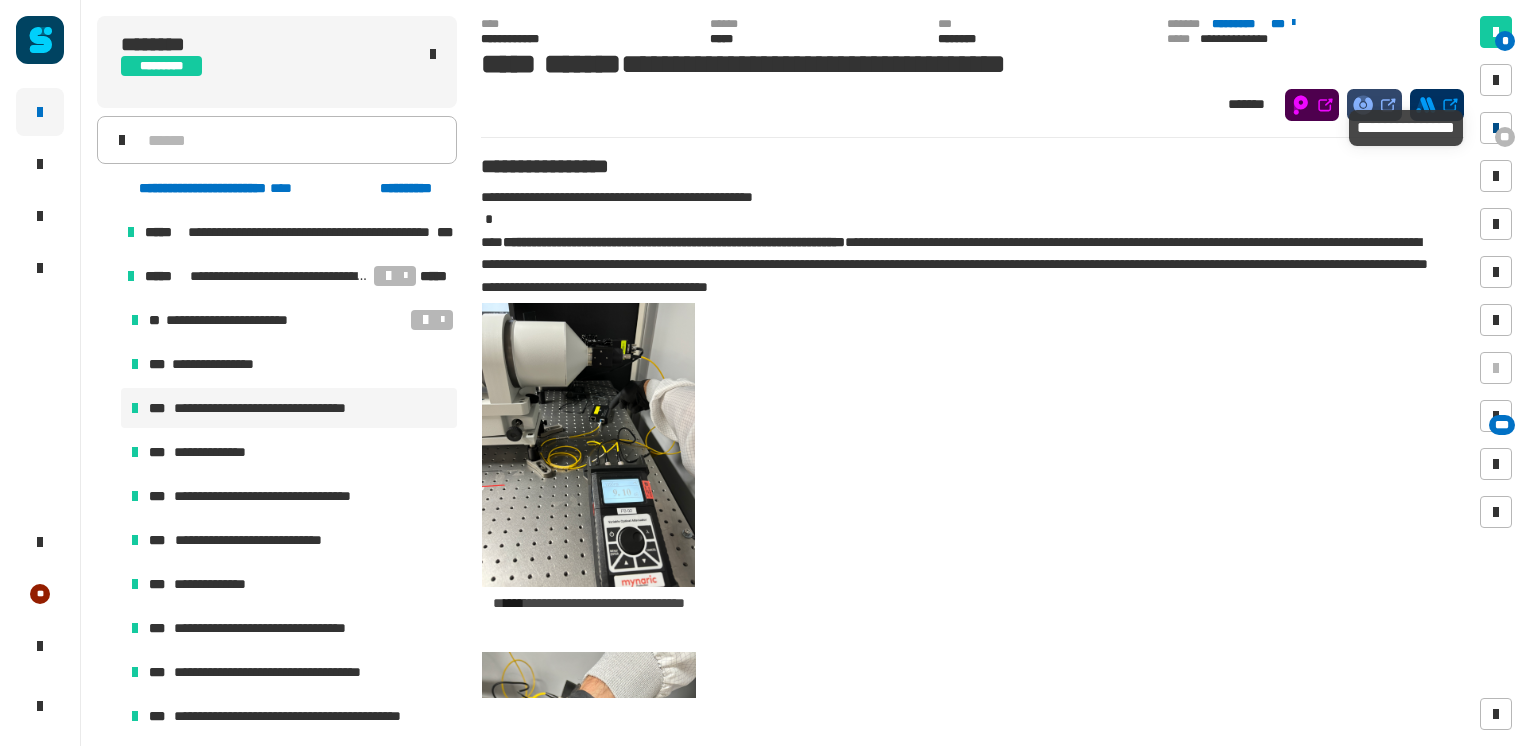 click at bounding box center (1496, 128) 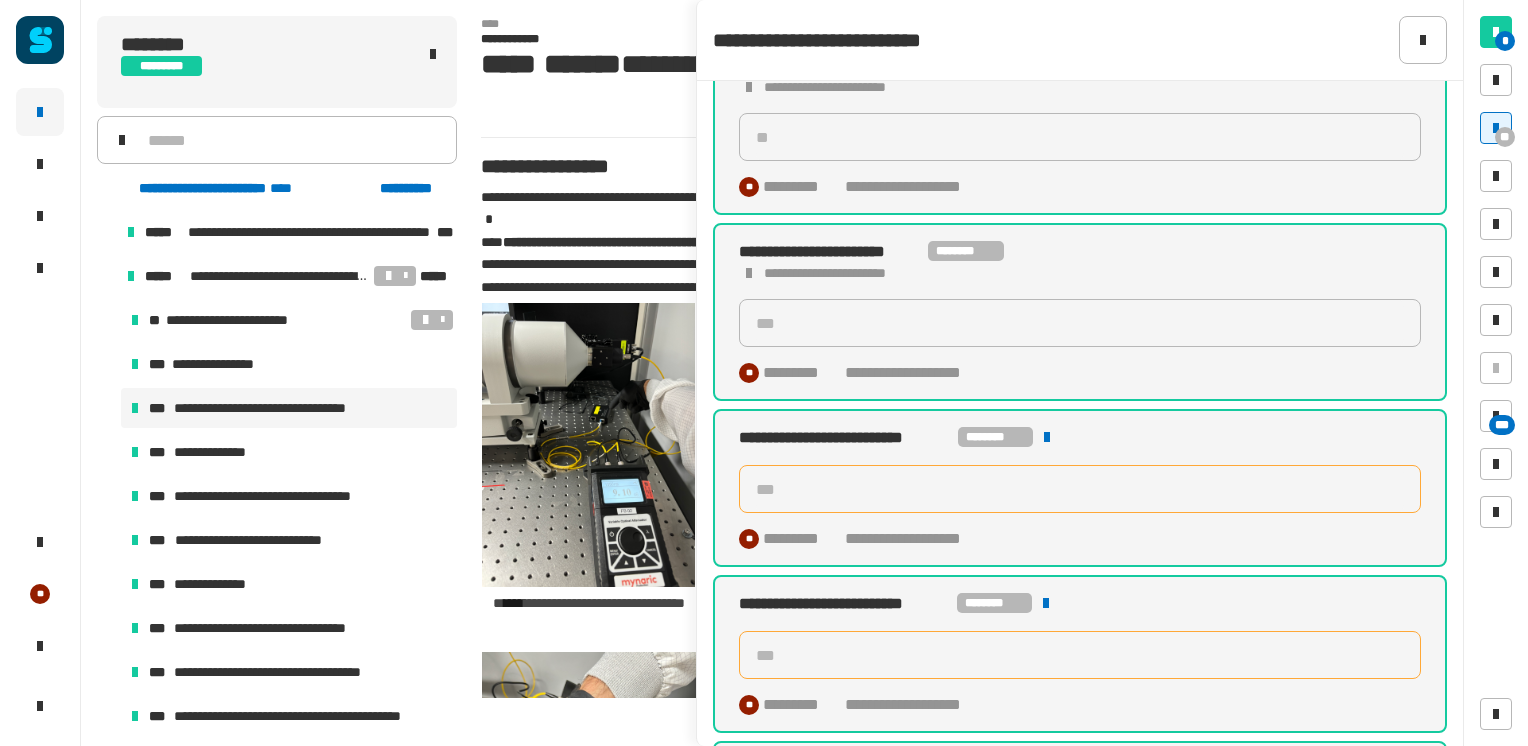 scroll, scrollTop: 1769, scrollLeft: 0, axis: vertical 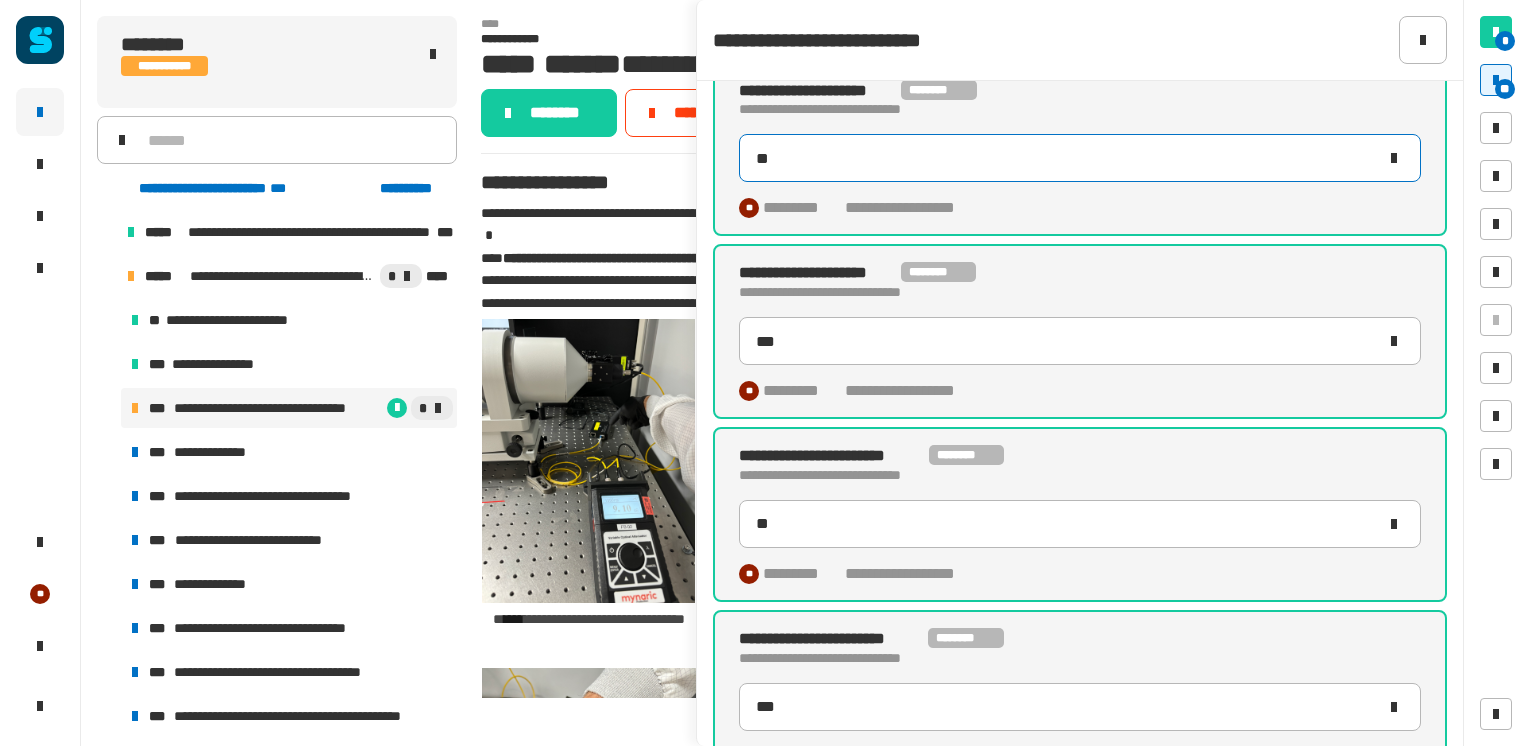click on "**" 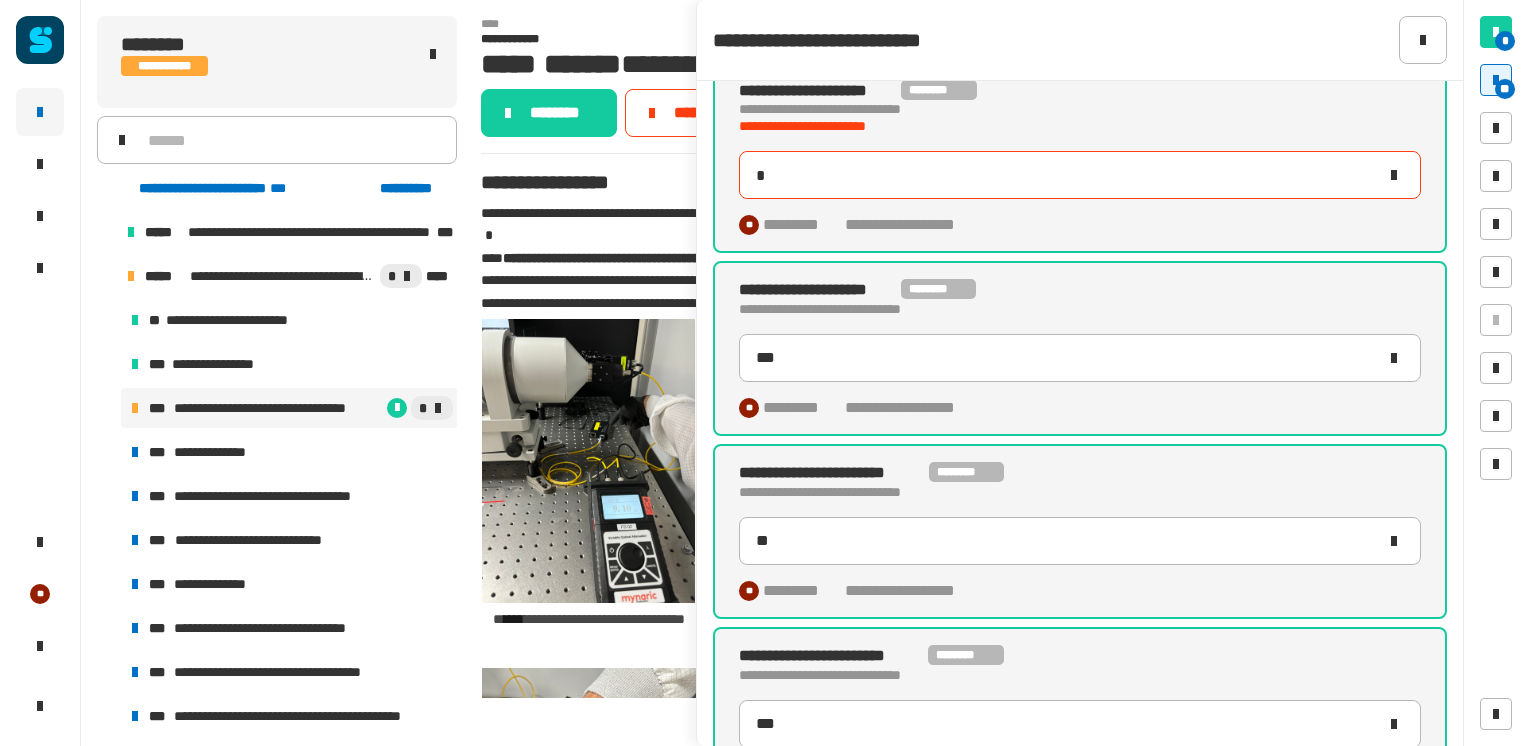 type on "**" 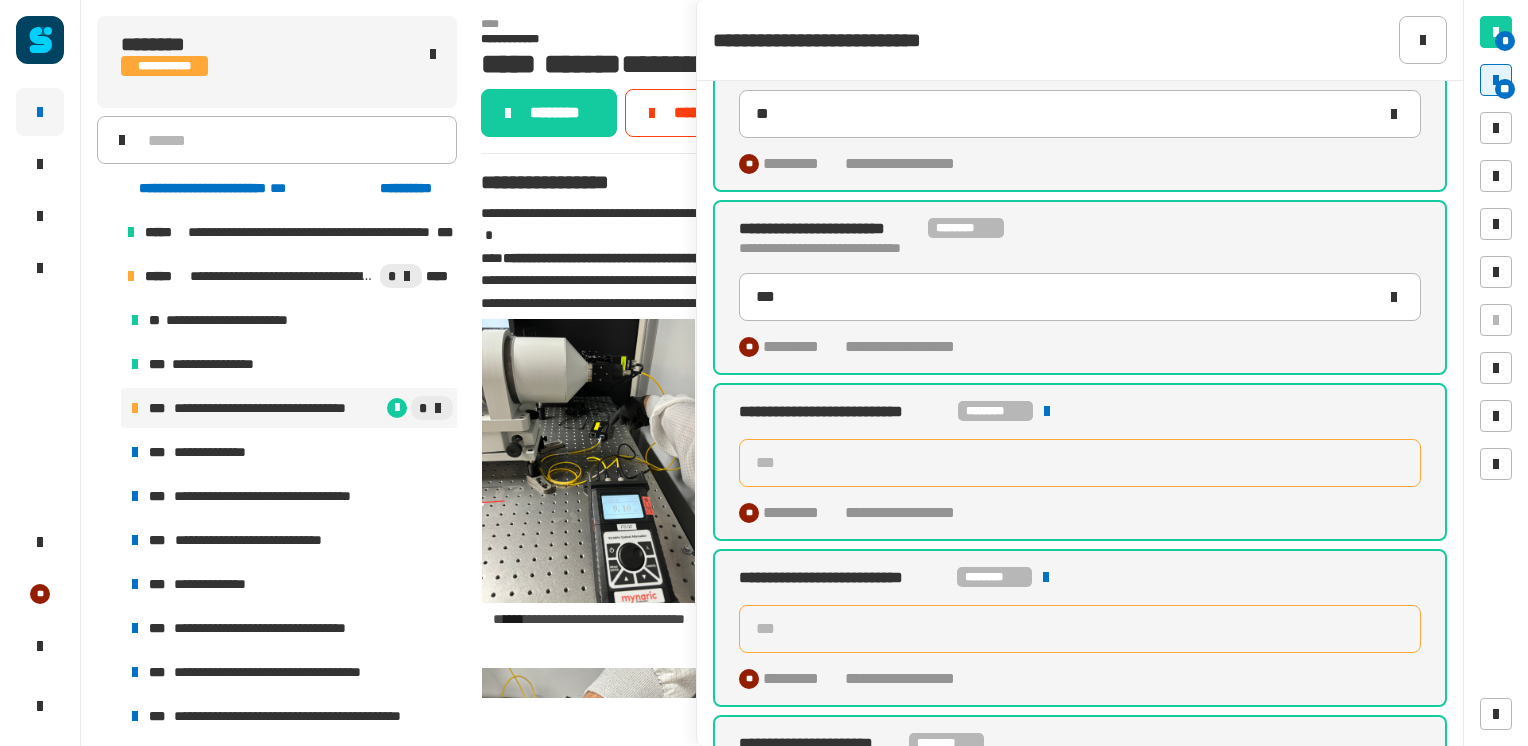 scroll, scrollTop: 1774, scrollLeft: 0, axis: vertical 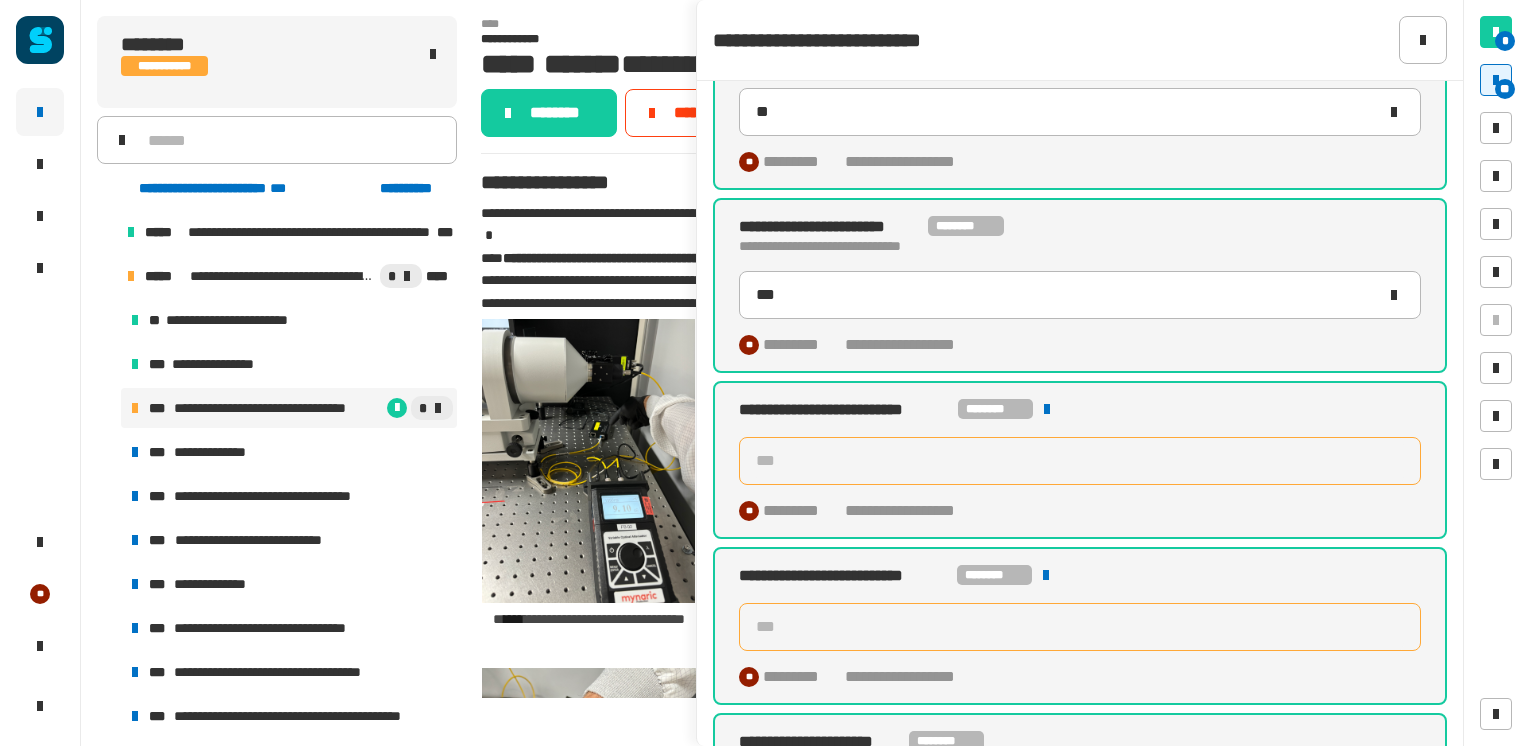 click on "**********" 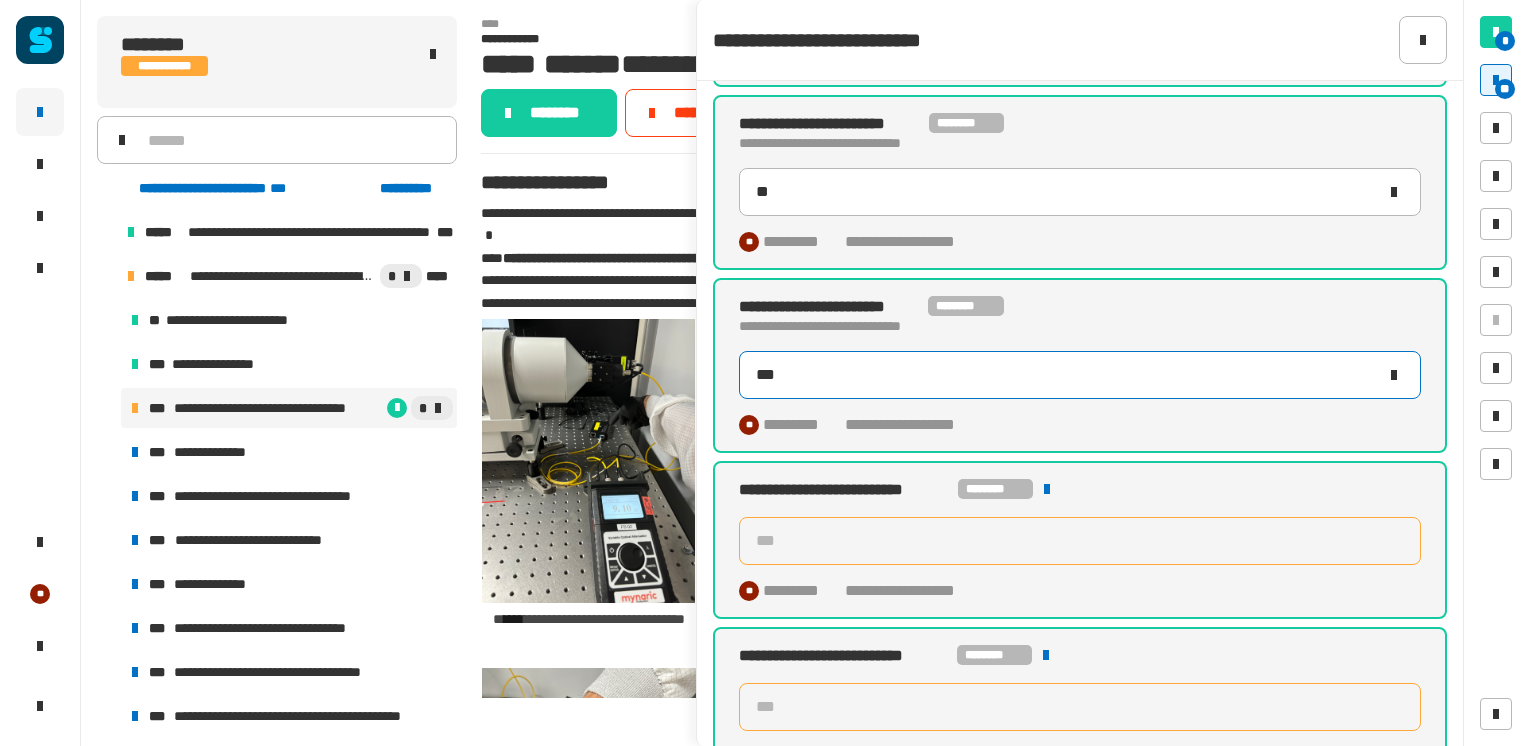 scroll, scrollTop: 1688, scrollLeft: 0, axis: vertical 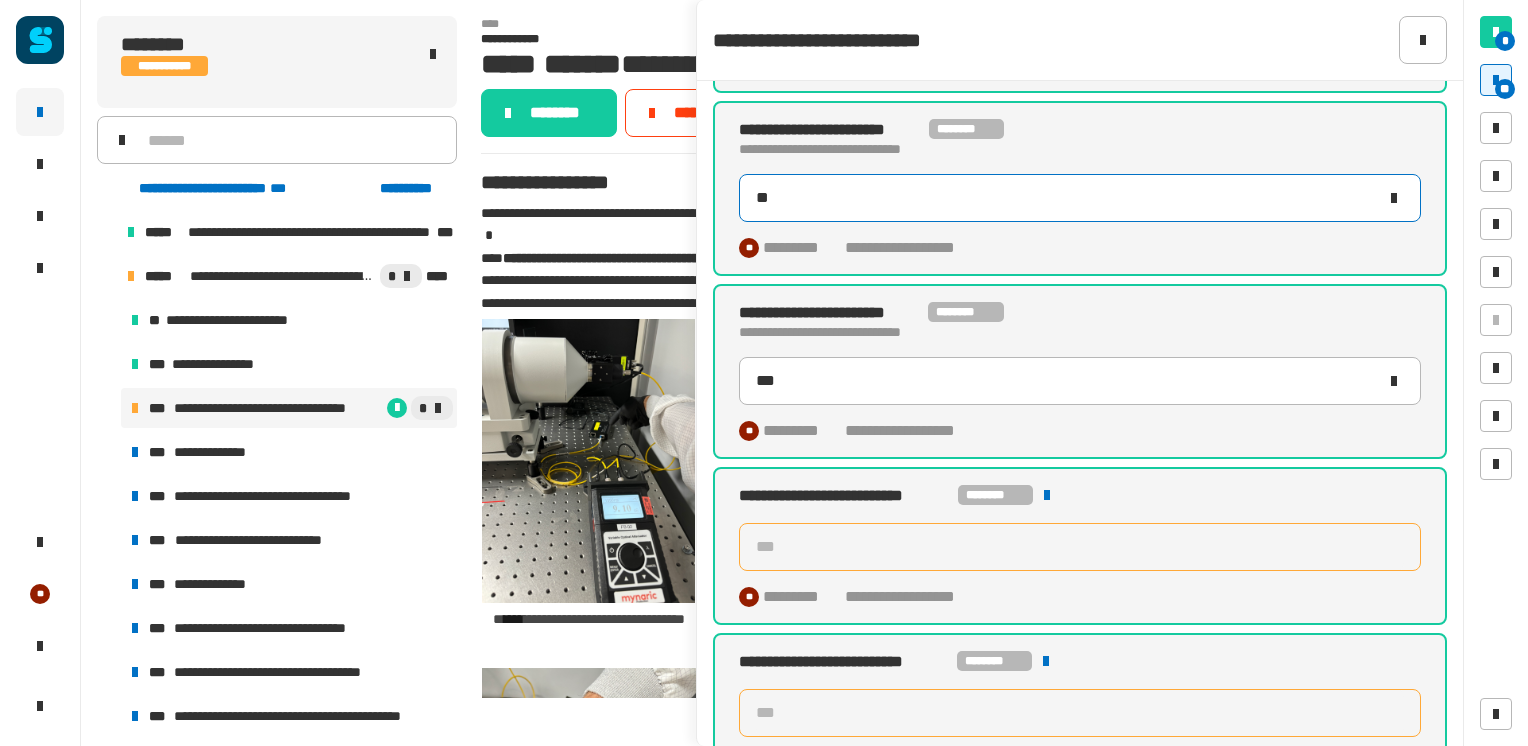 click on "**" 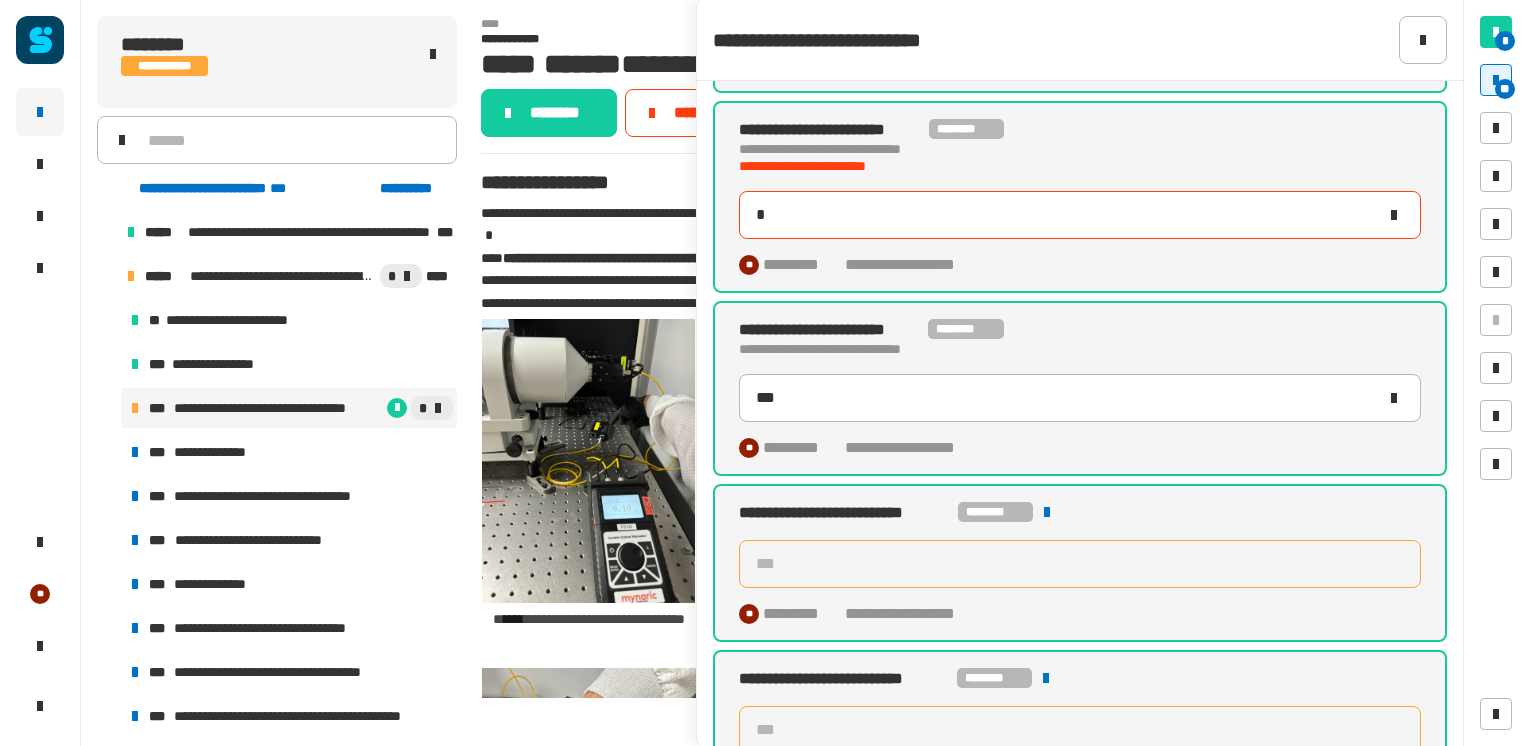 type on "**" 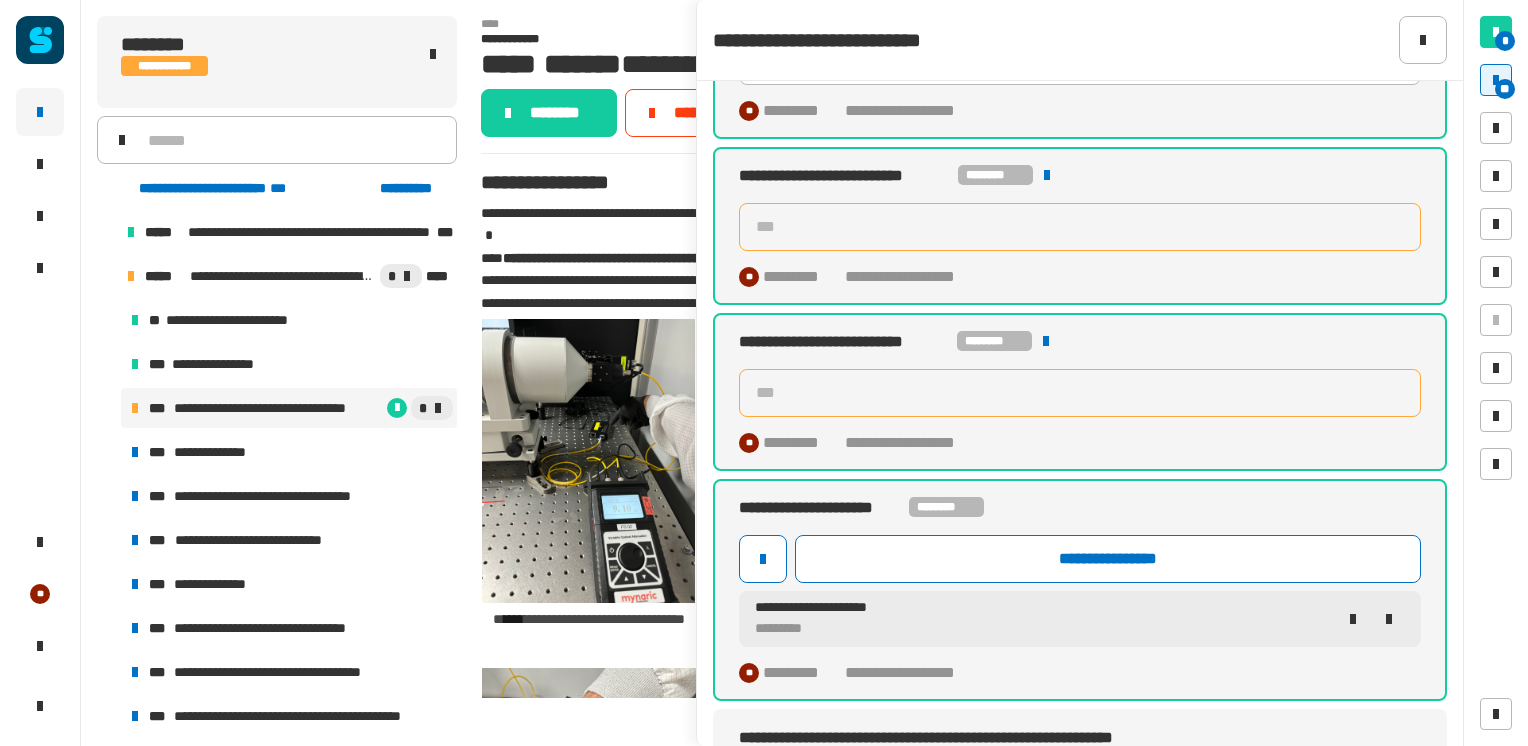 scroll, scrollTop: 2064, scrollLeft: 0, axis: vertical 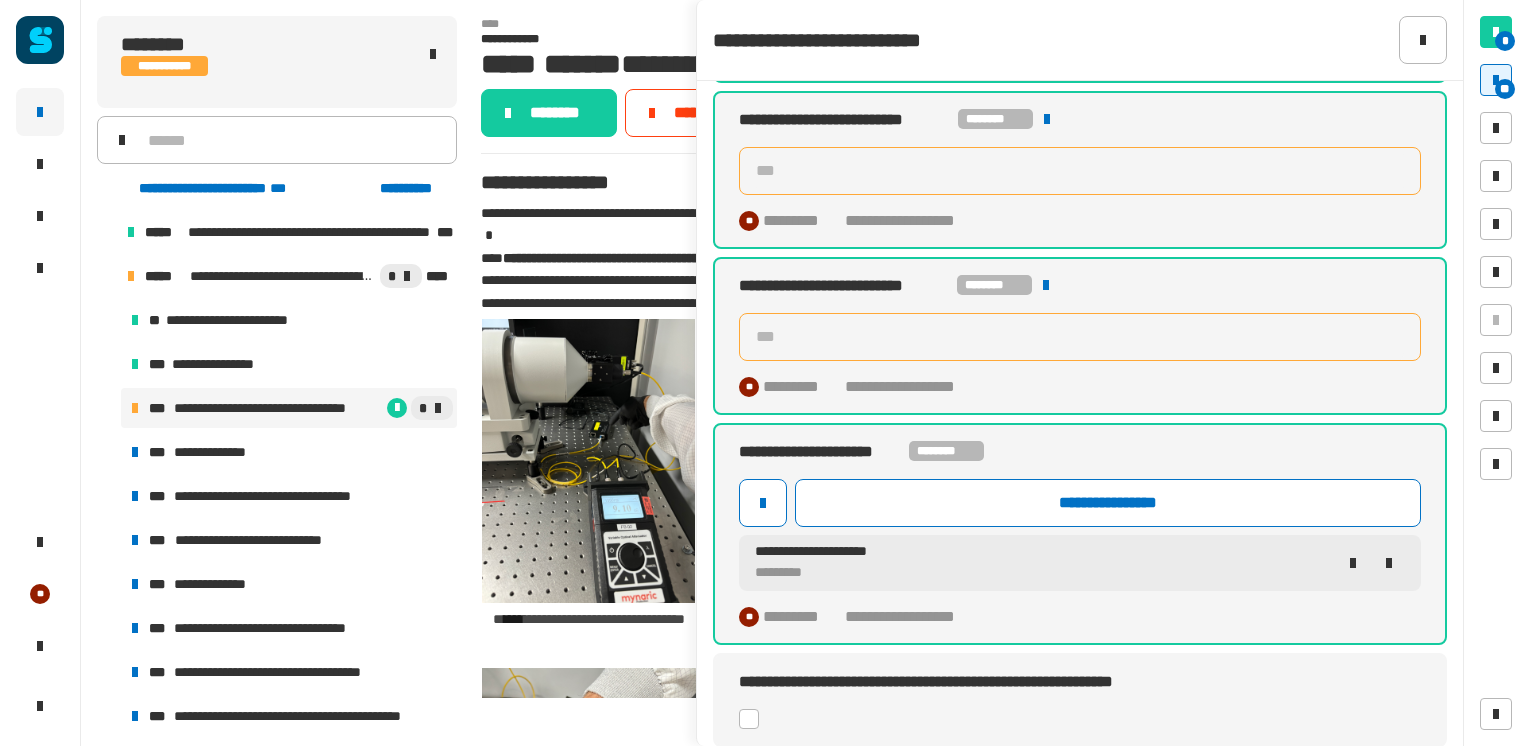type on "**" 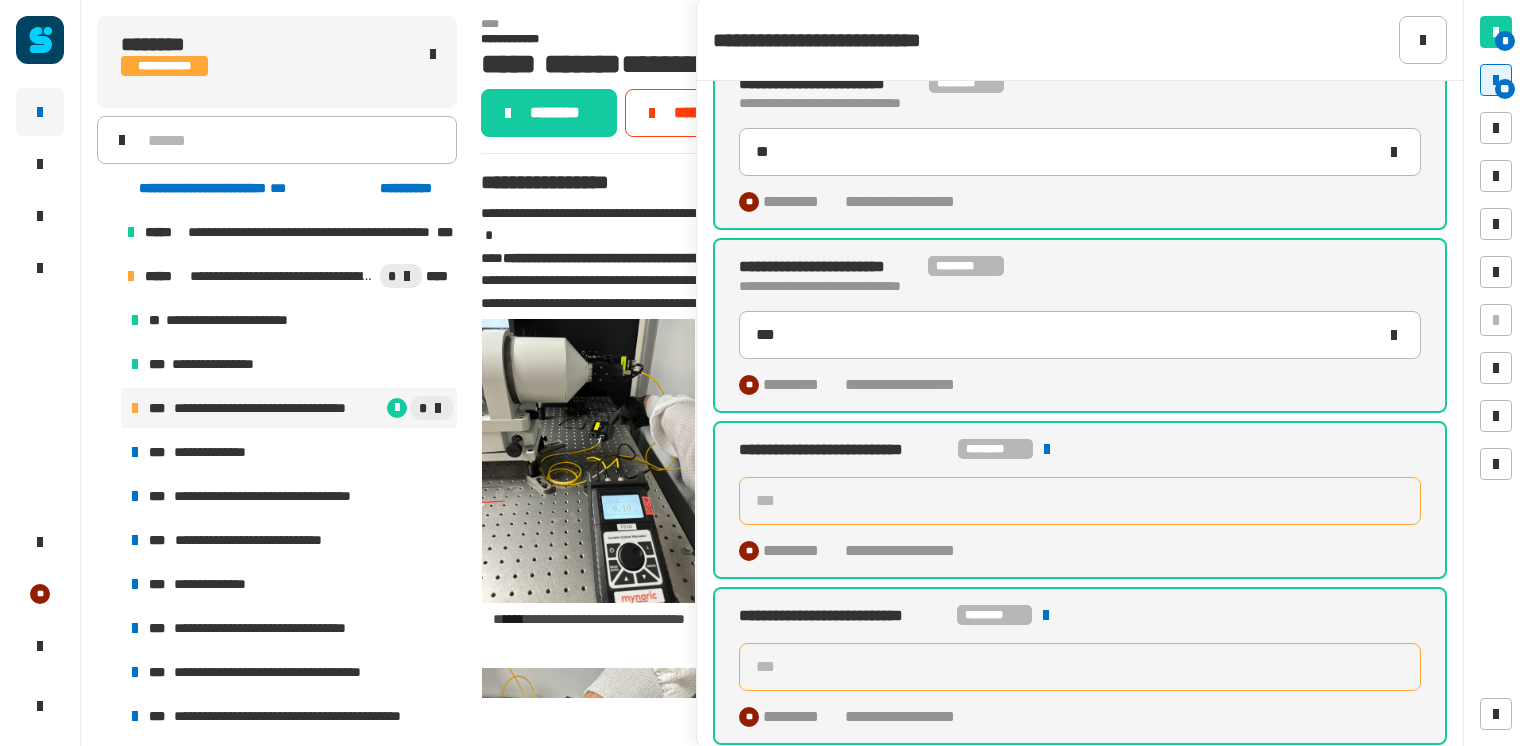 scroll, scrollTop: 1732, scrollLeft: 0, axis: vertical 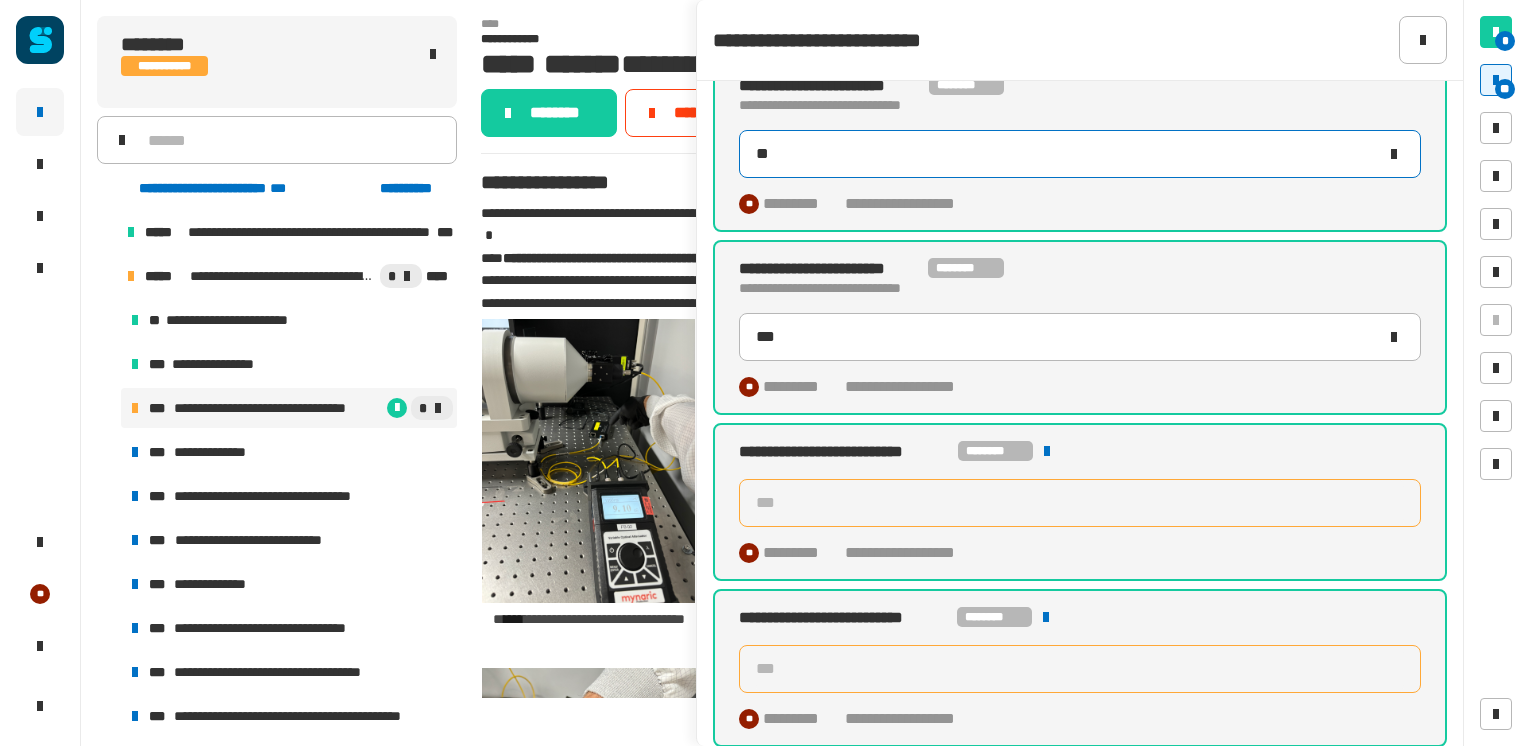 click on "**" 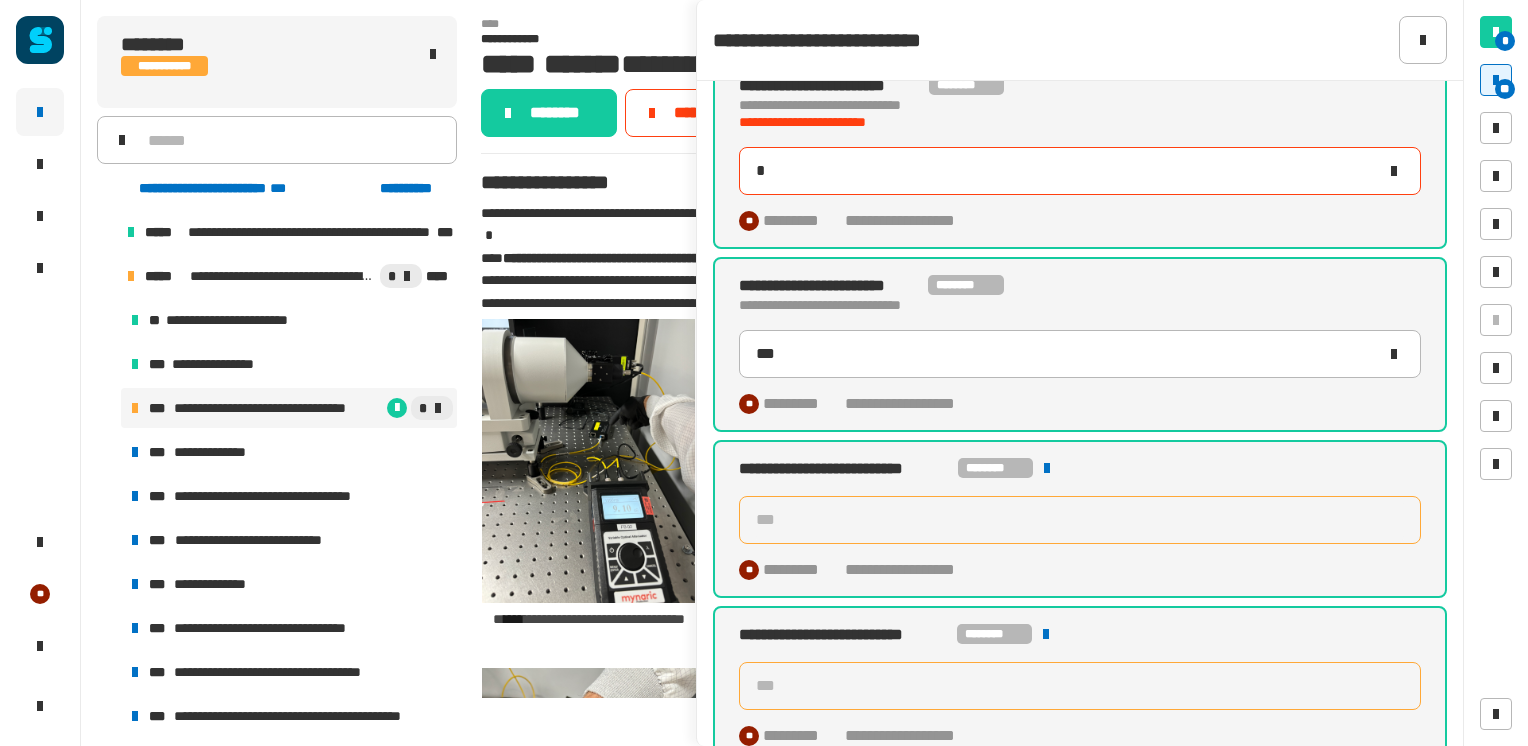 type on "**" 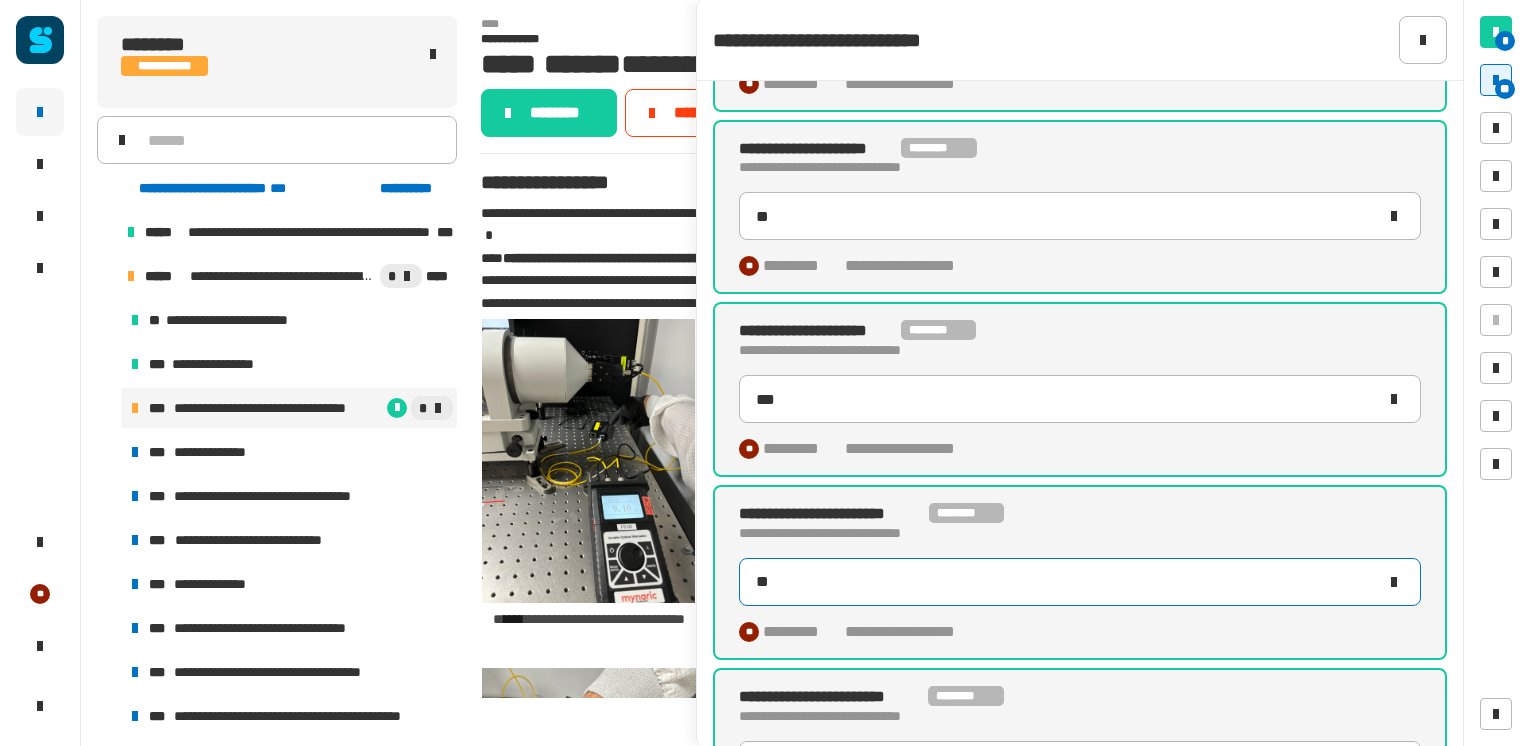 scroll, scrollTop: 1304, scrollLeft: 0, axis: vertical 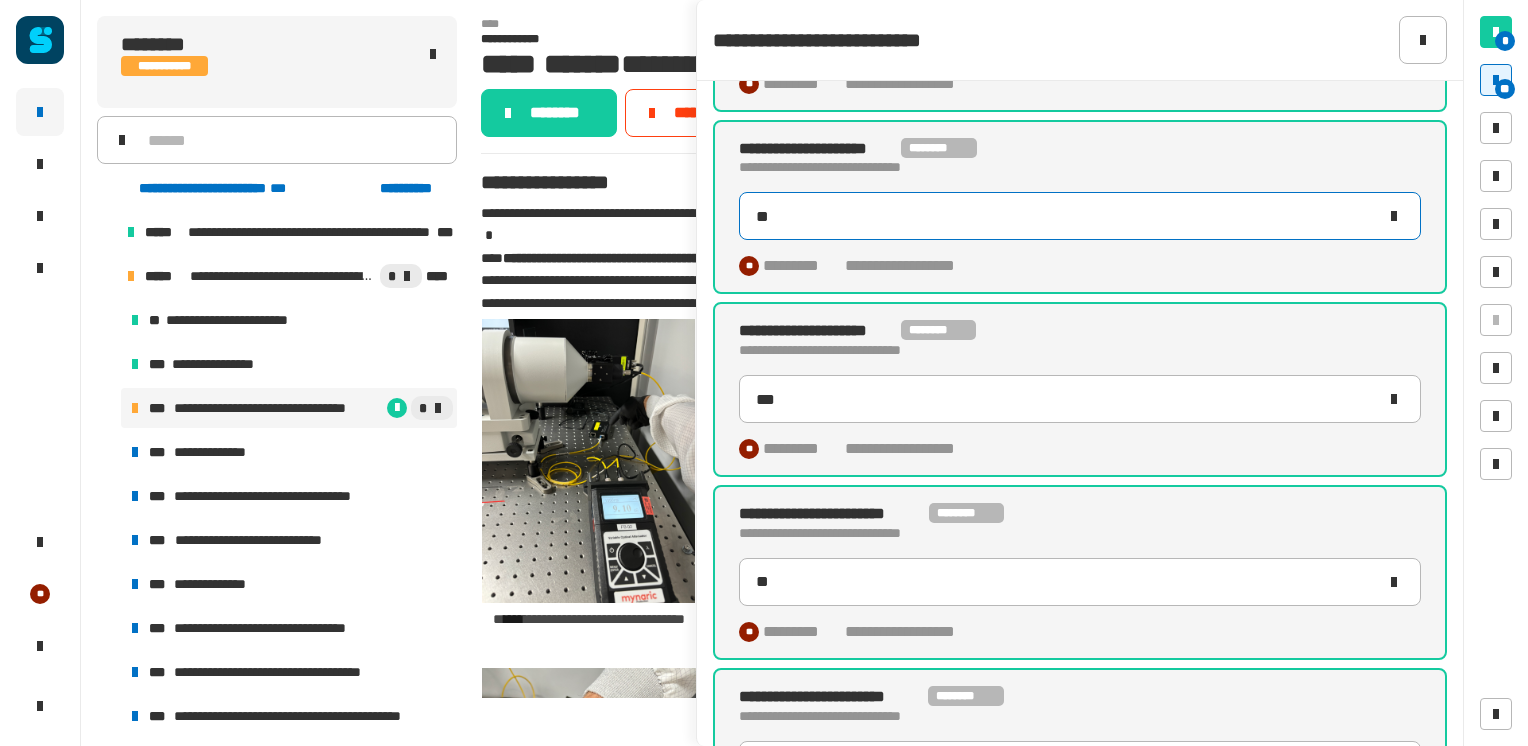 click on "**" 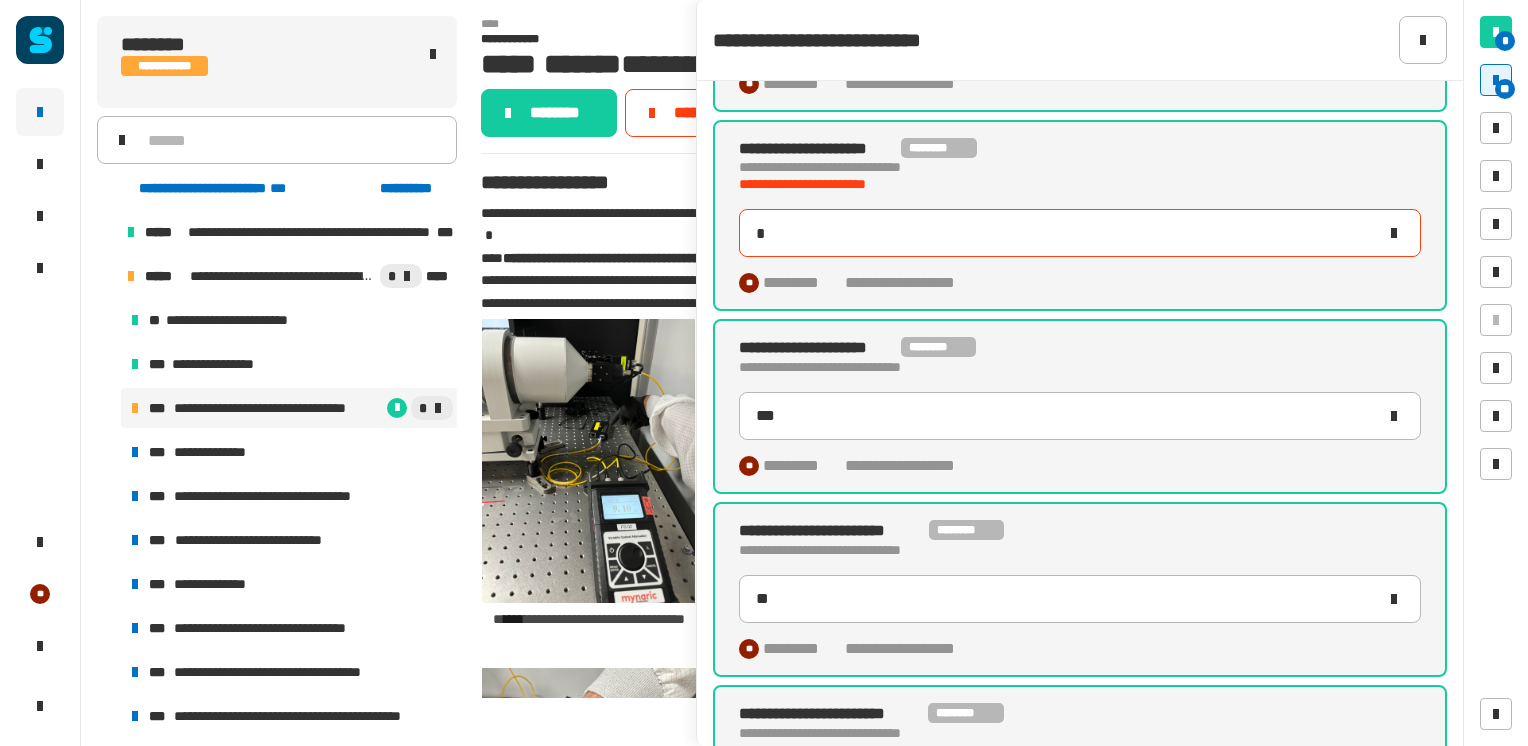 type on "**" 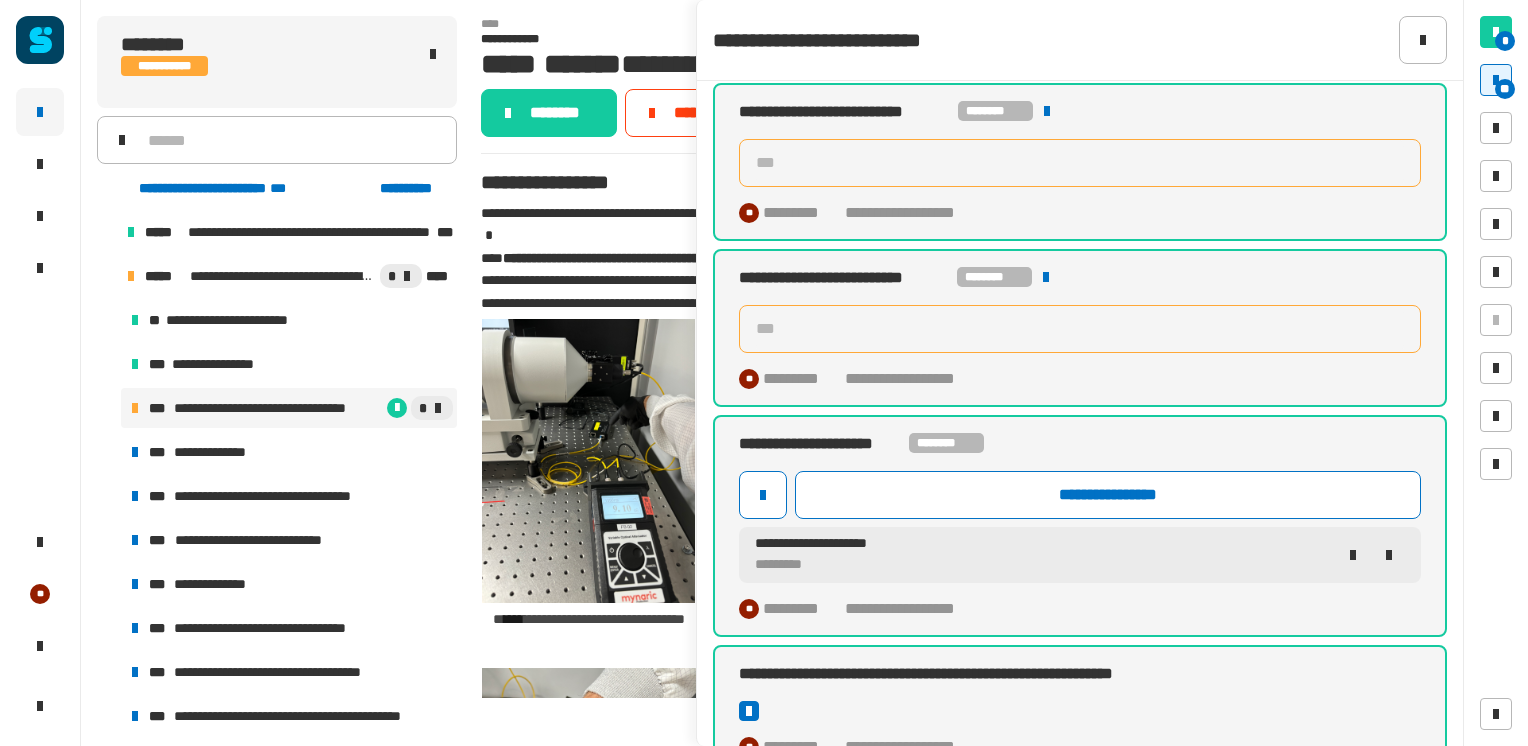 scroll, scrollTop: 2100, scrollLeft: 0, axis: vertical 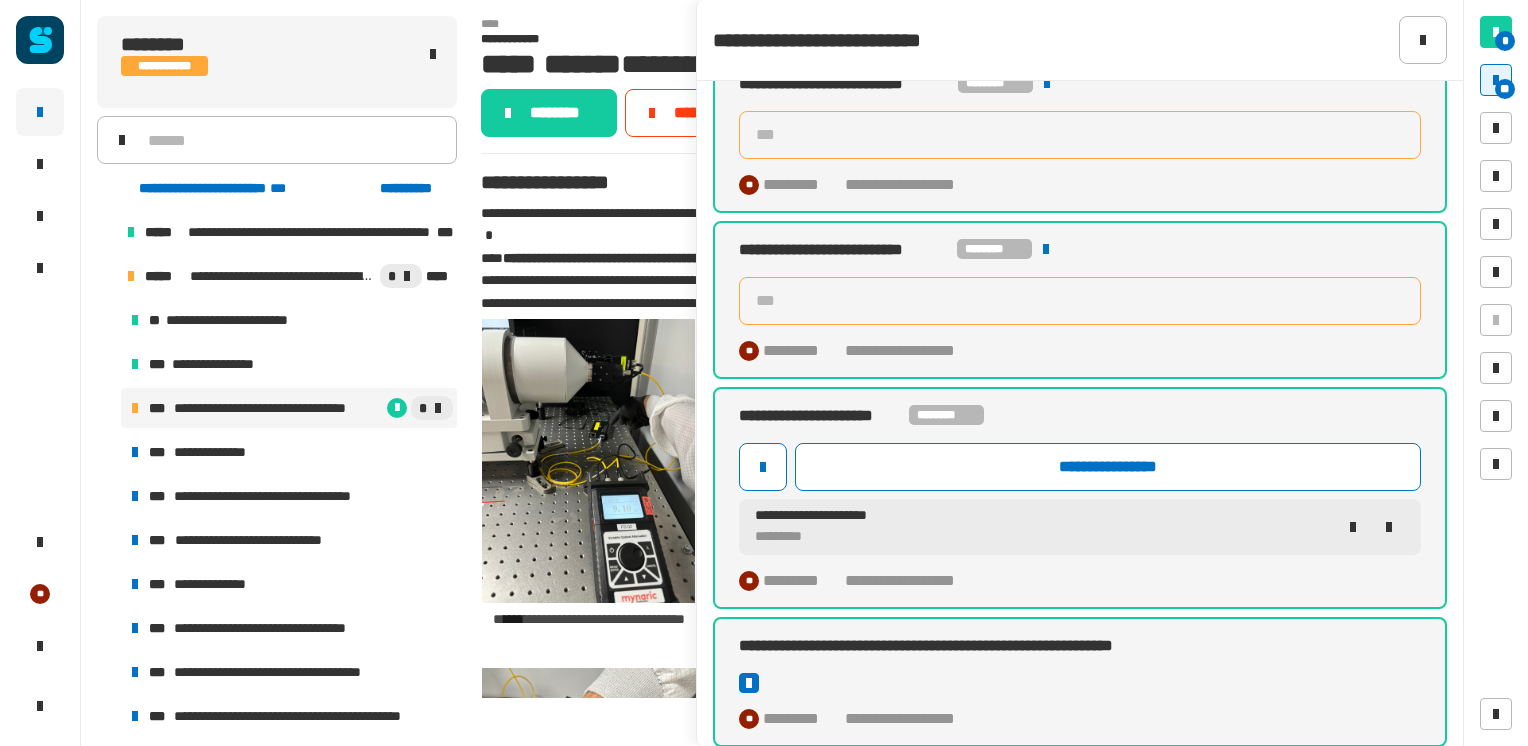 type on "**" 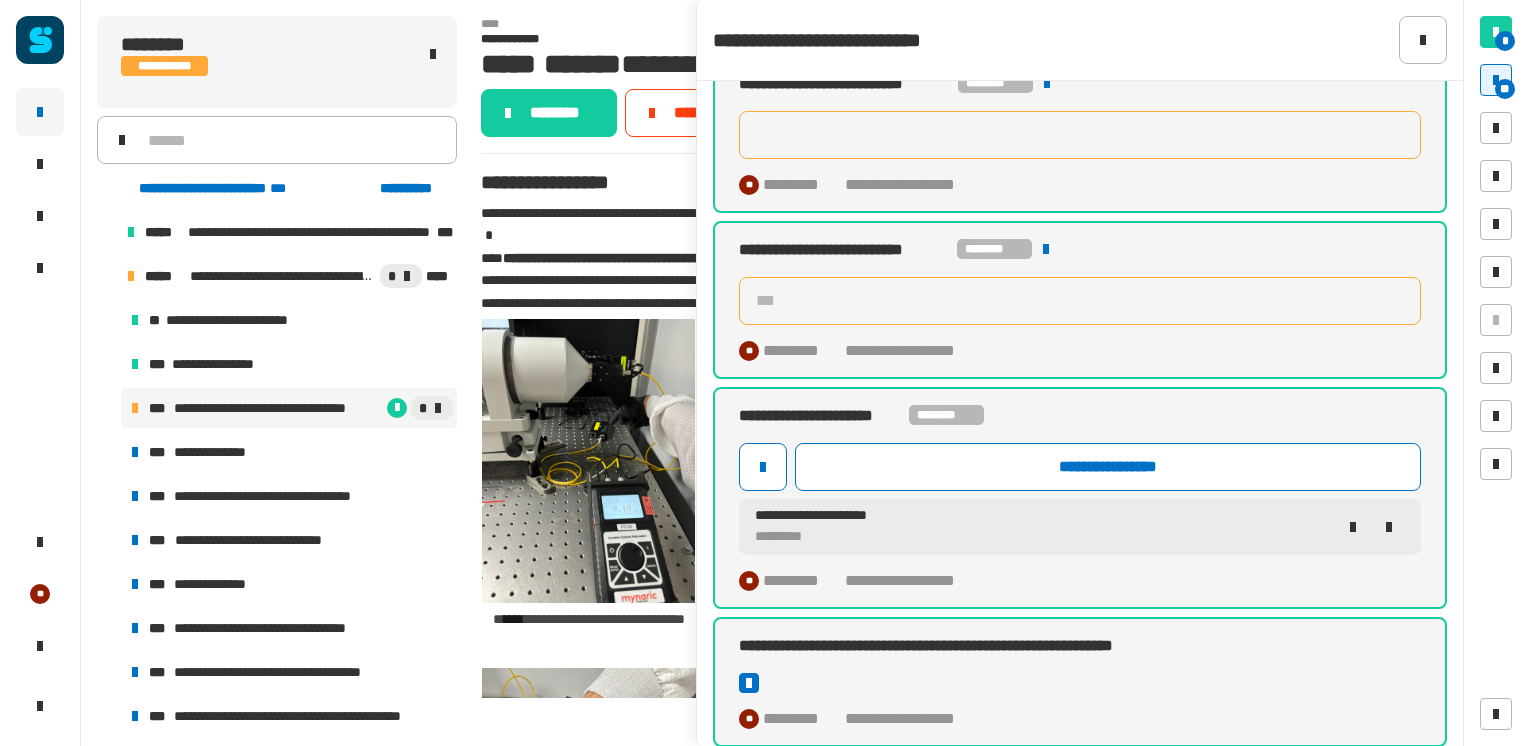 type on "***" 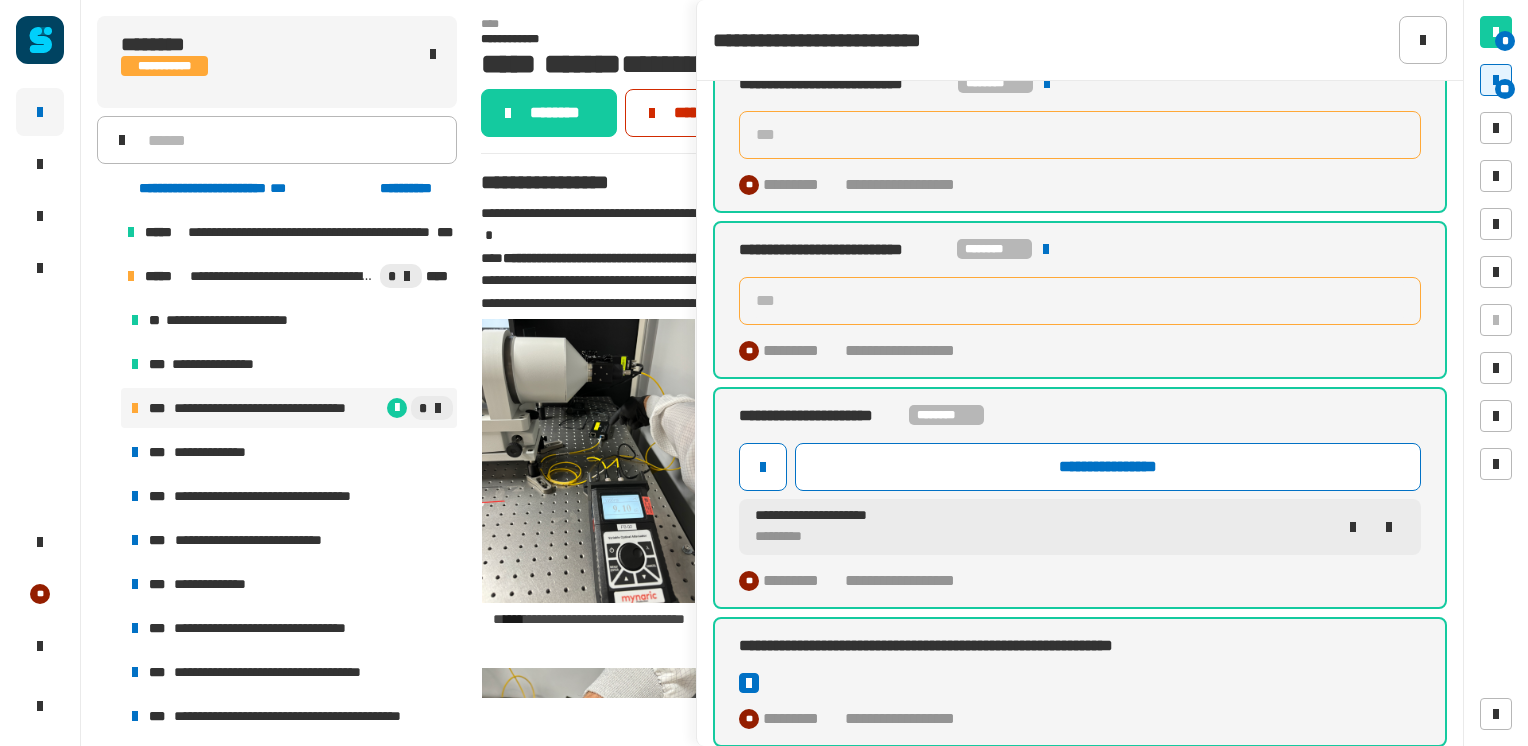 click 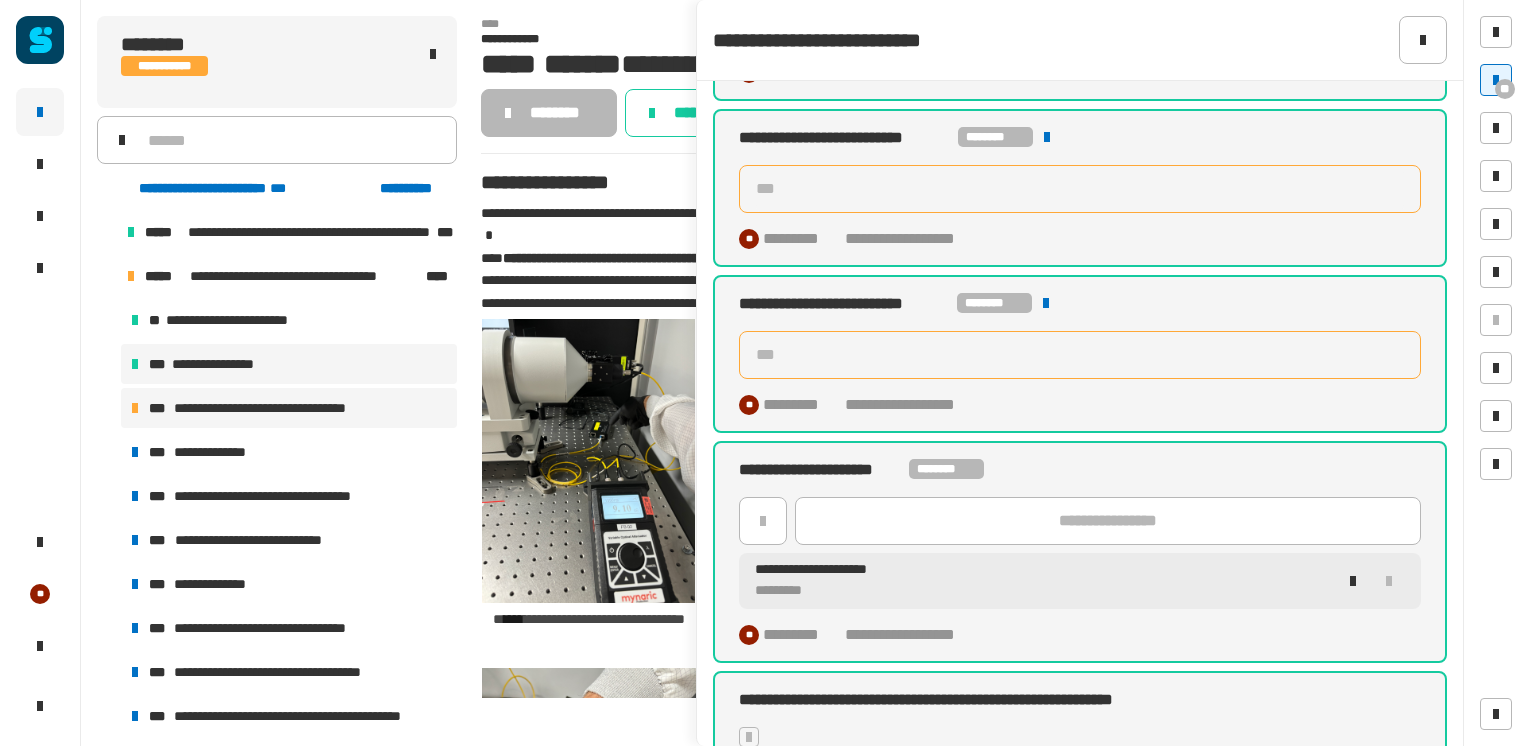 scroll, scrollTop: 2154, scrollLeft: 0, axis: vertical 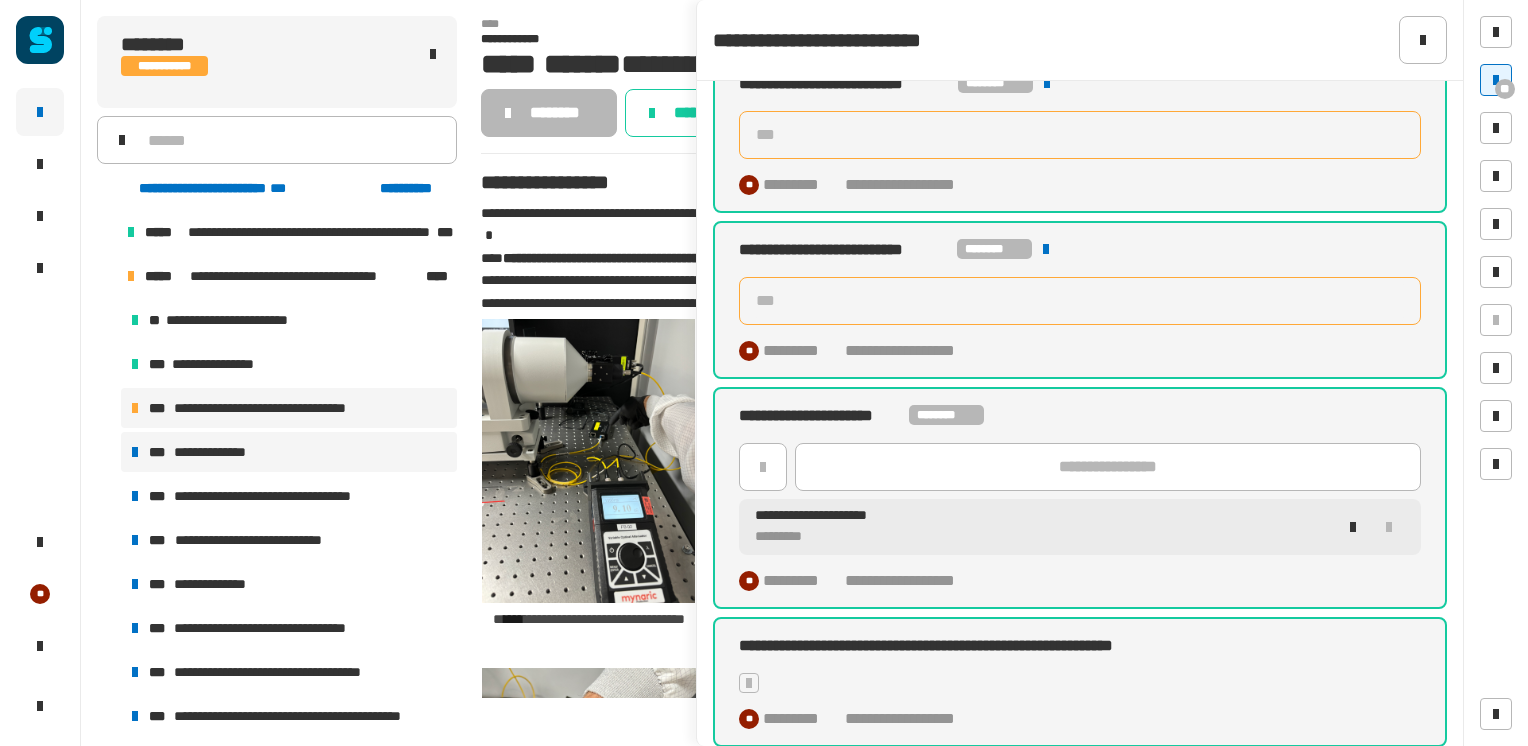 click on "**********" at bounding box center [221, 452] 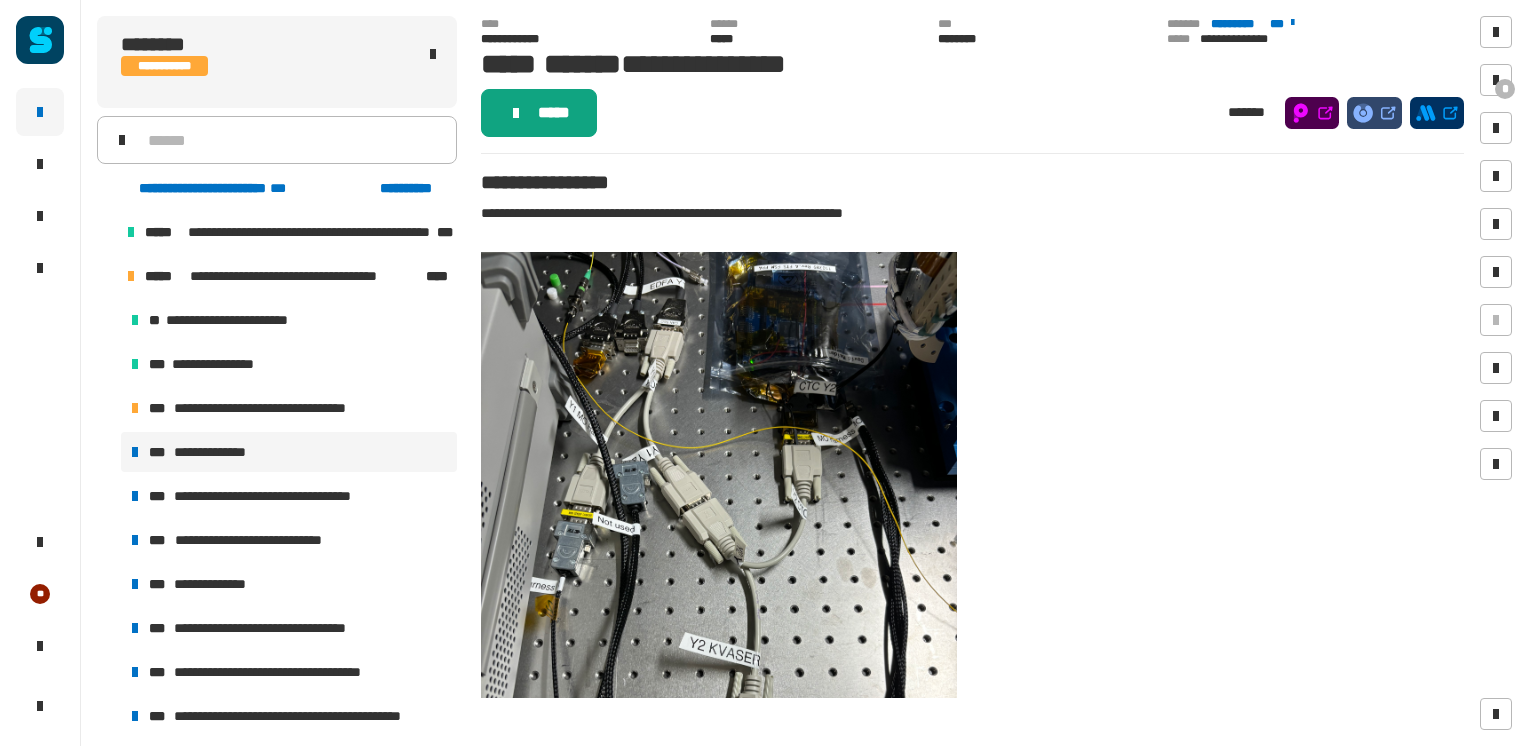 click on "*****" 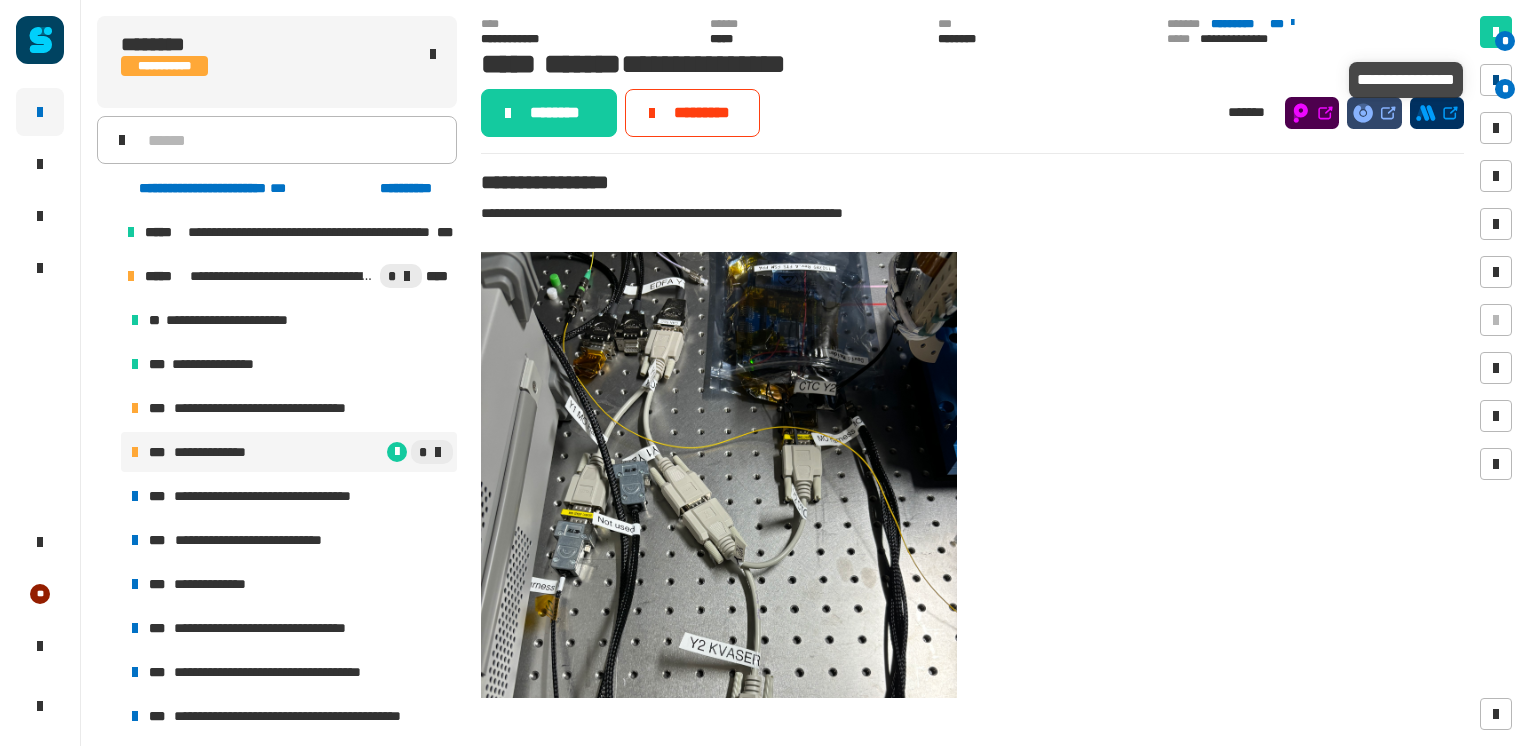 click at bounding box center (1496, 80) 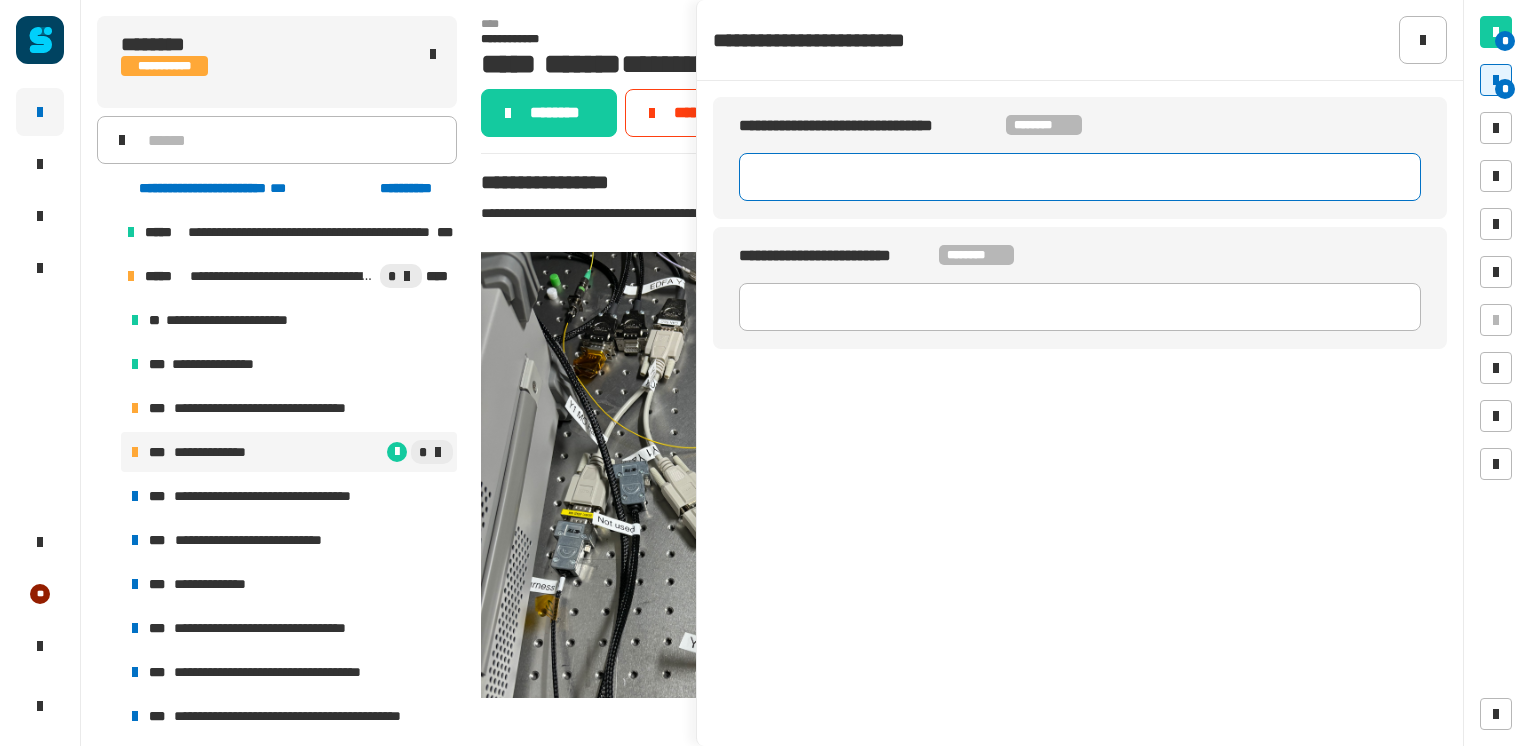 click 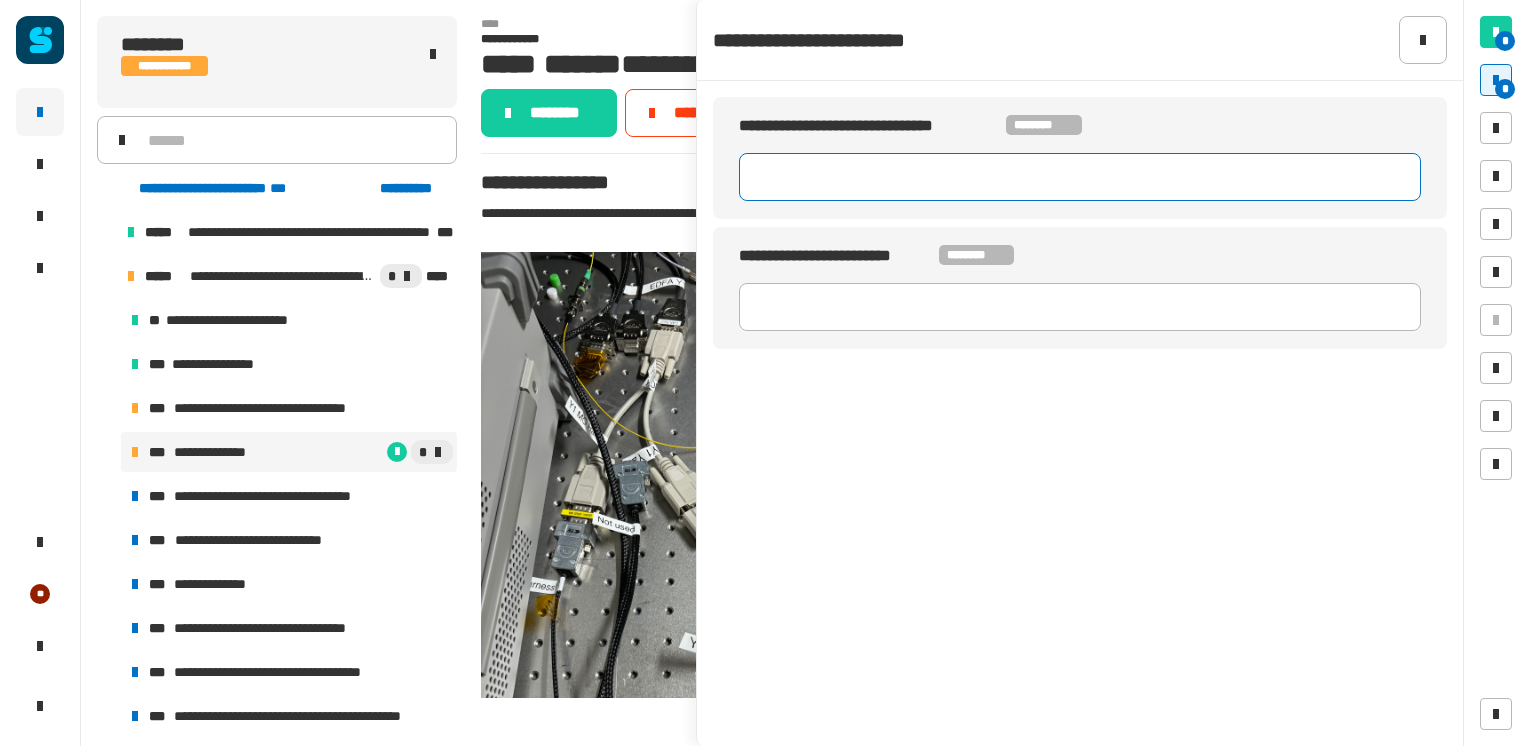 paste on "**********" 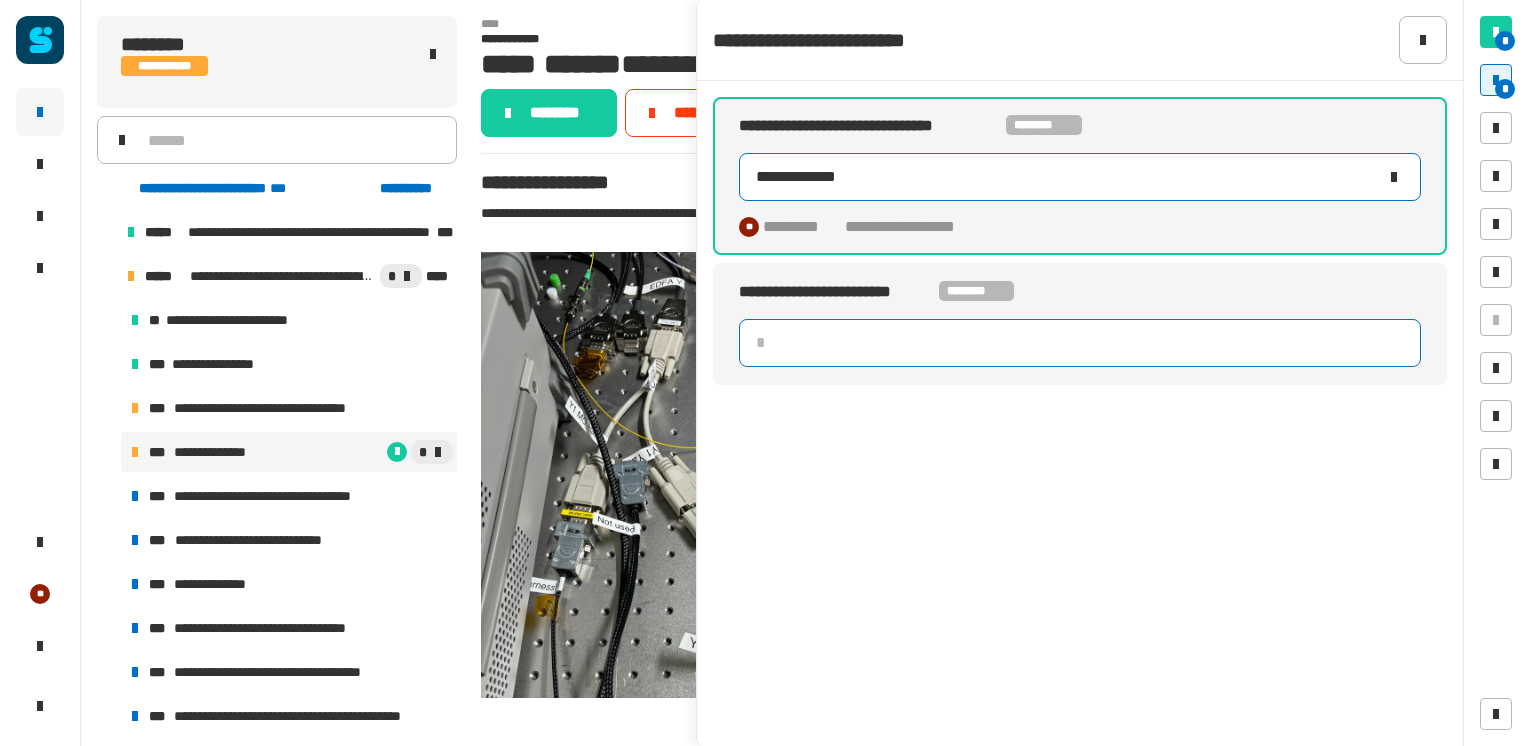 type on "**********" 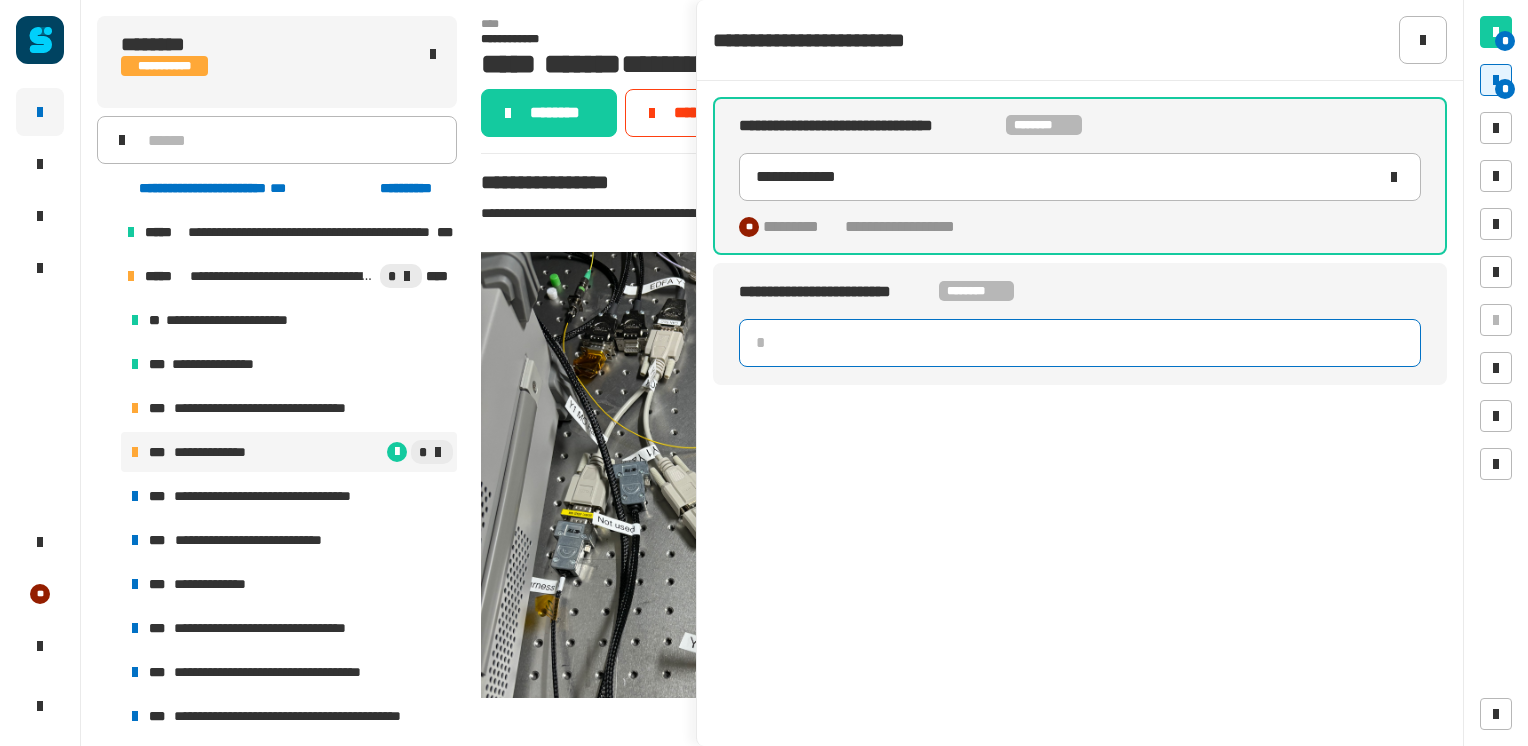 click 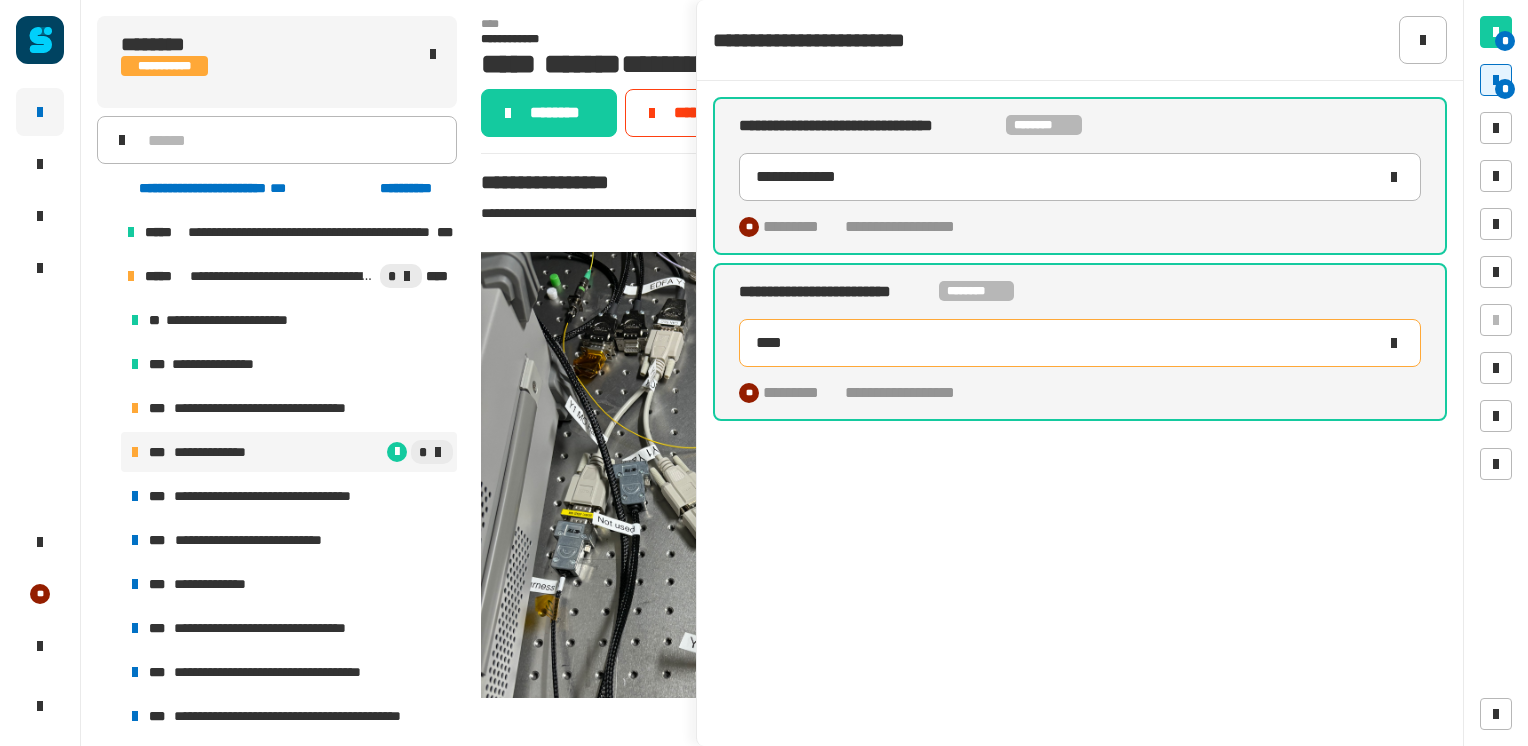 type on "*****" 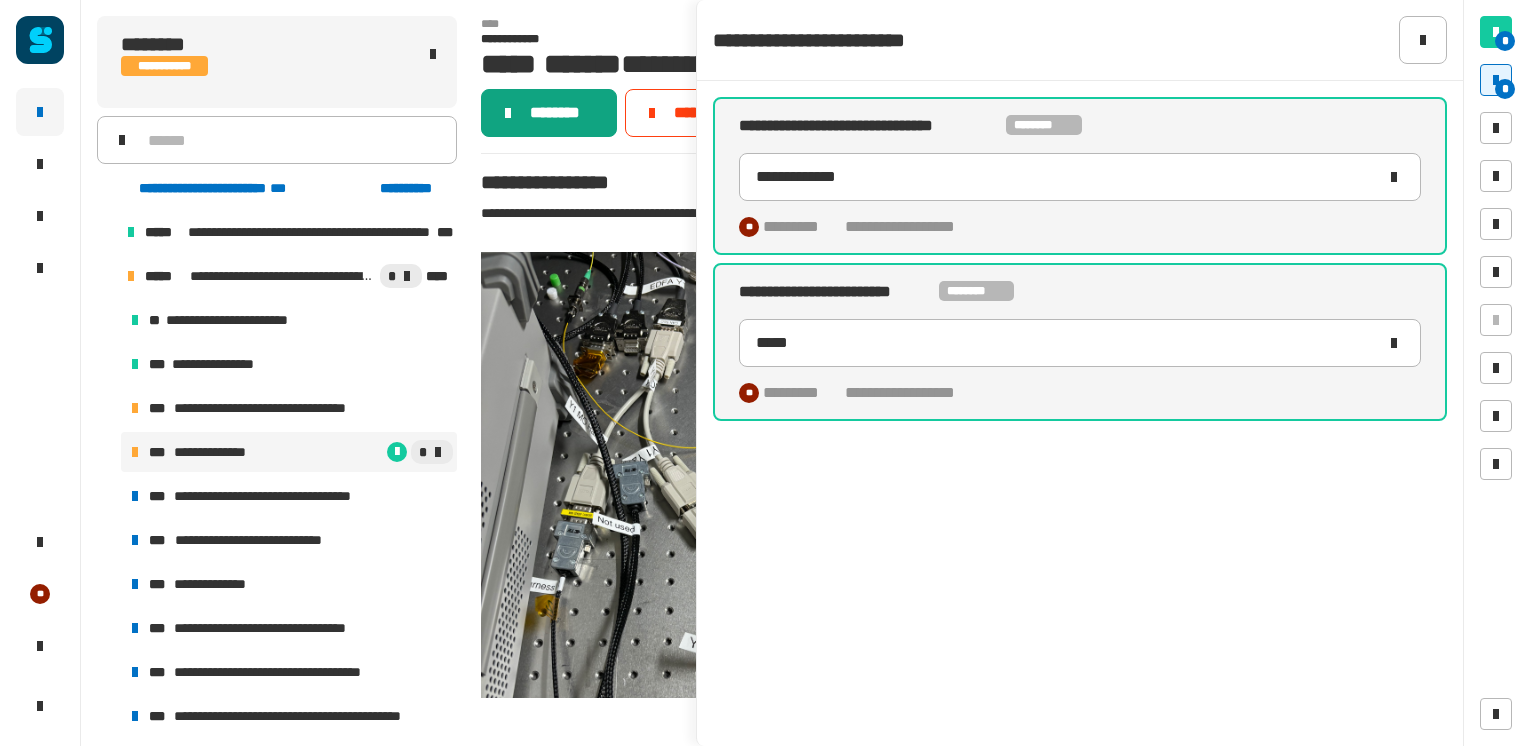 click on "********" 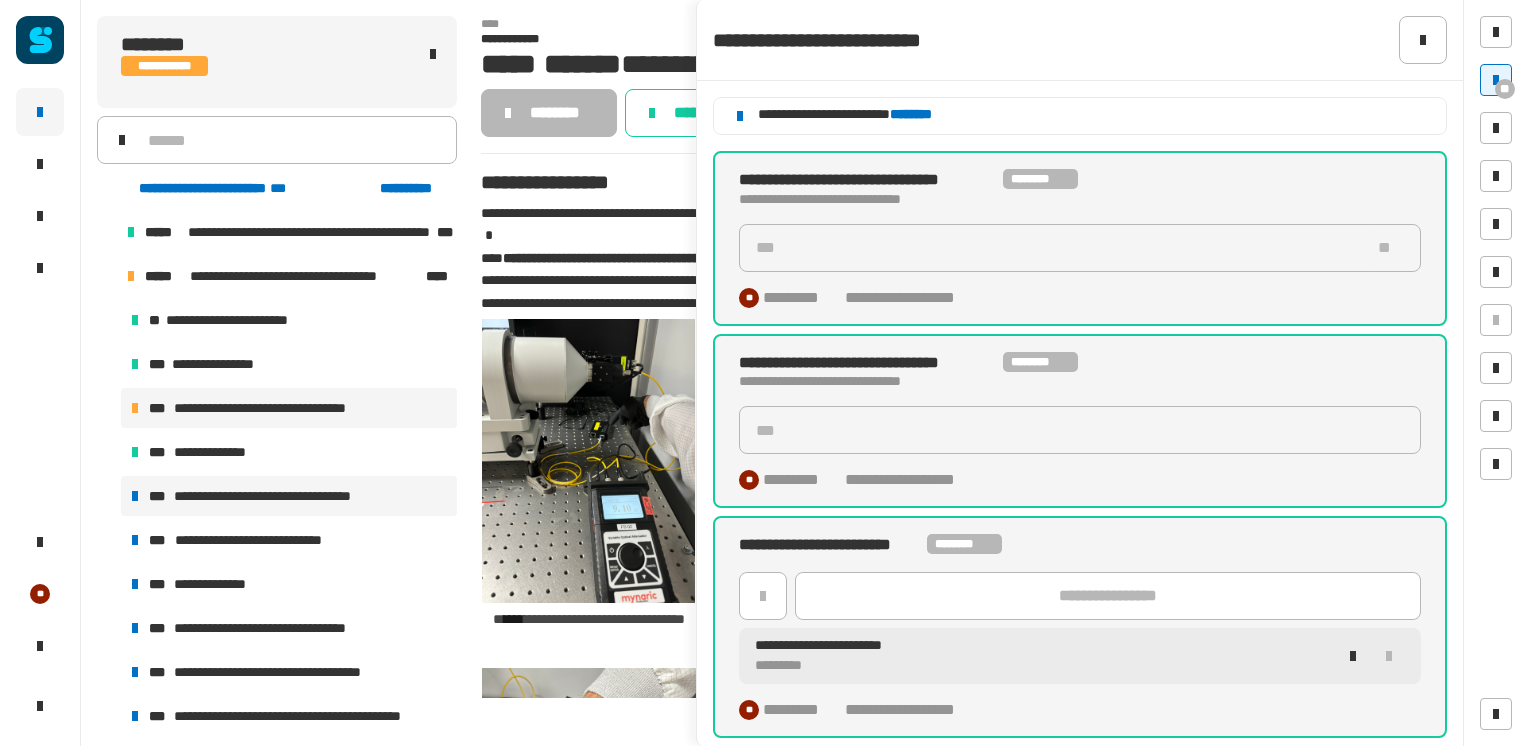 click on "**********" at bounding box center [293, 496] 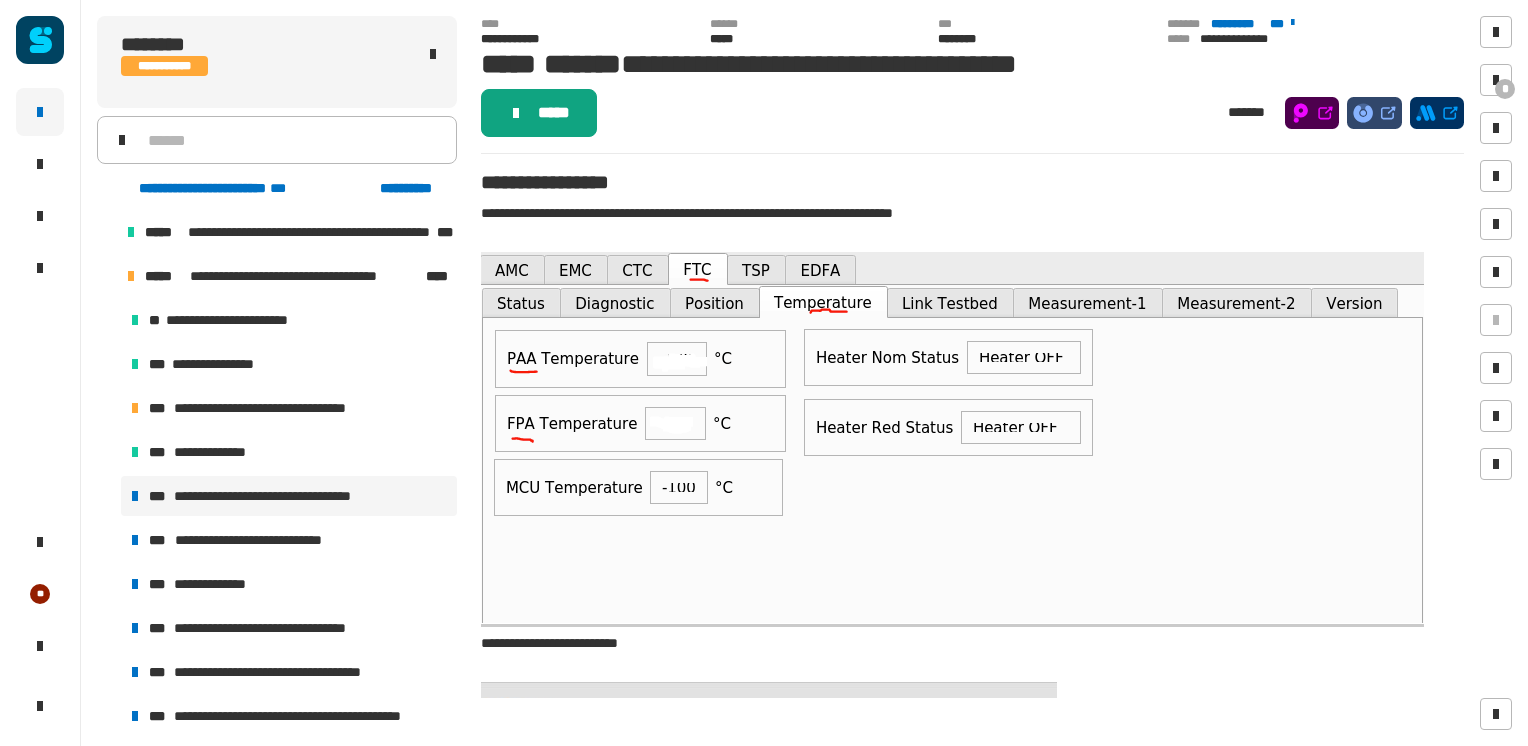 click on "*****" 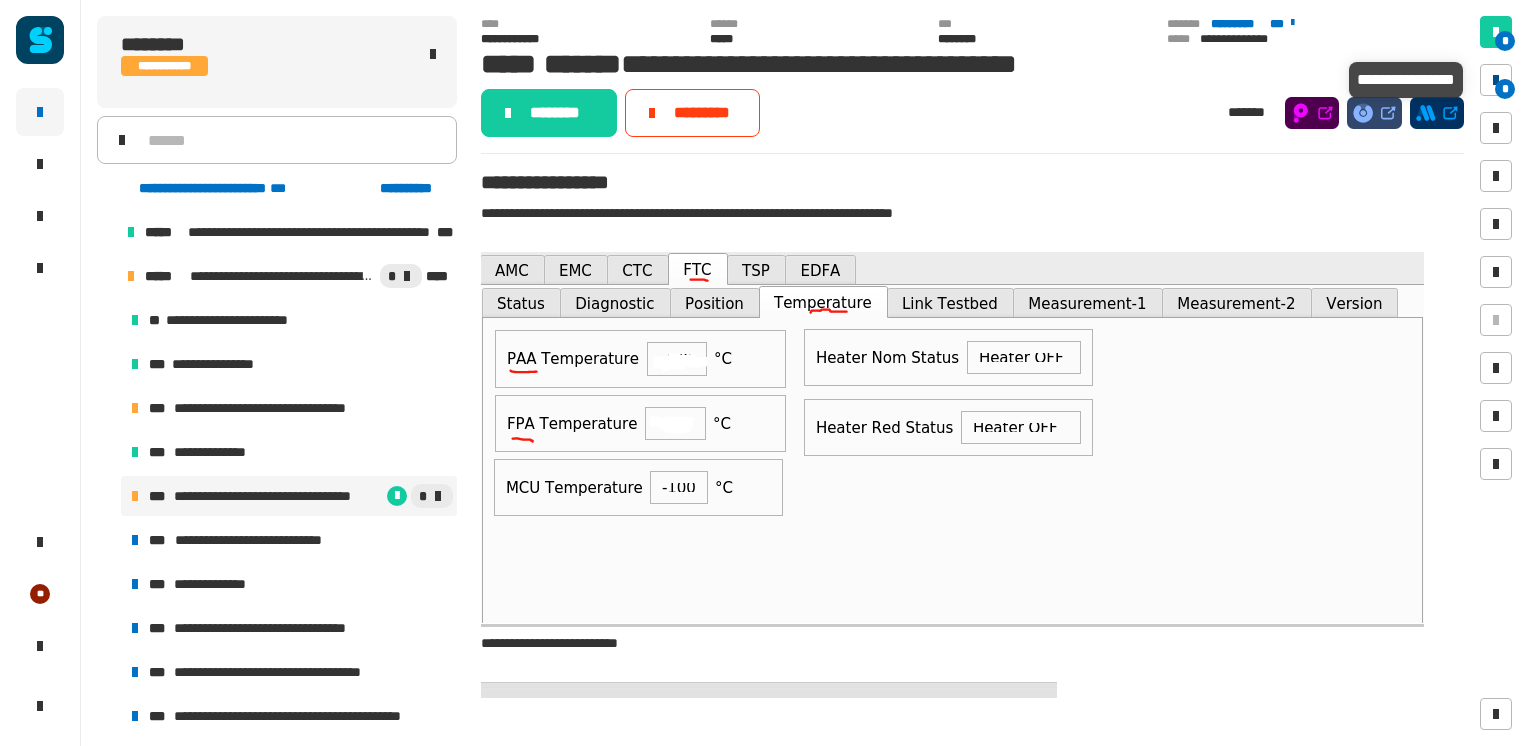 click on "*" at bounding box center [1505, 89] 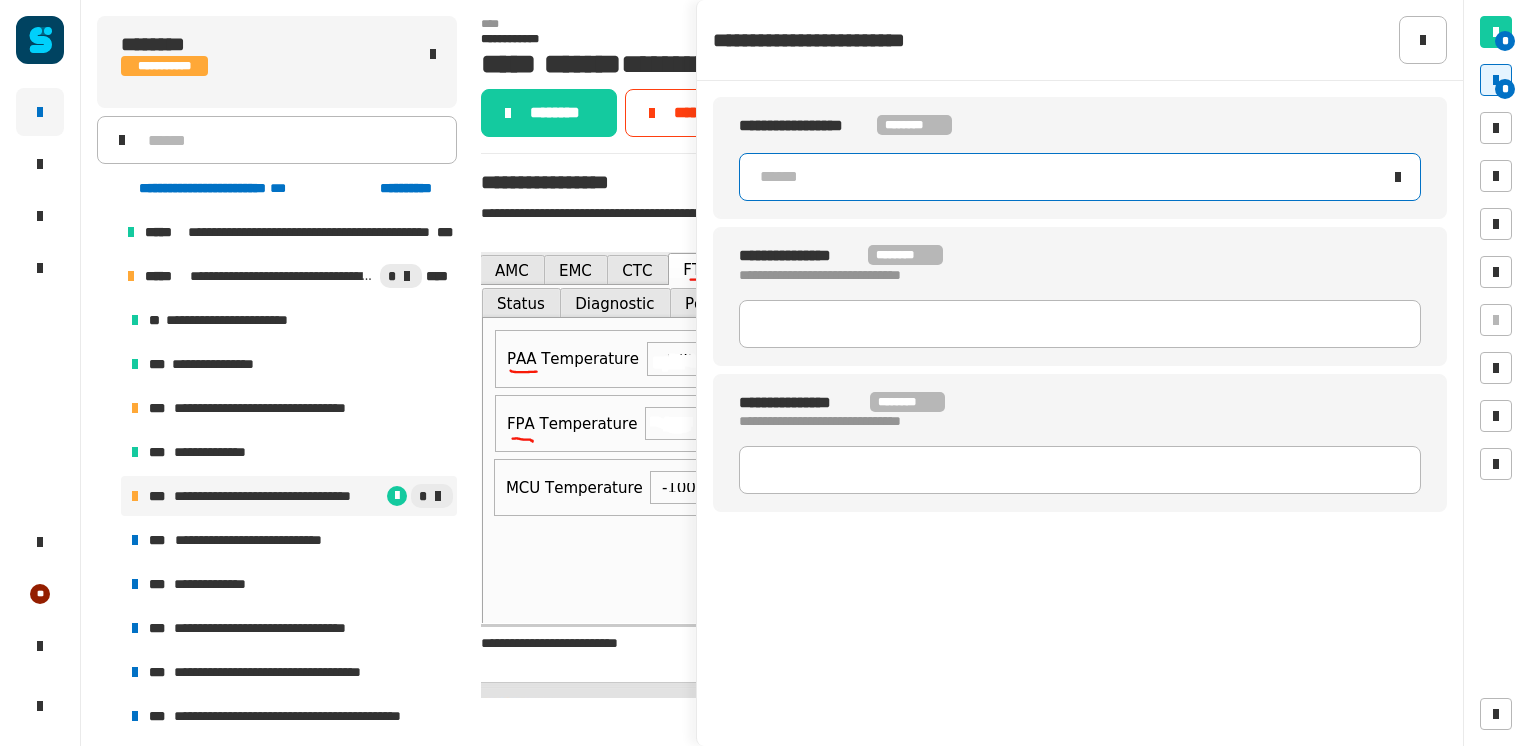 click on "******" 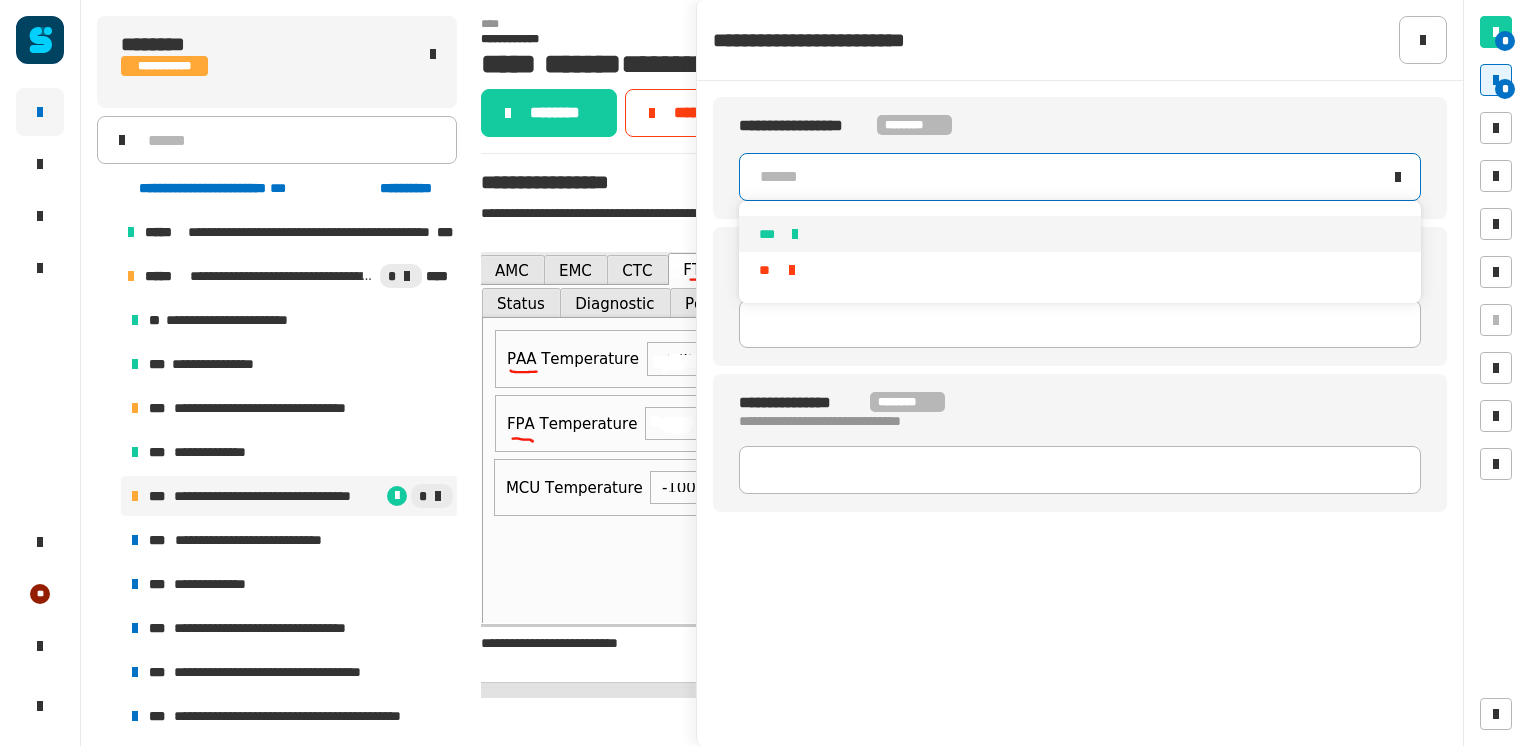 click on "***" at bounding box center [1080, 234] 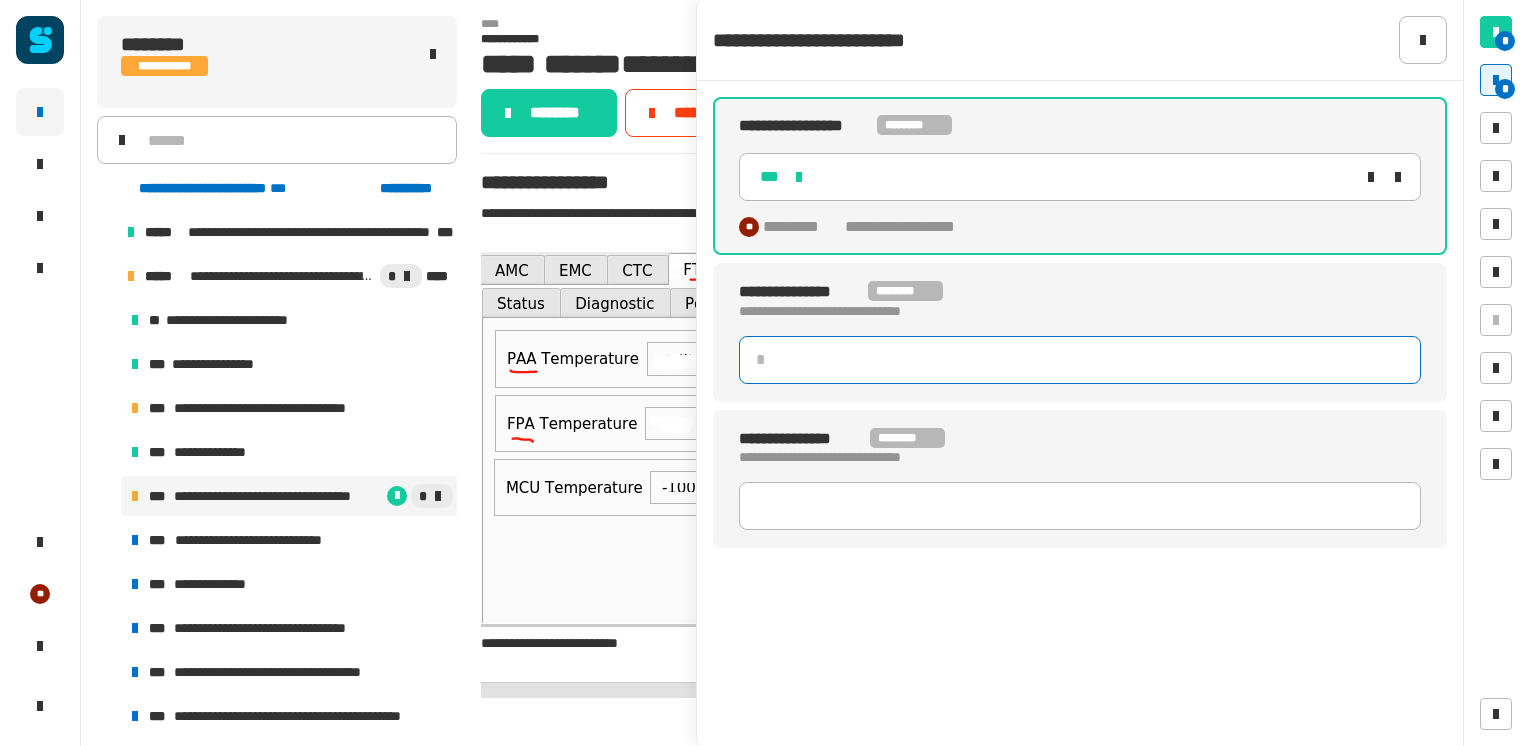 click 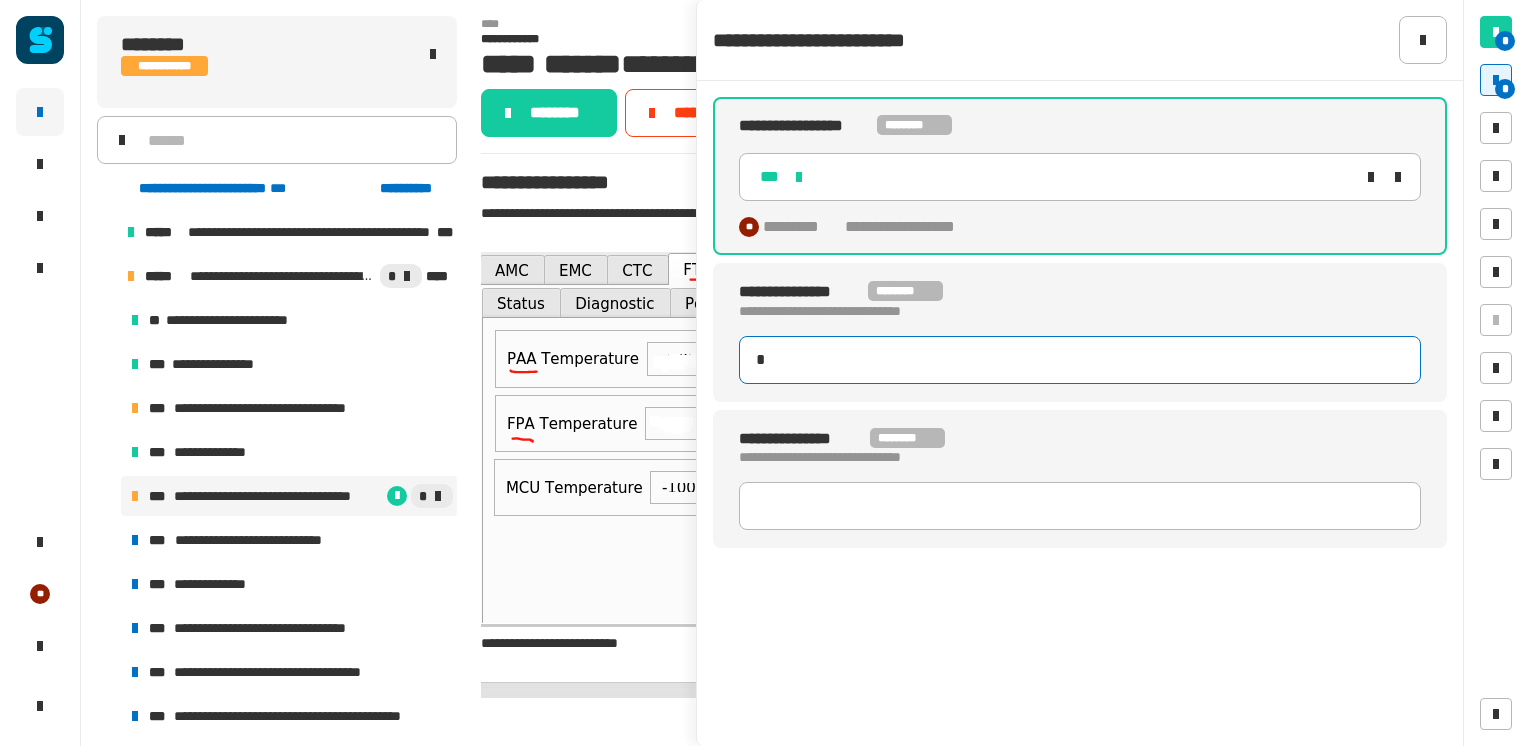 type on "**" 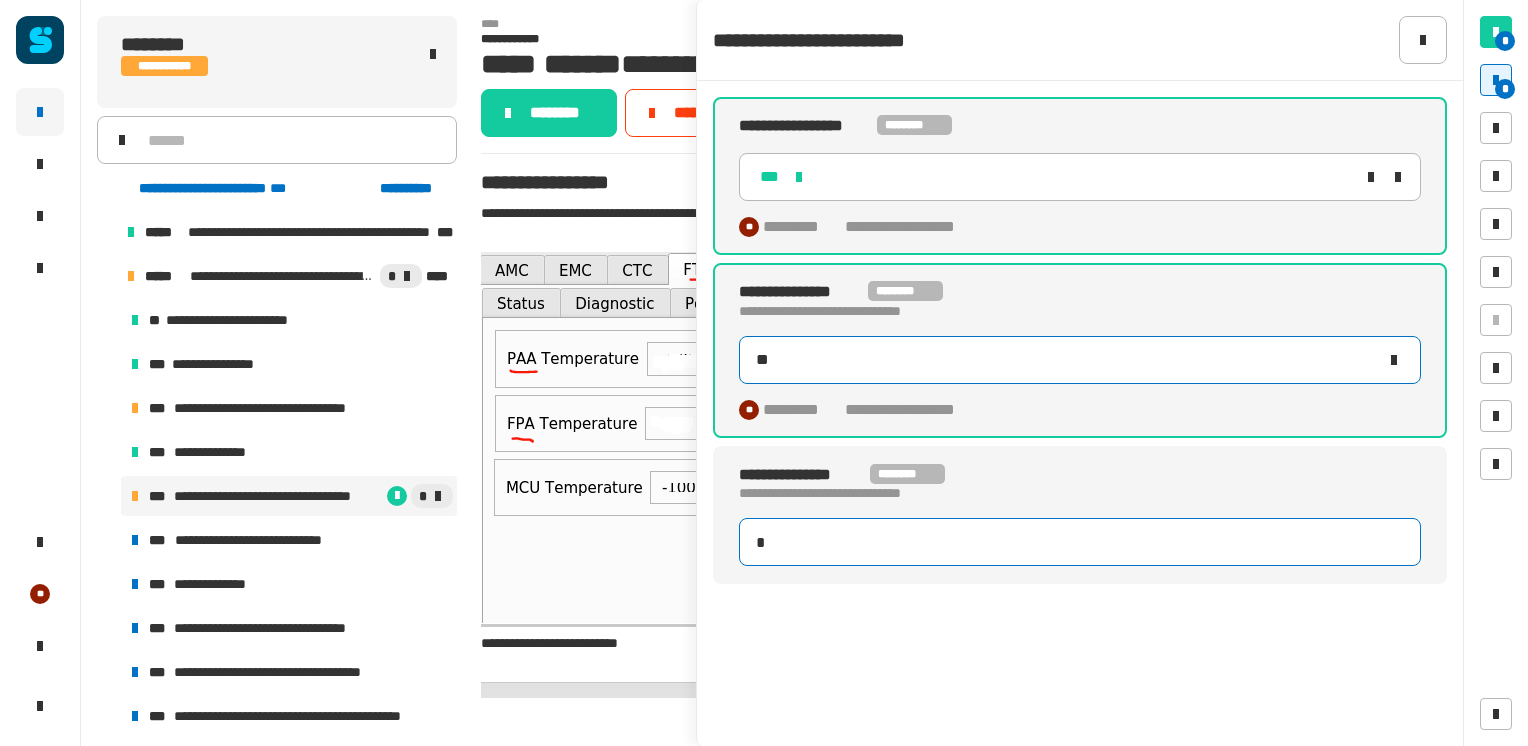 type on "**" 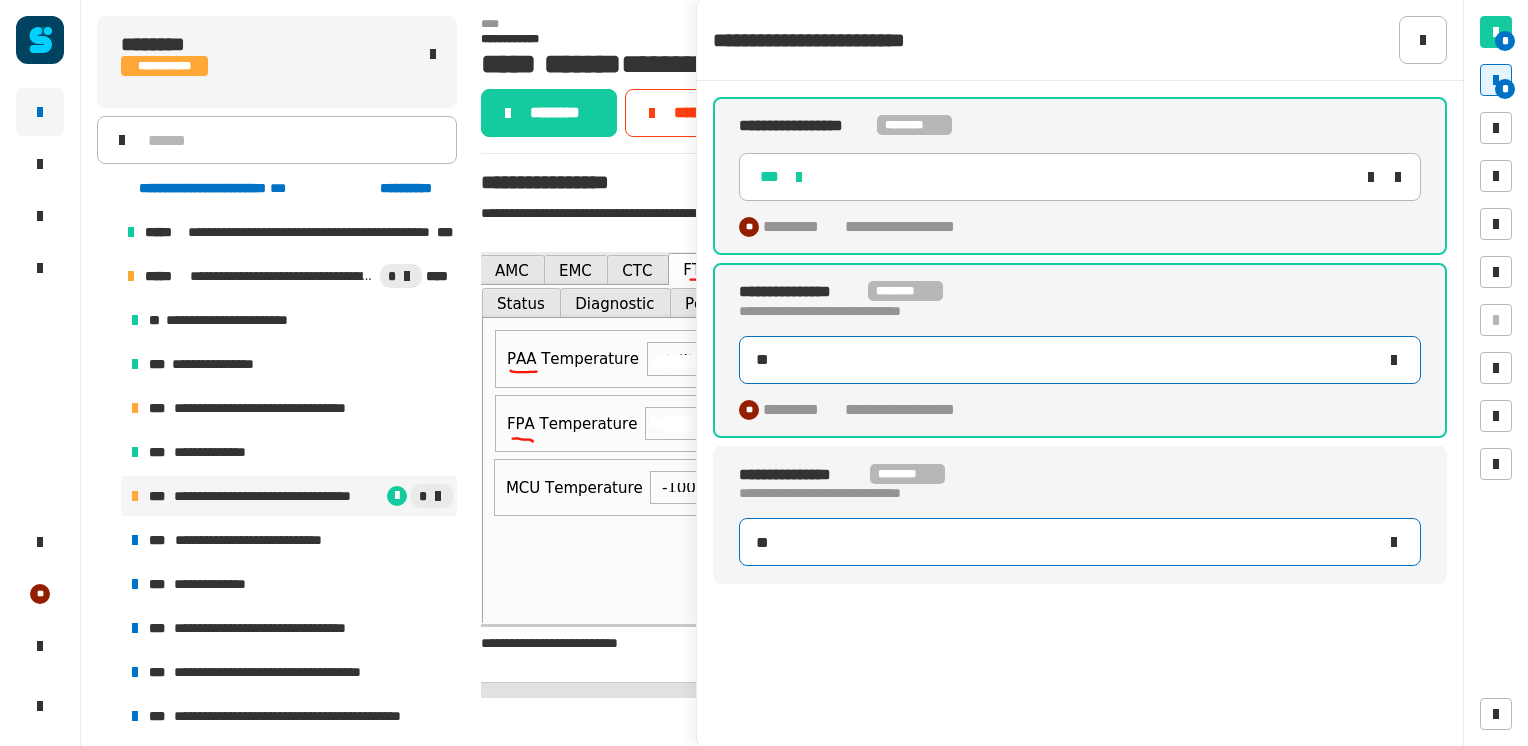 type on "**" 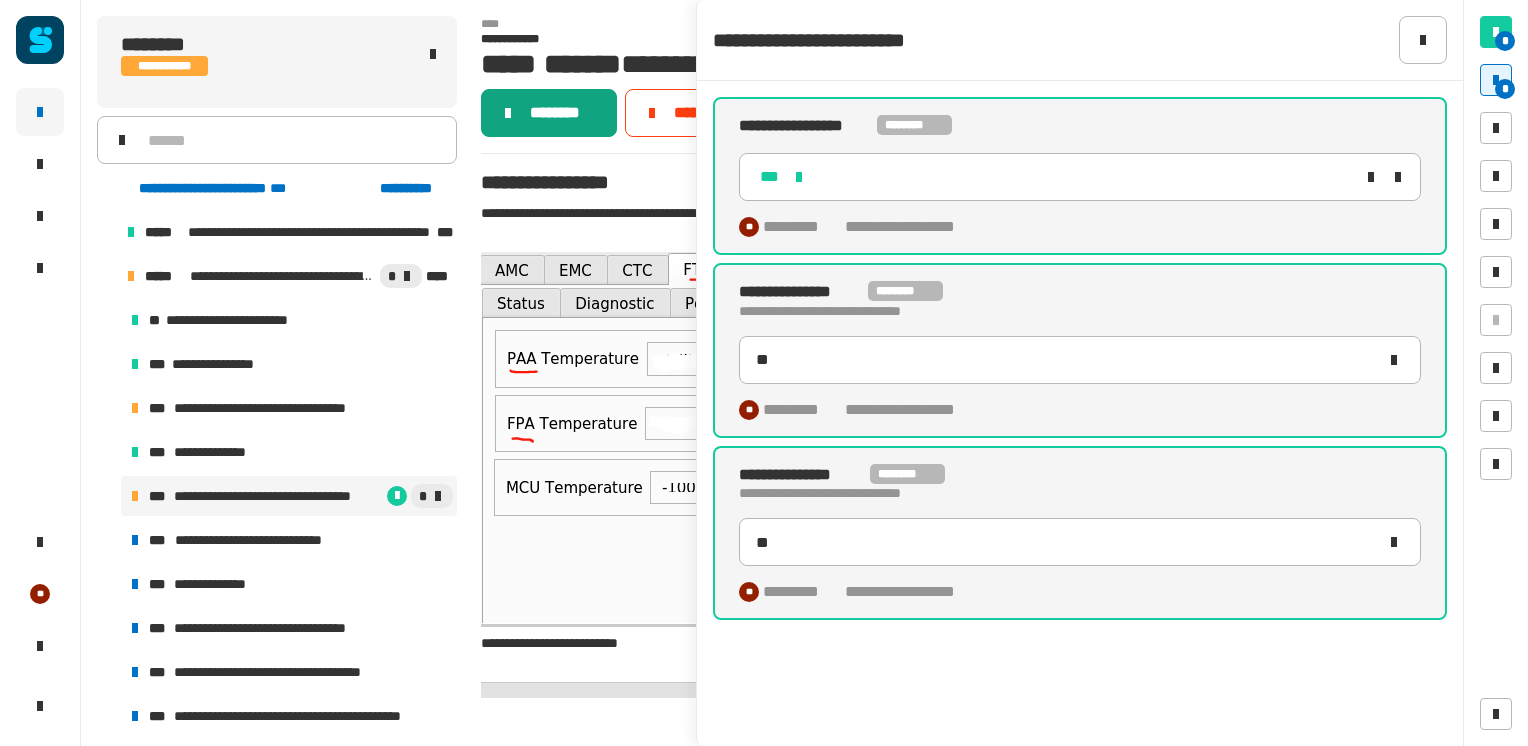 click on "********" 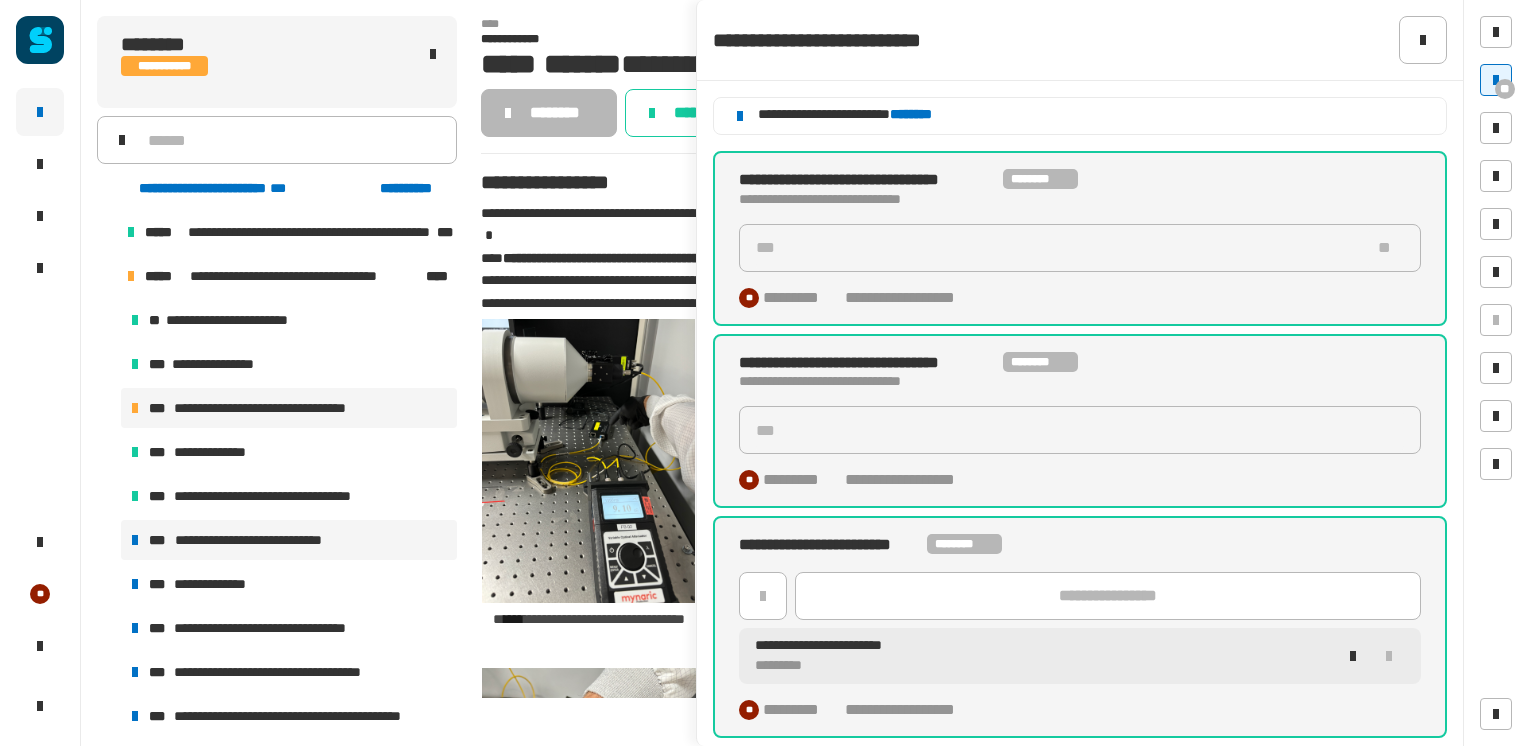 click on "**********" at bounding box center (266, 540) 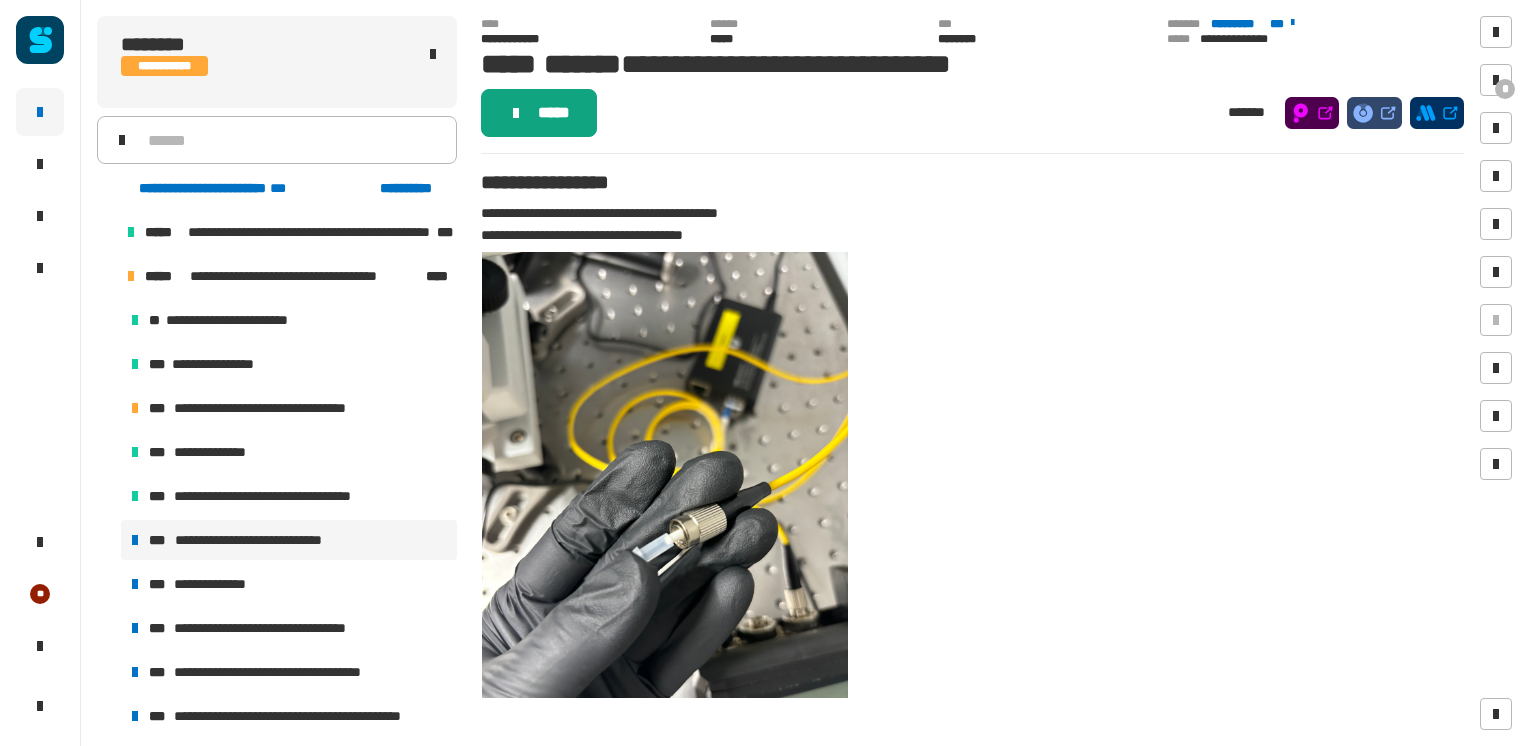 click on "*****" 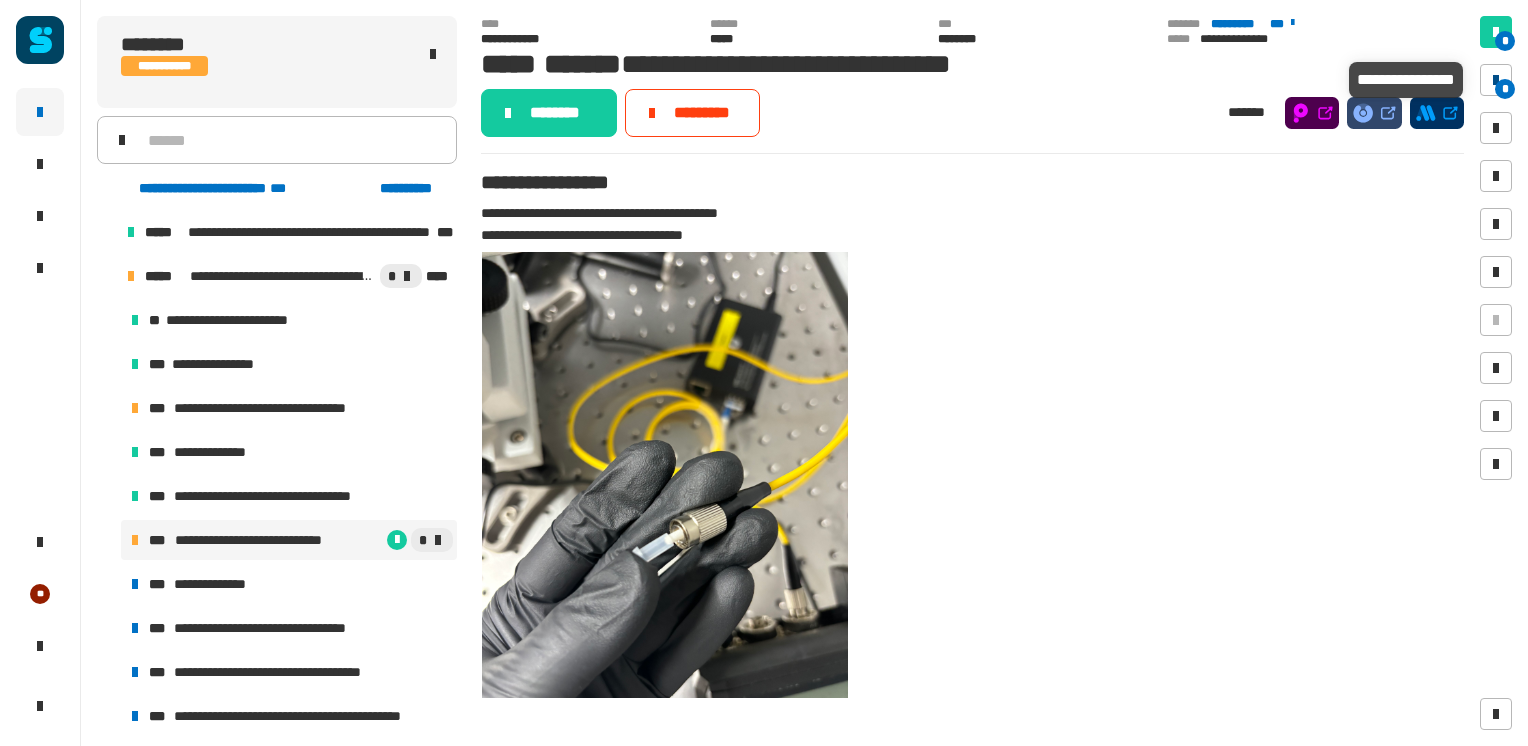 click on "*" at bounding box center (1505, 89) 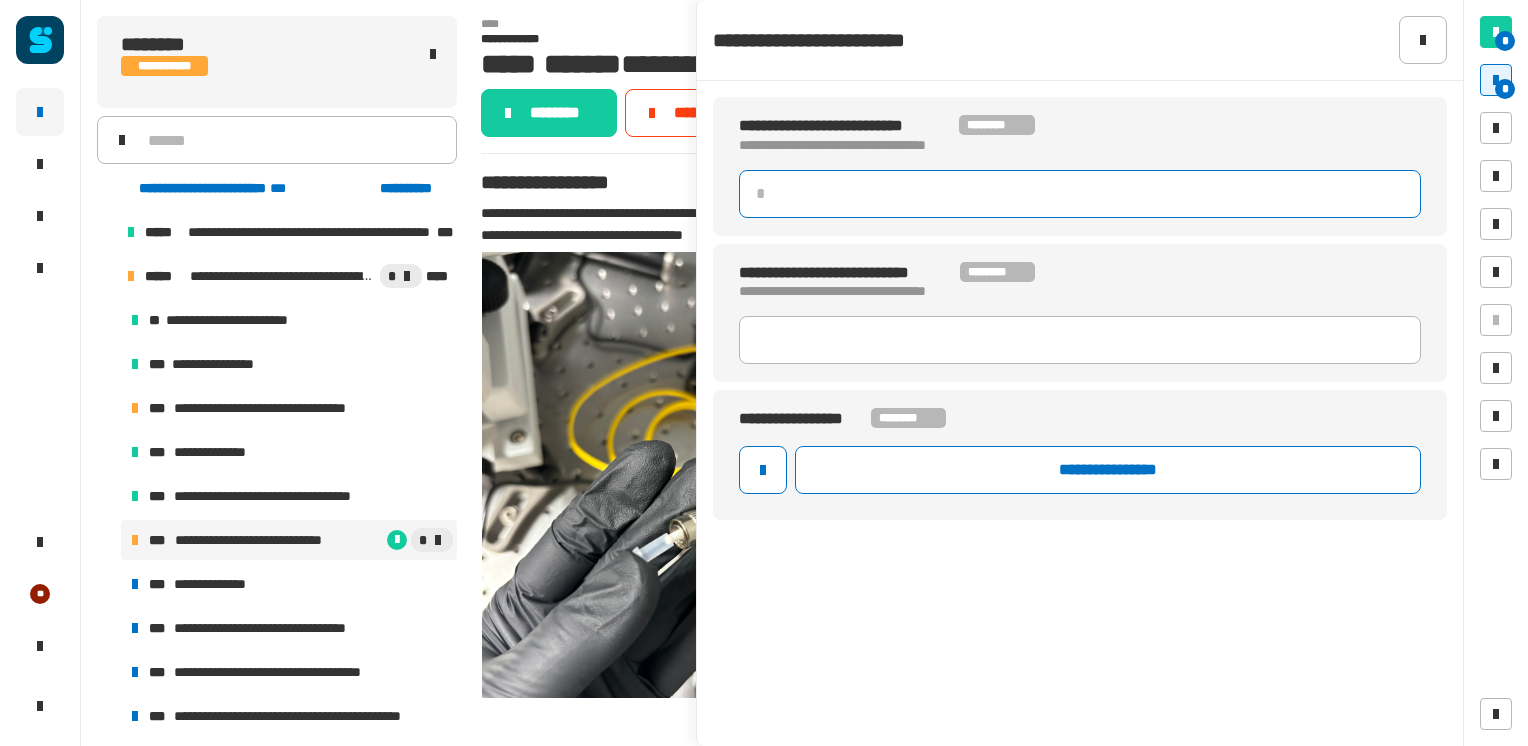 click 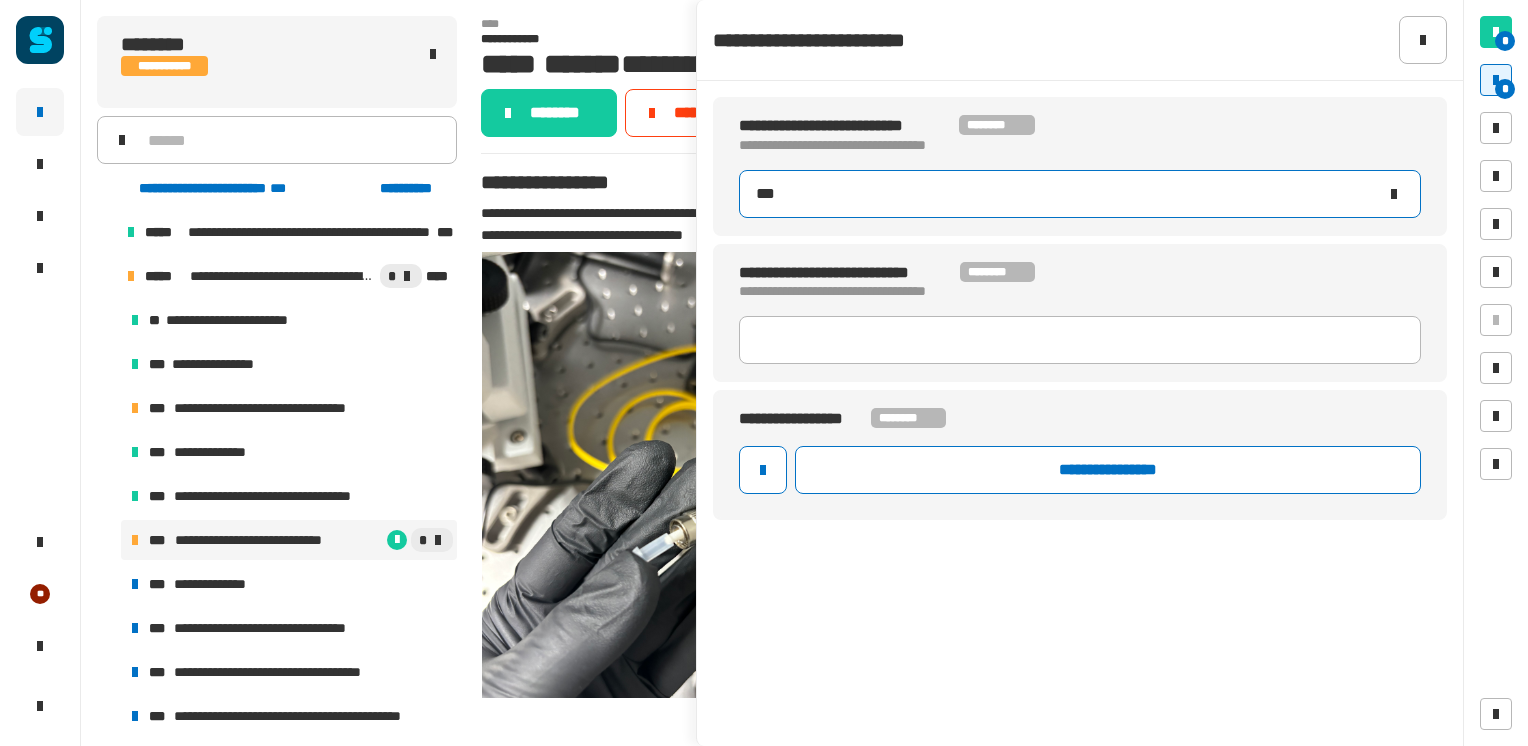type on "****" 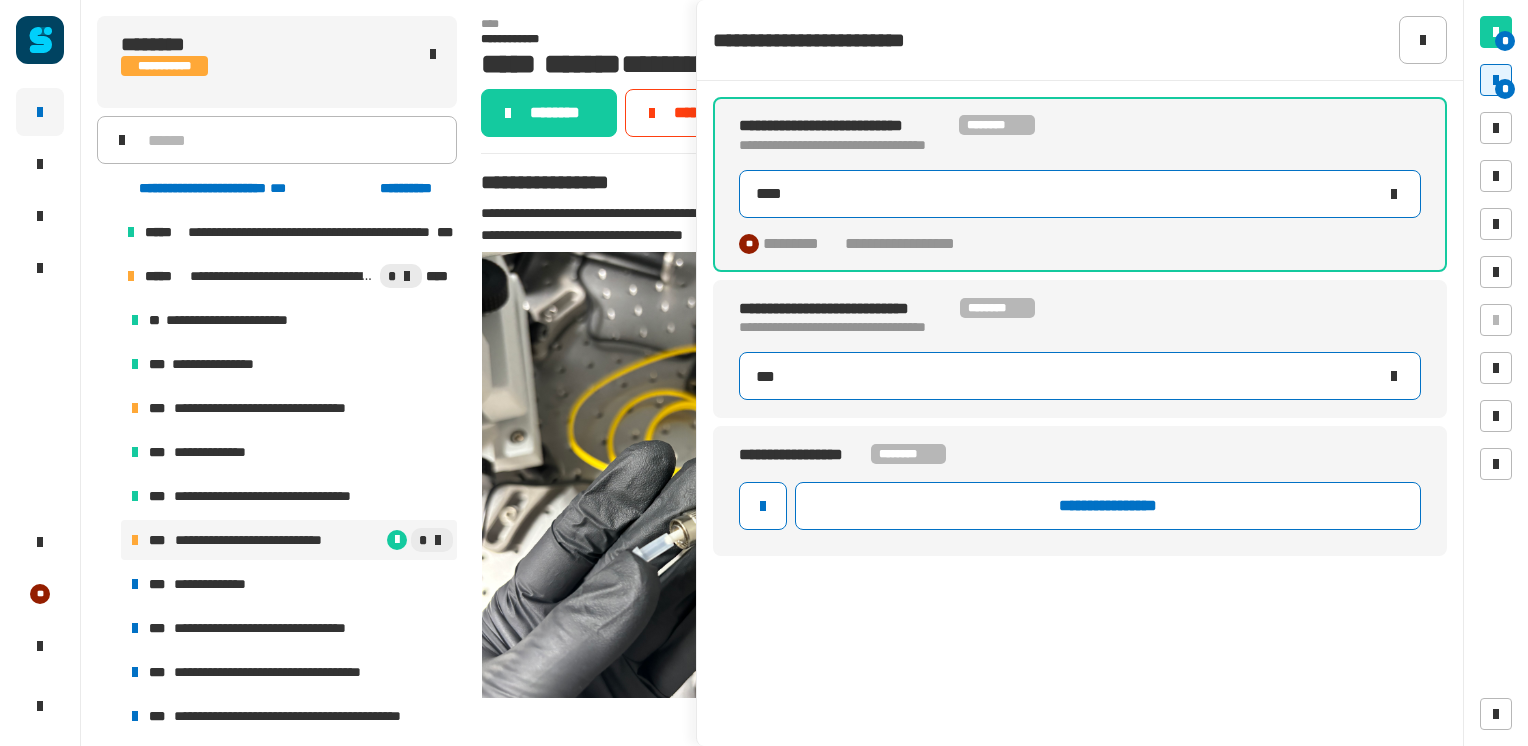 type on "****" 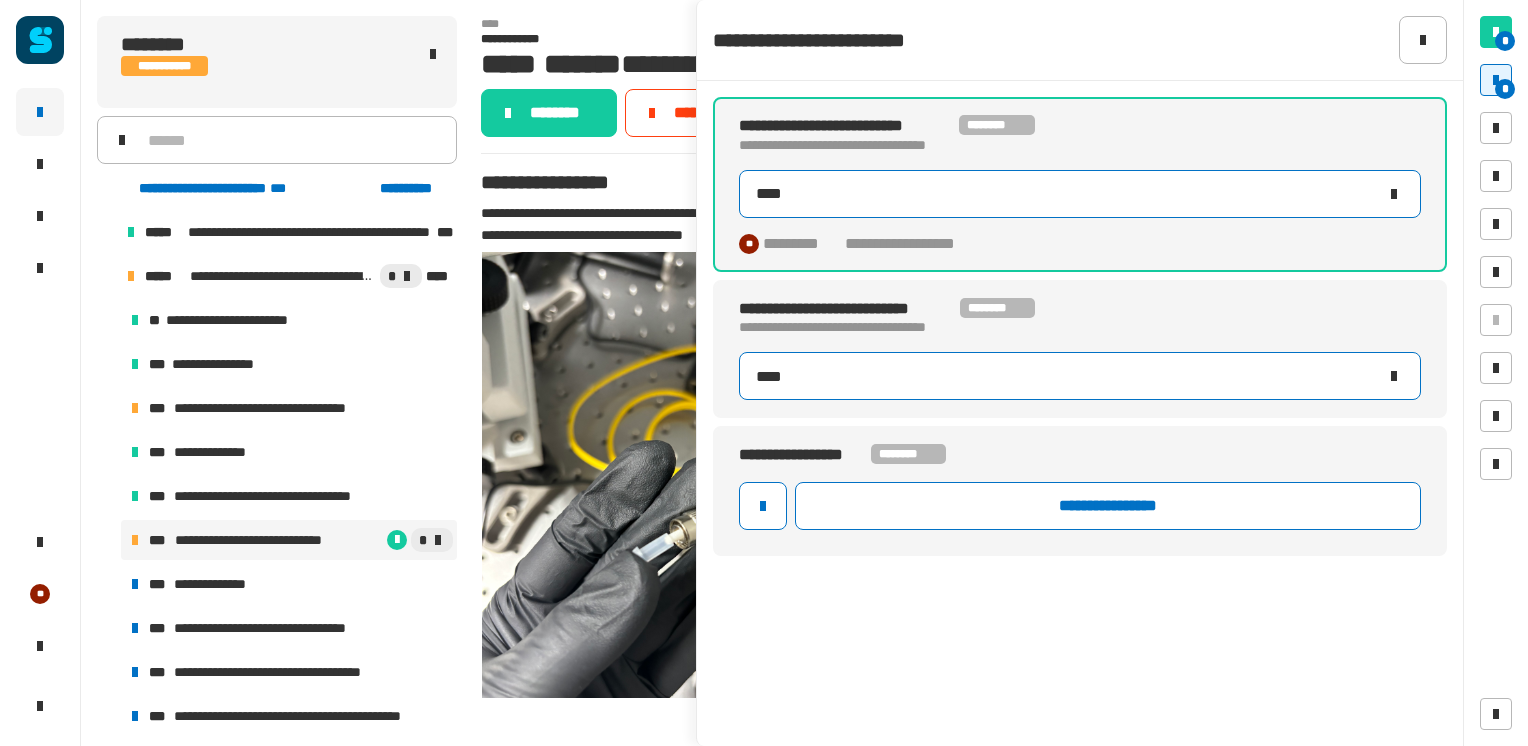 type on "****" 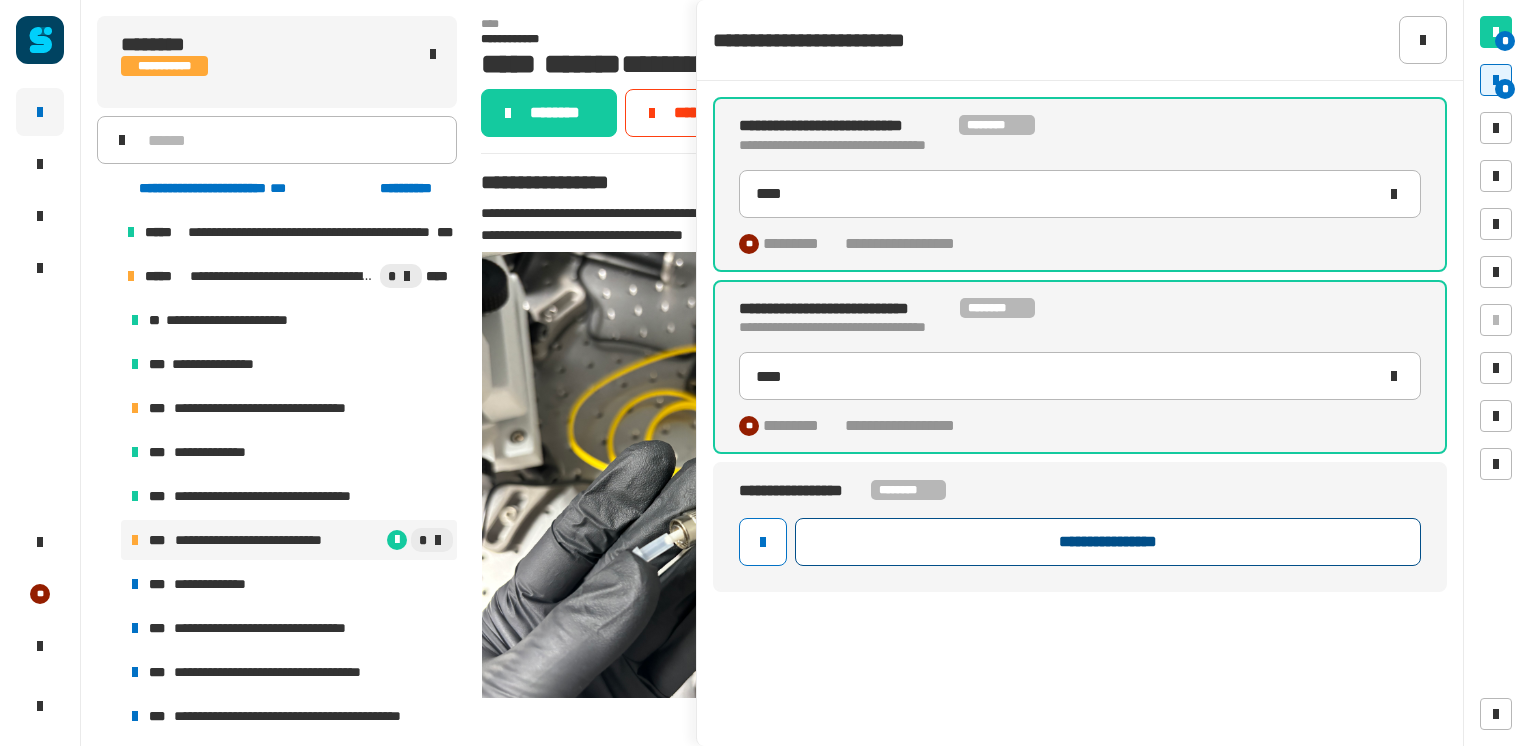 click on "**********" 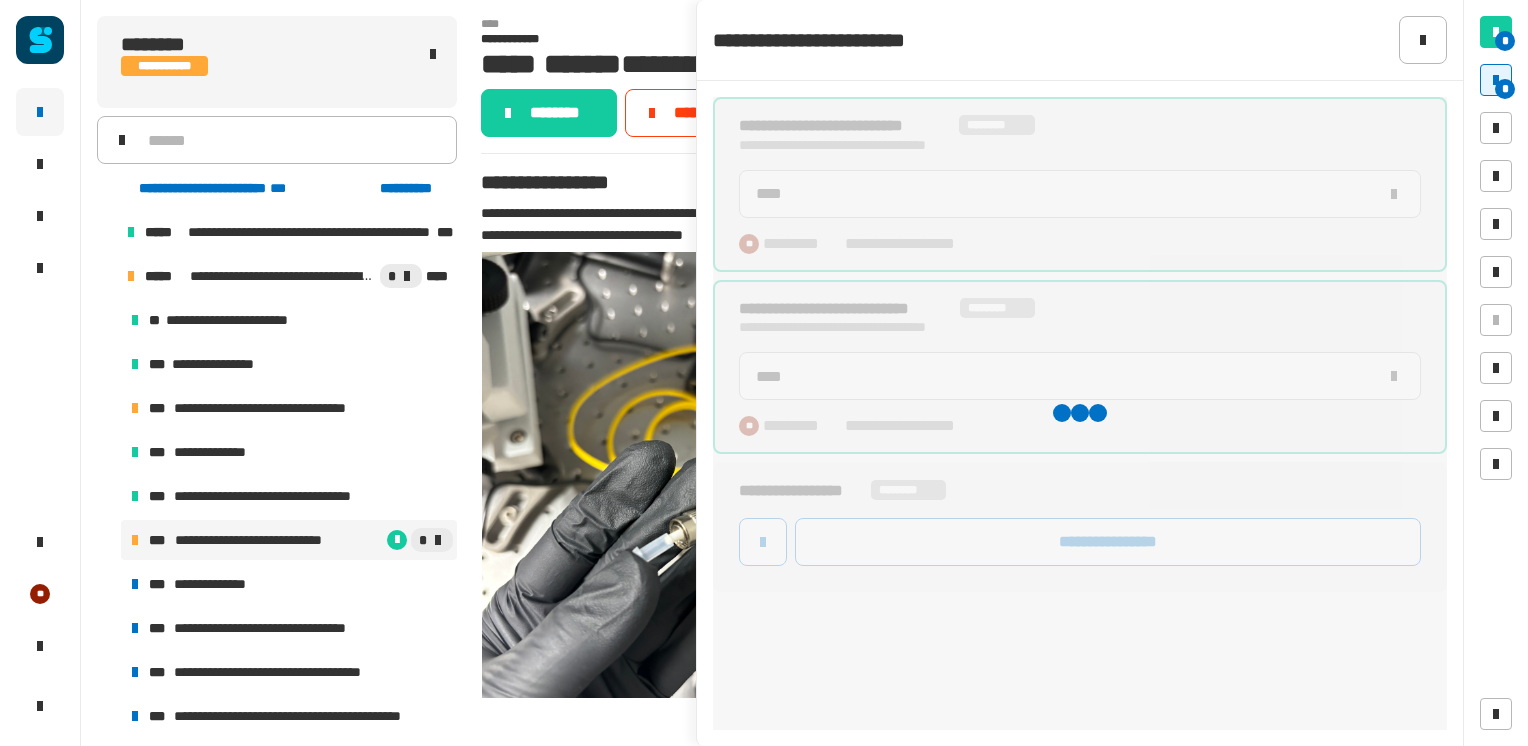 type on "****" 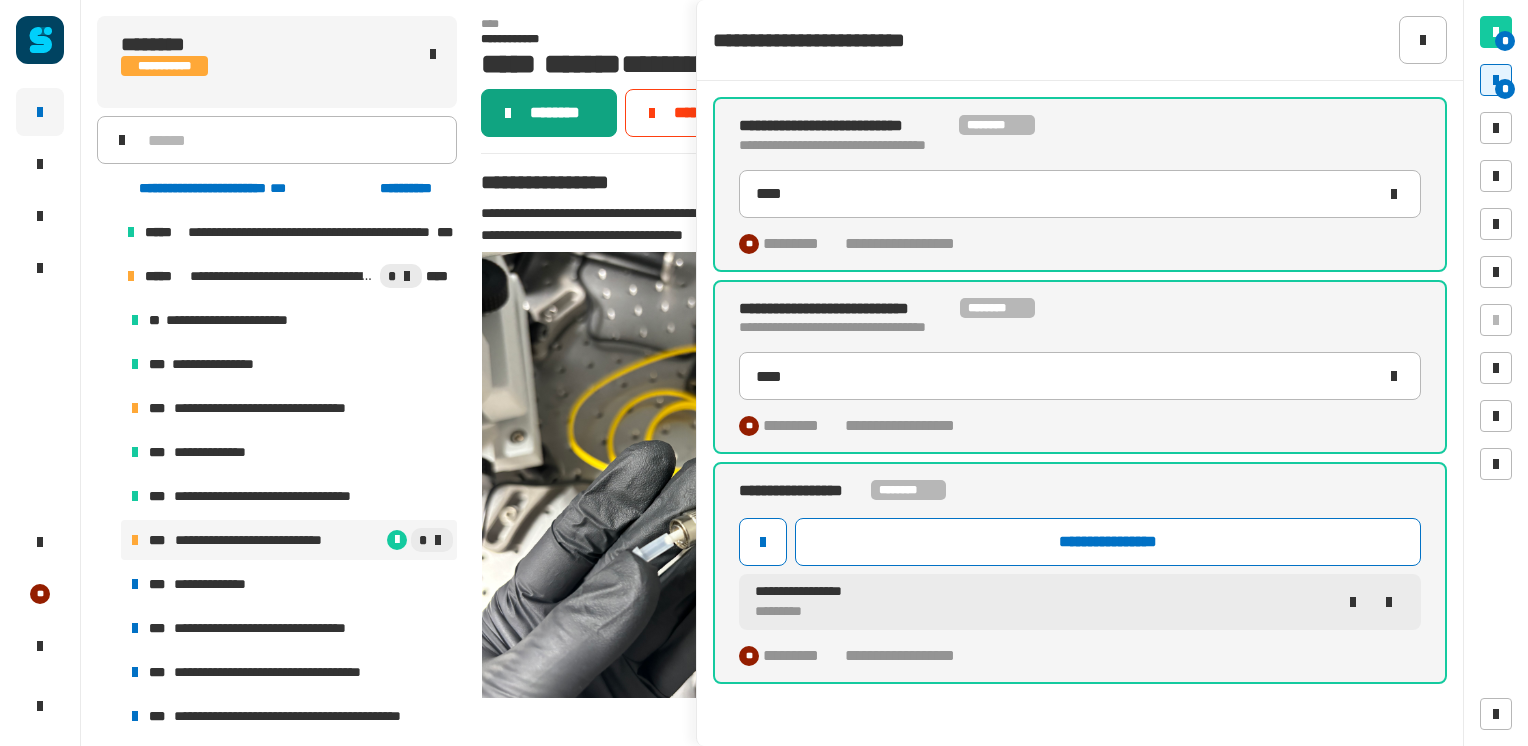click on "********" 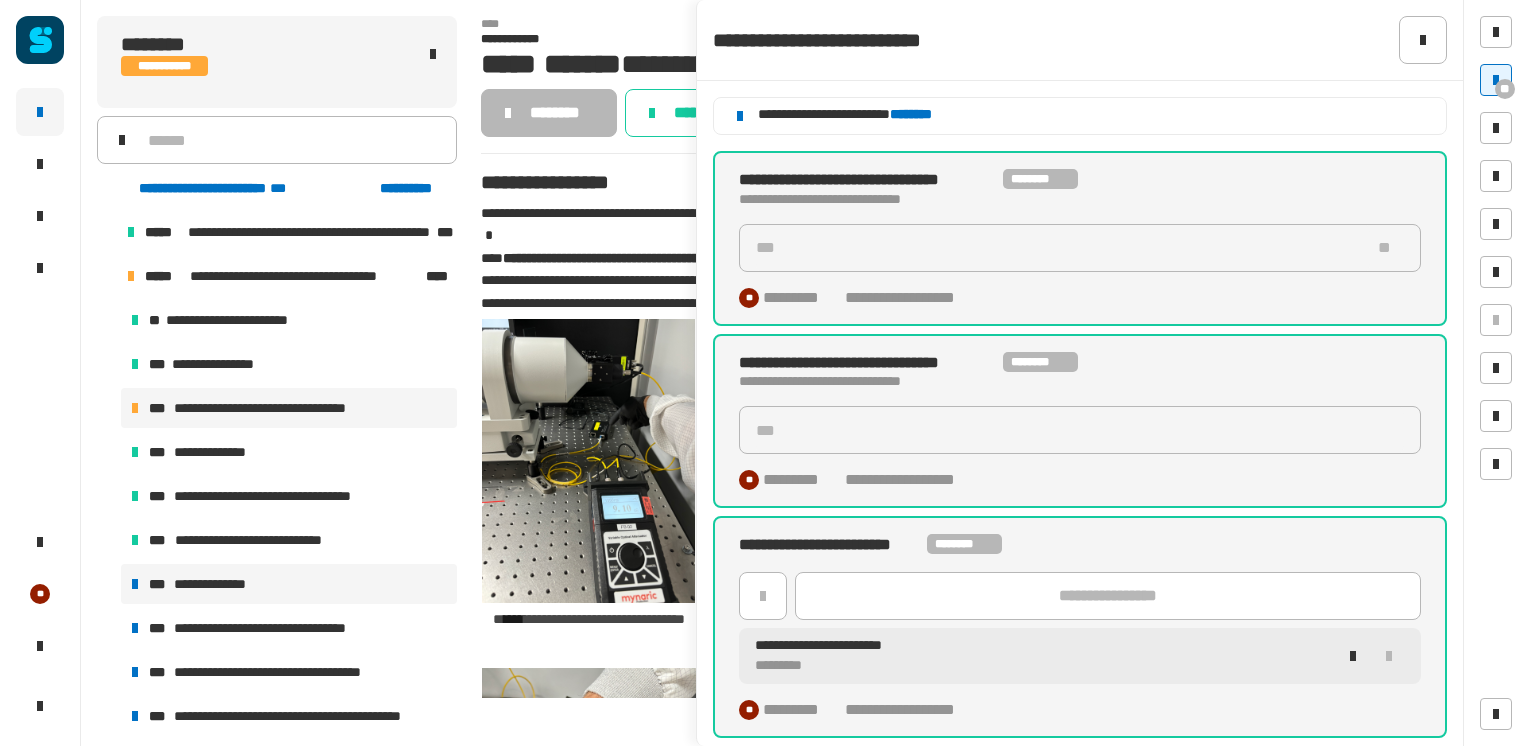 click on "**********" at bounding box center [218, 584] 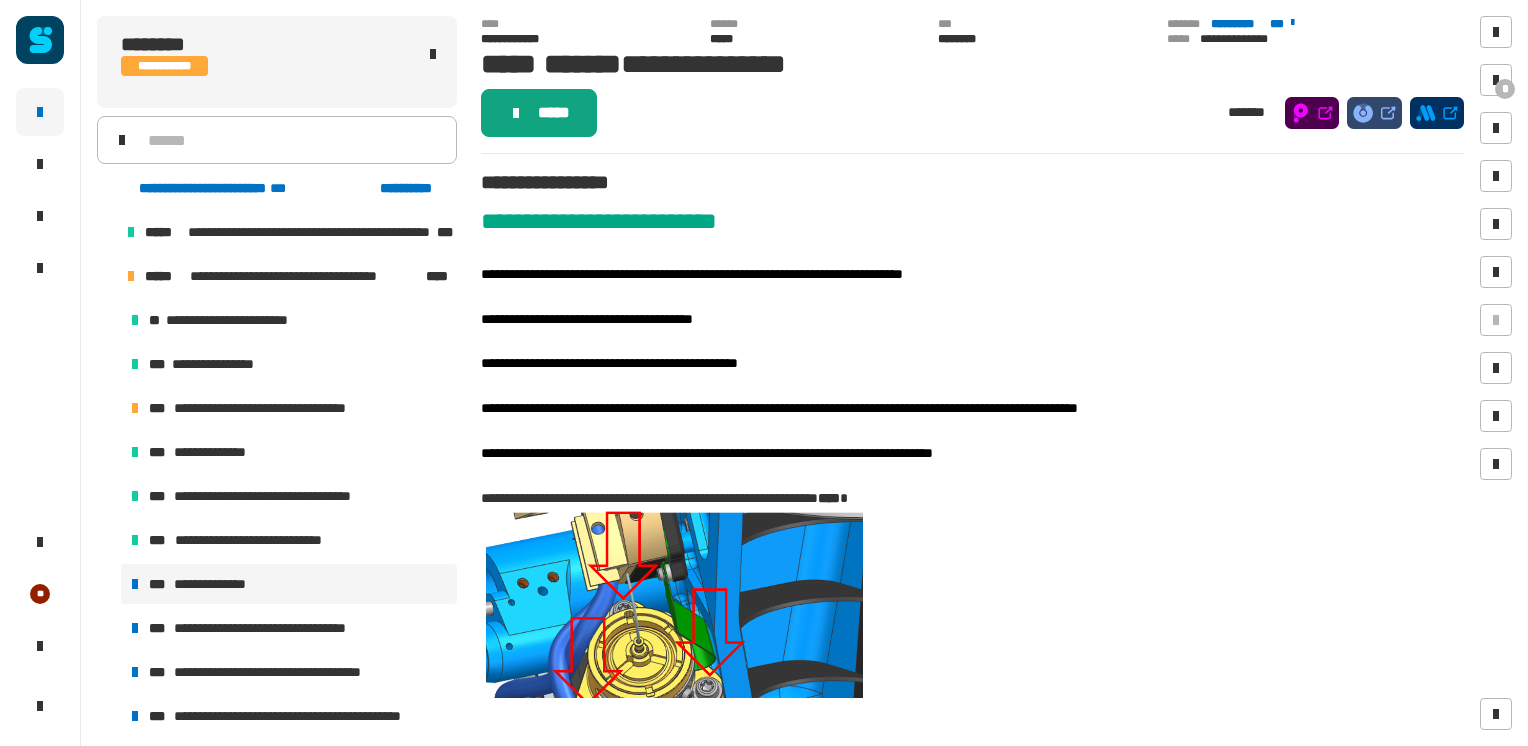 click on "*****" 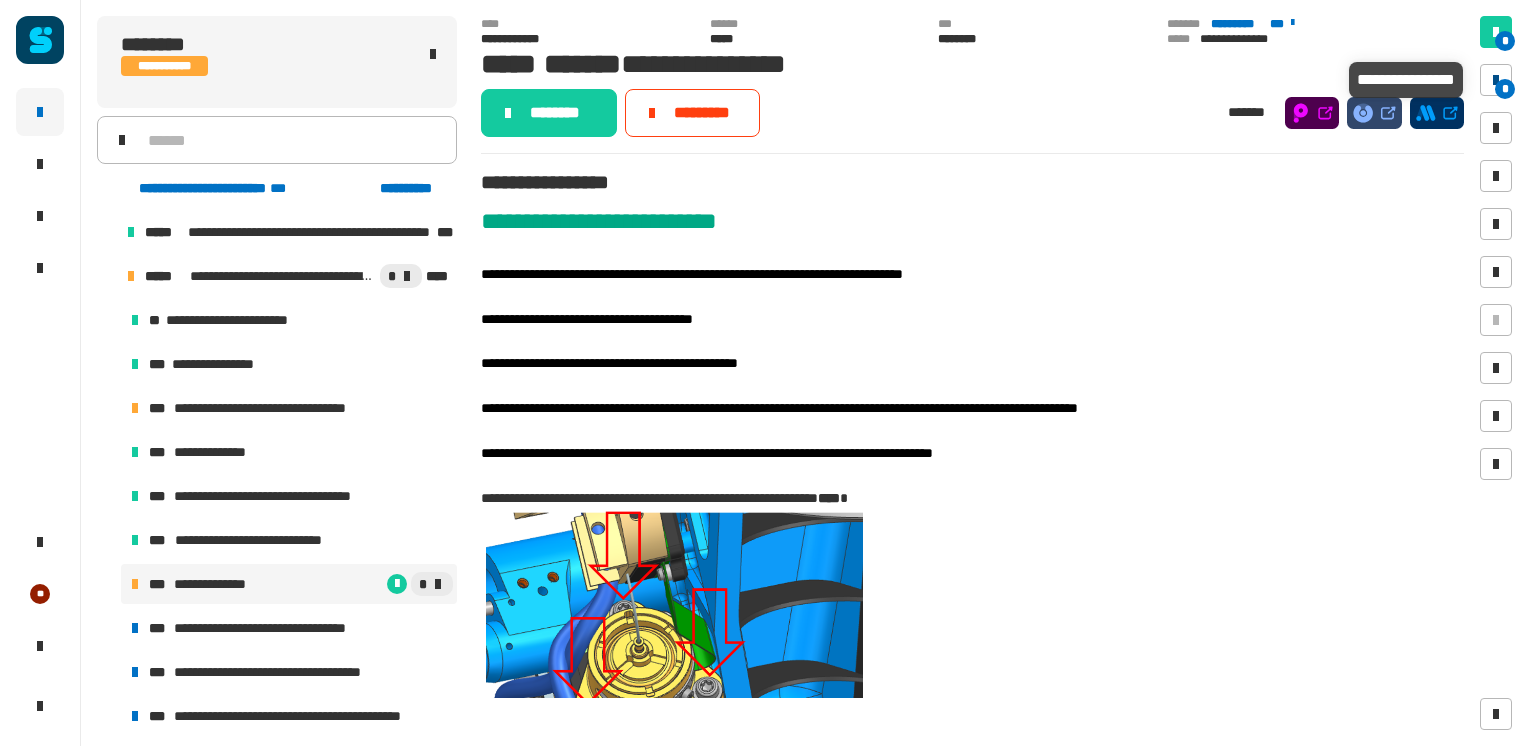 click at bounding box center (1496, 80) 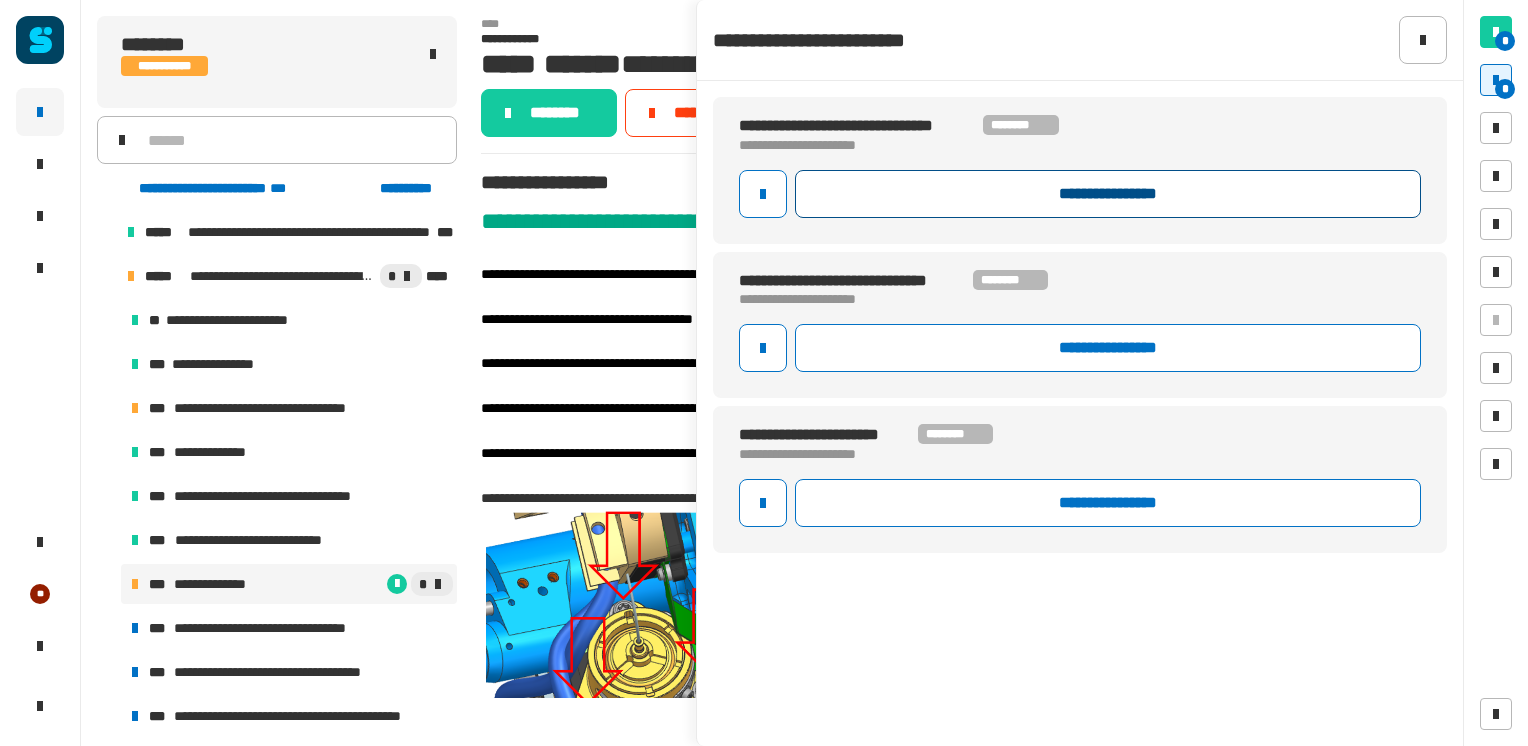 click on "**********" 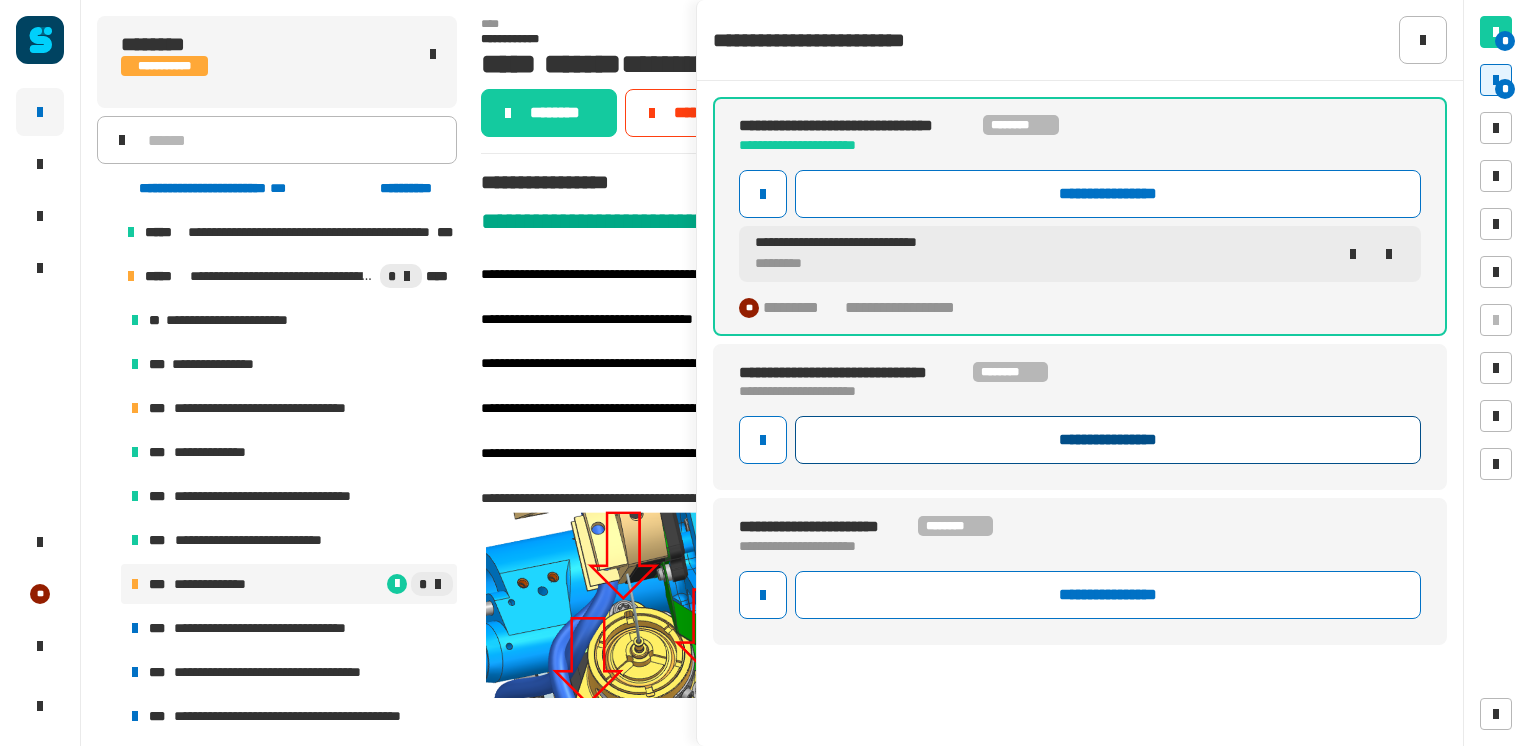 click on "**********" 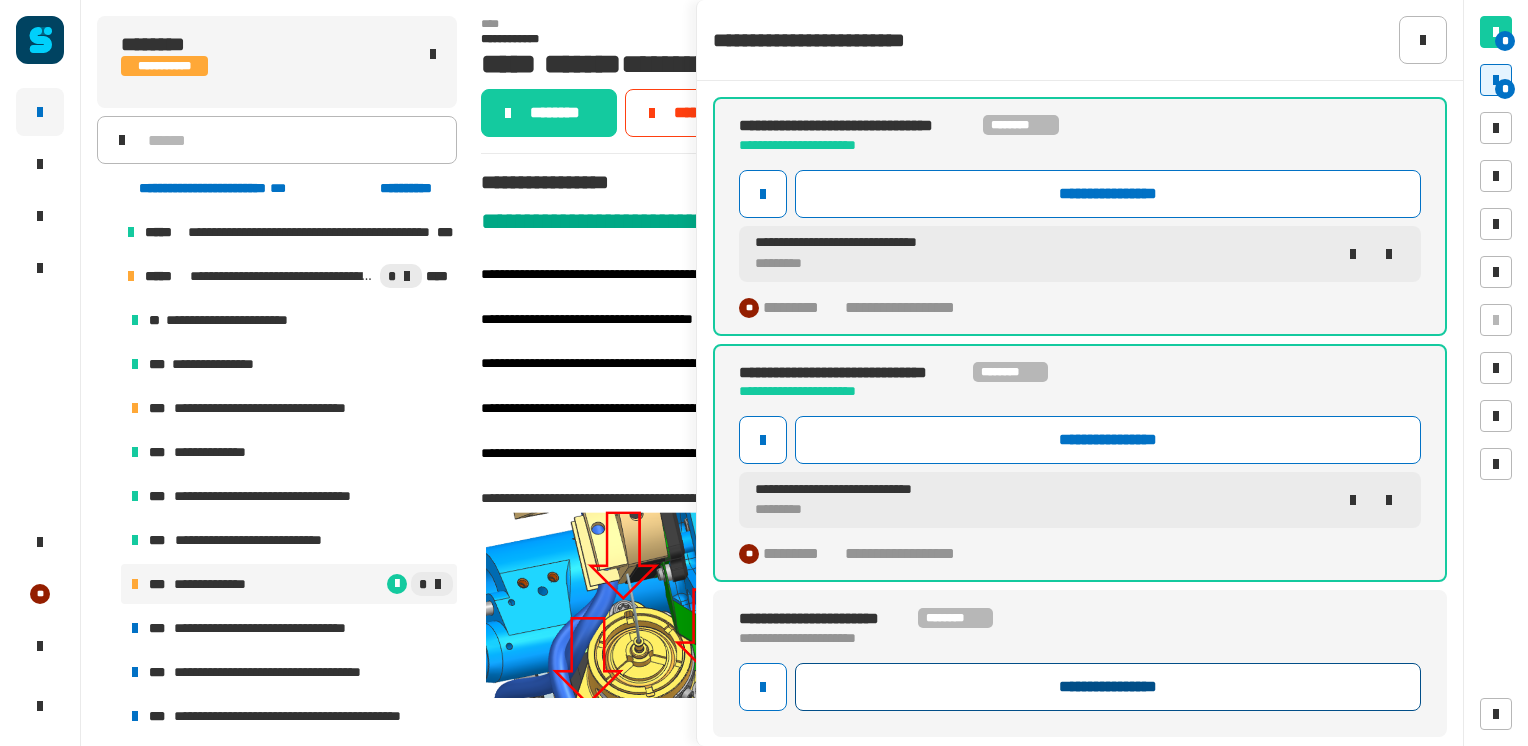 click on "**********" 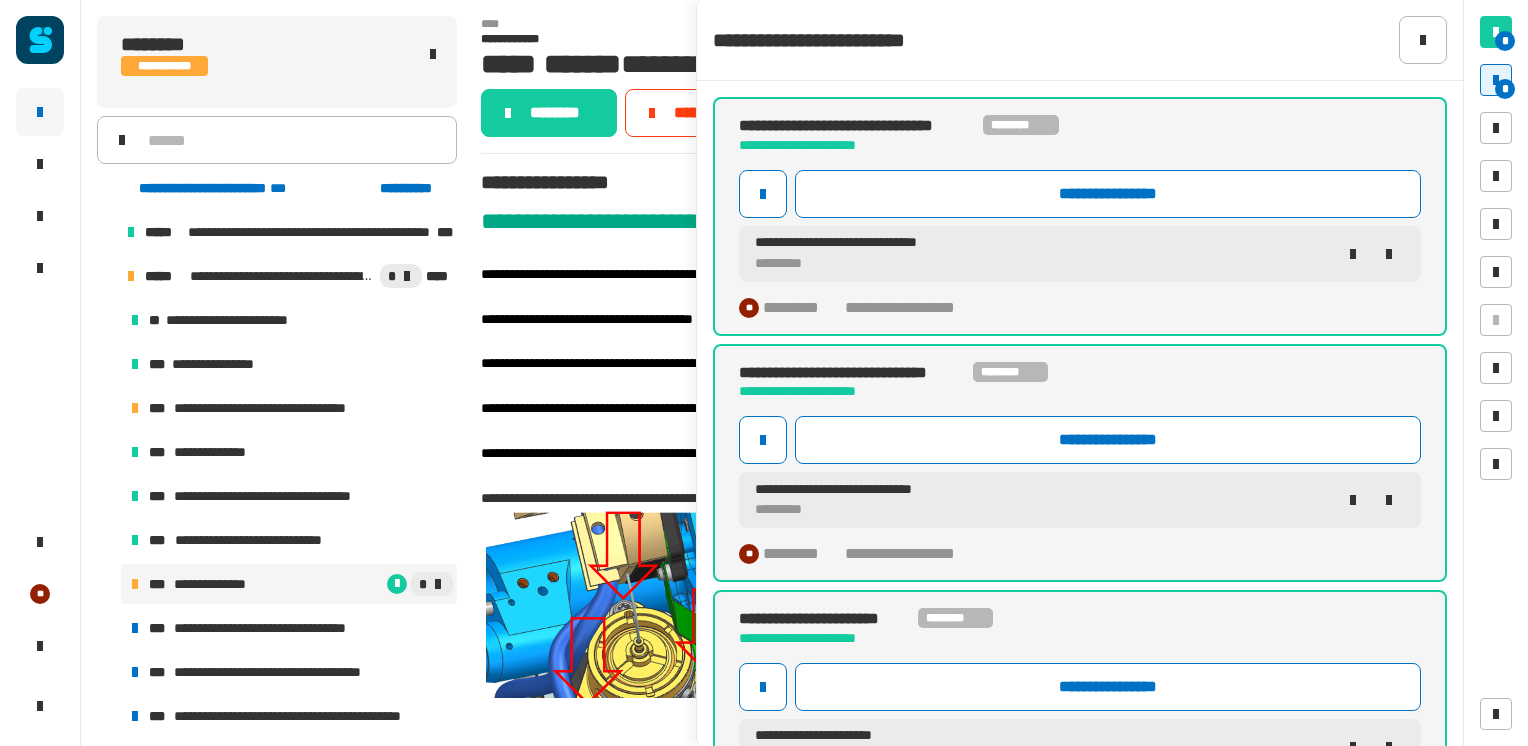 scroll, scrollTop: 83, scrollLeft: 0, axis: vertical 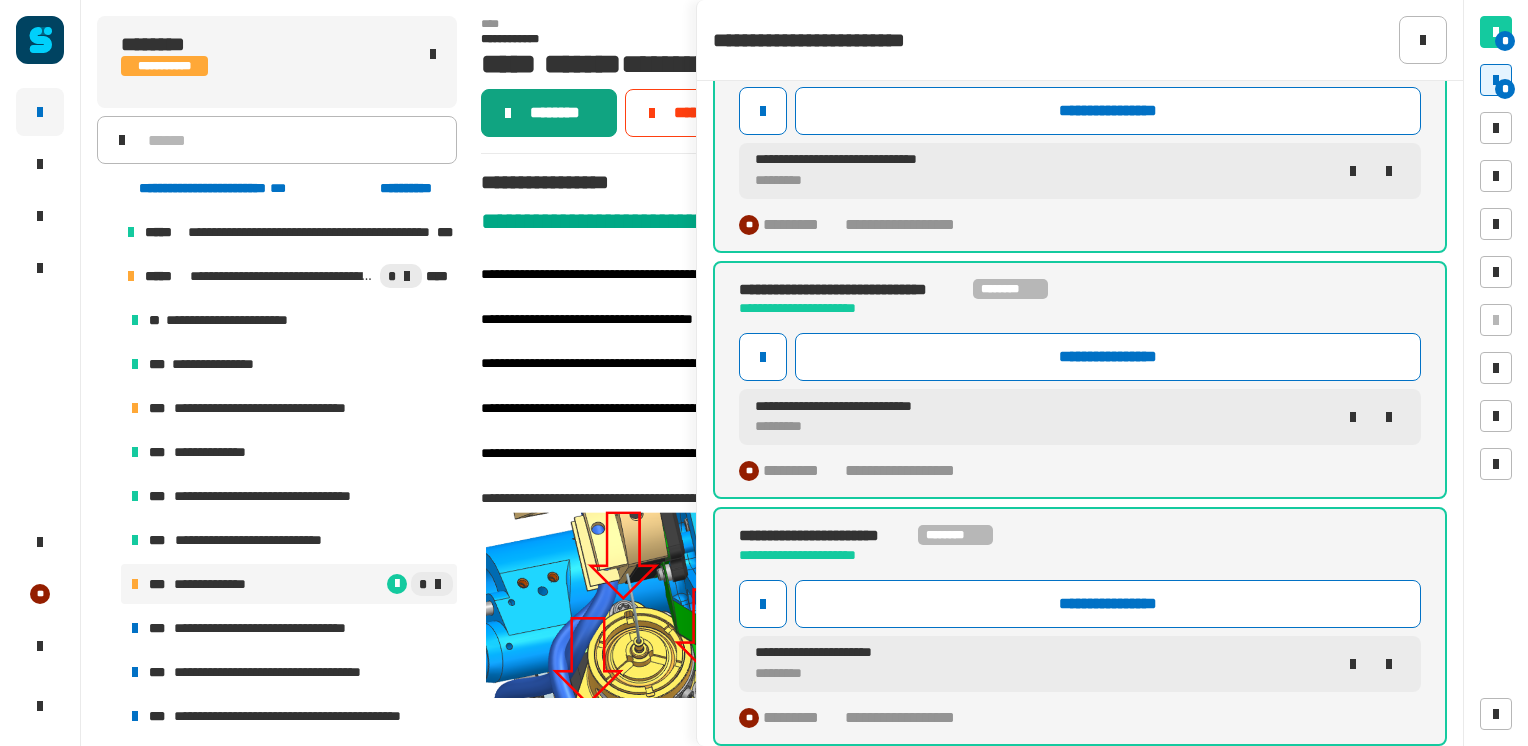 click on "********" 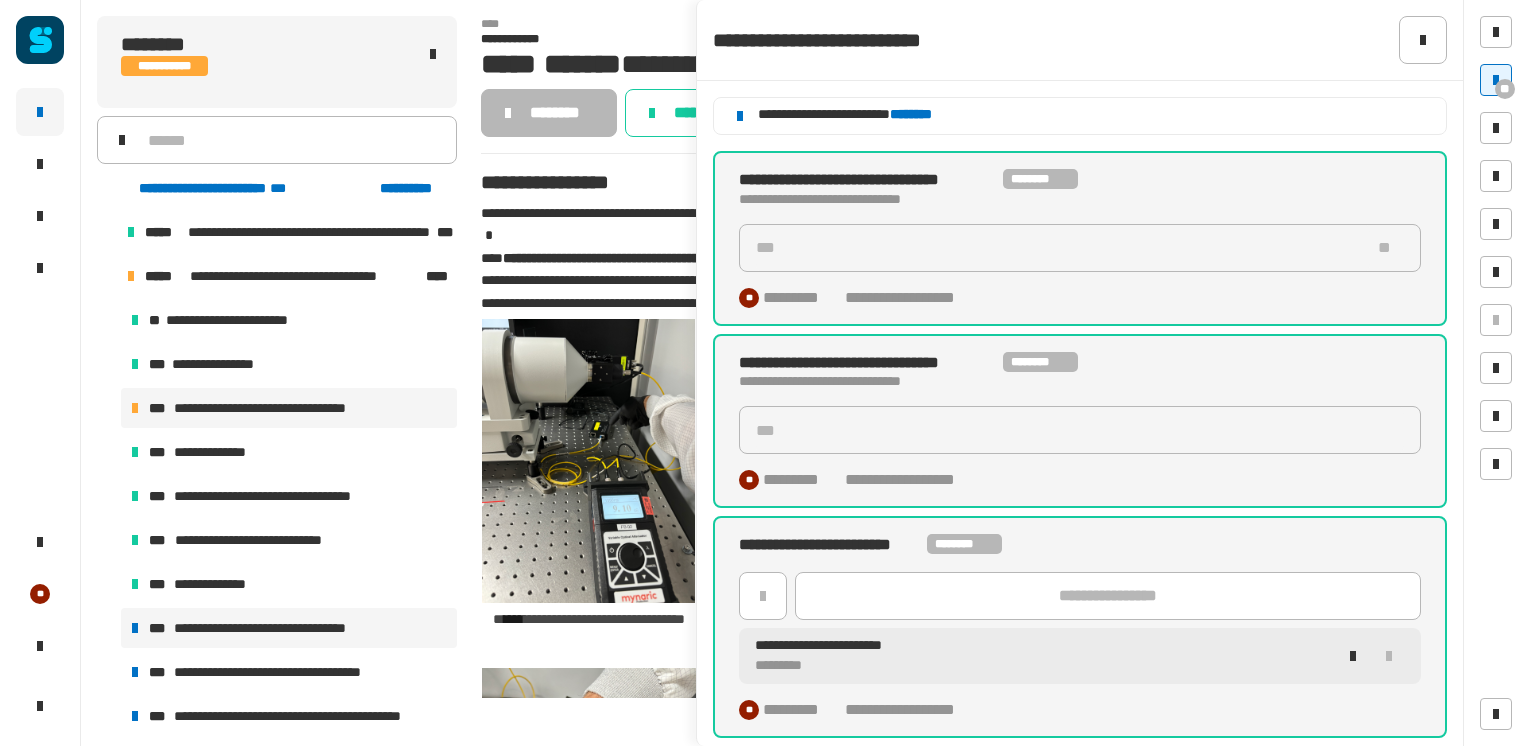 click on "**********" at bounding box center (280, 628) 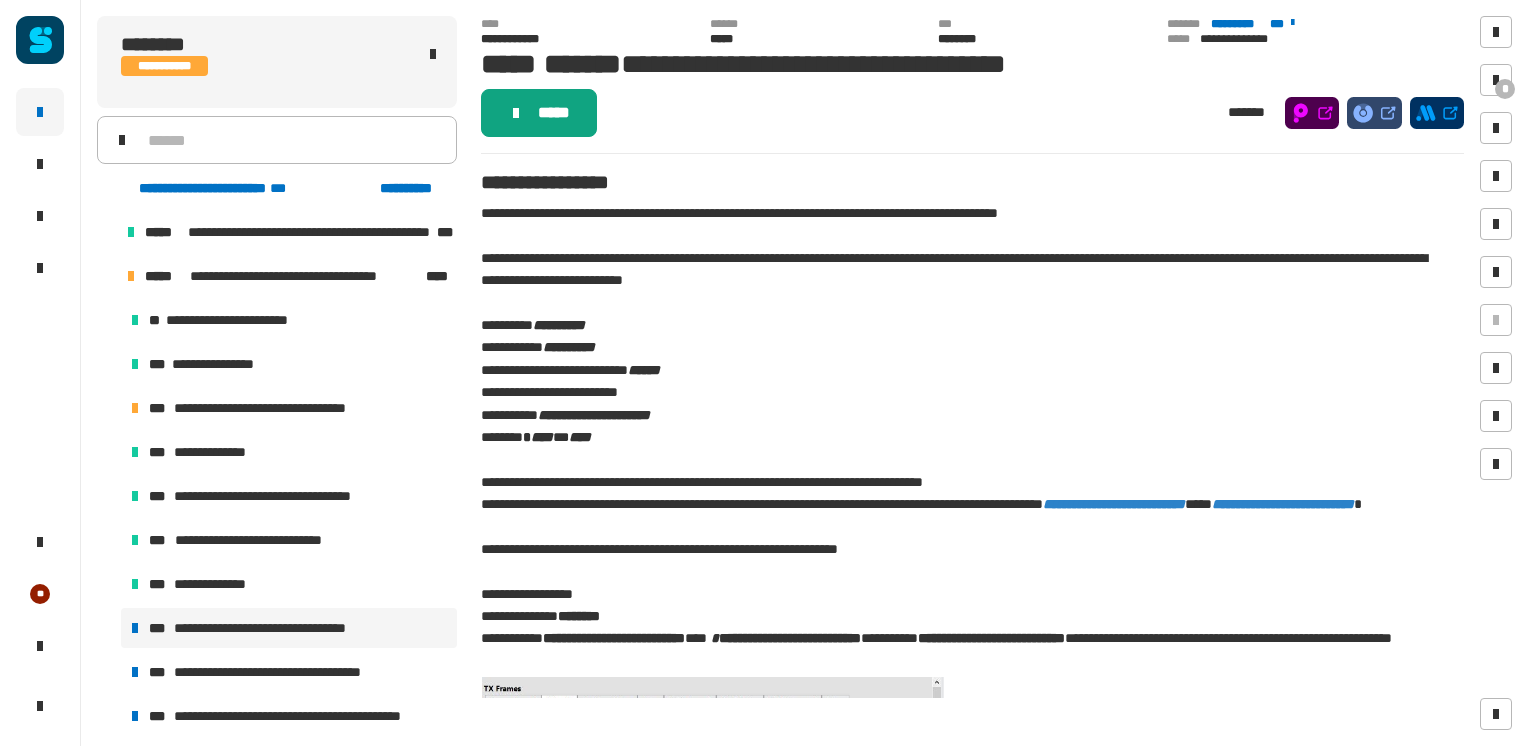 click on "*****" 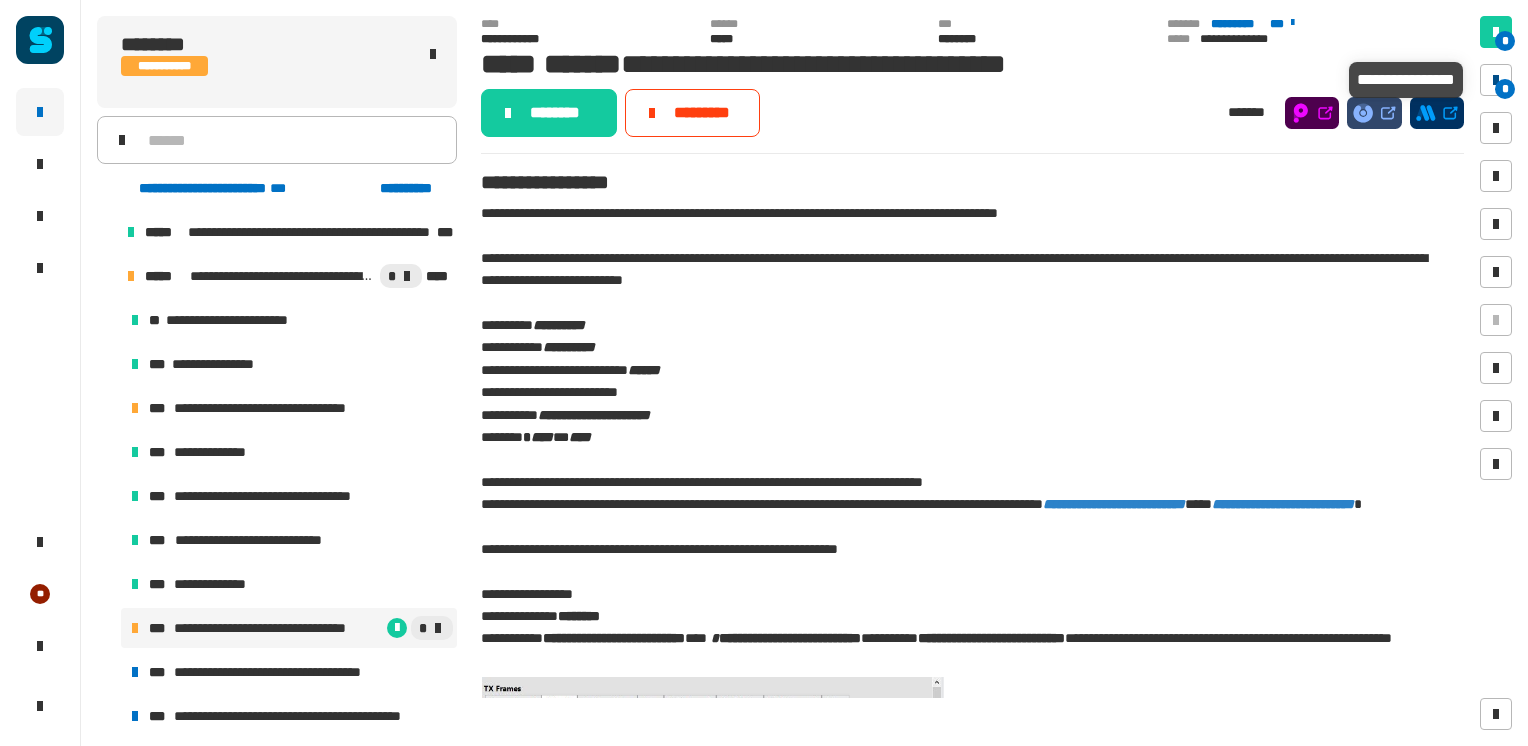click at bounding box center (1496, 80) 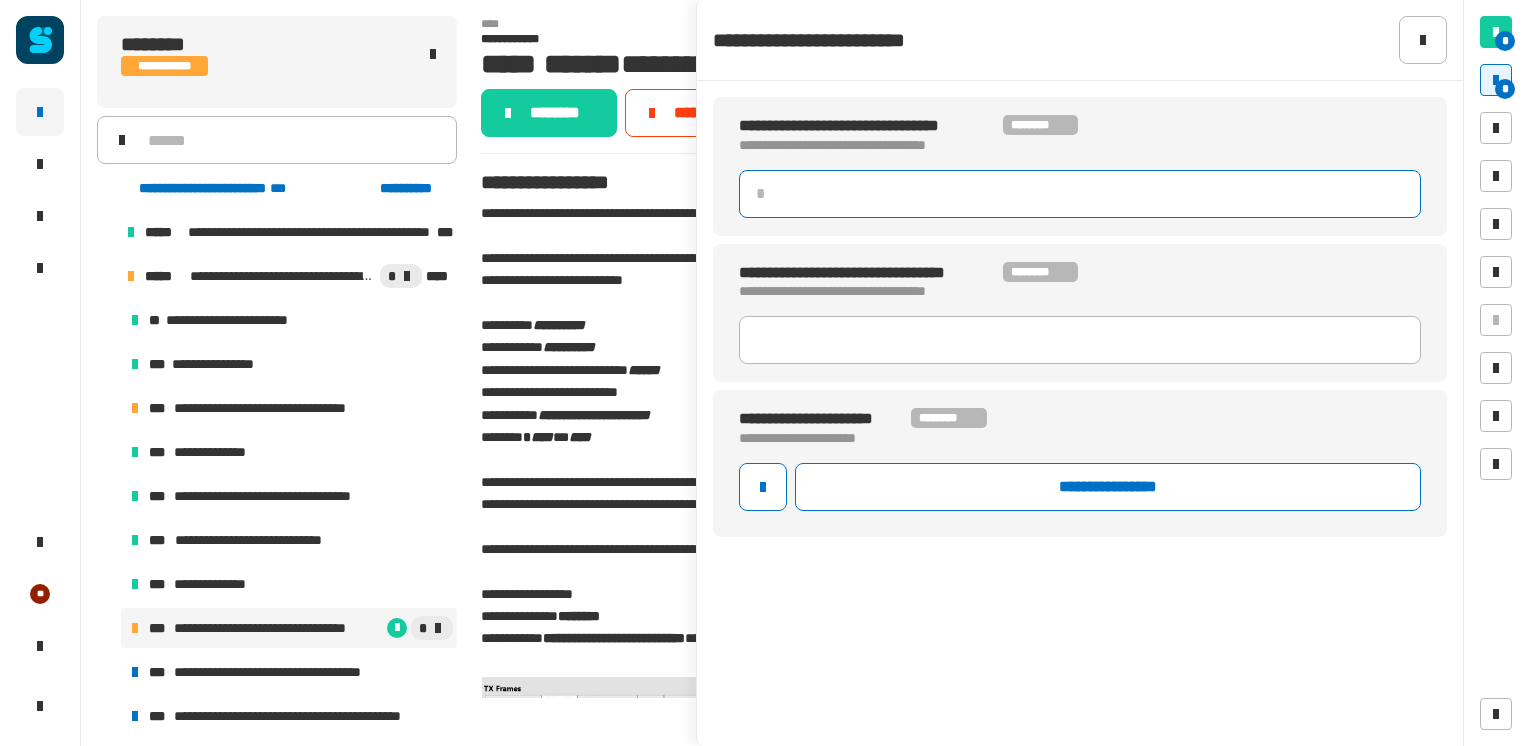 click 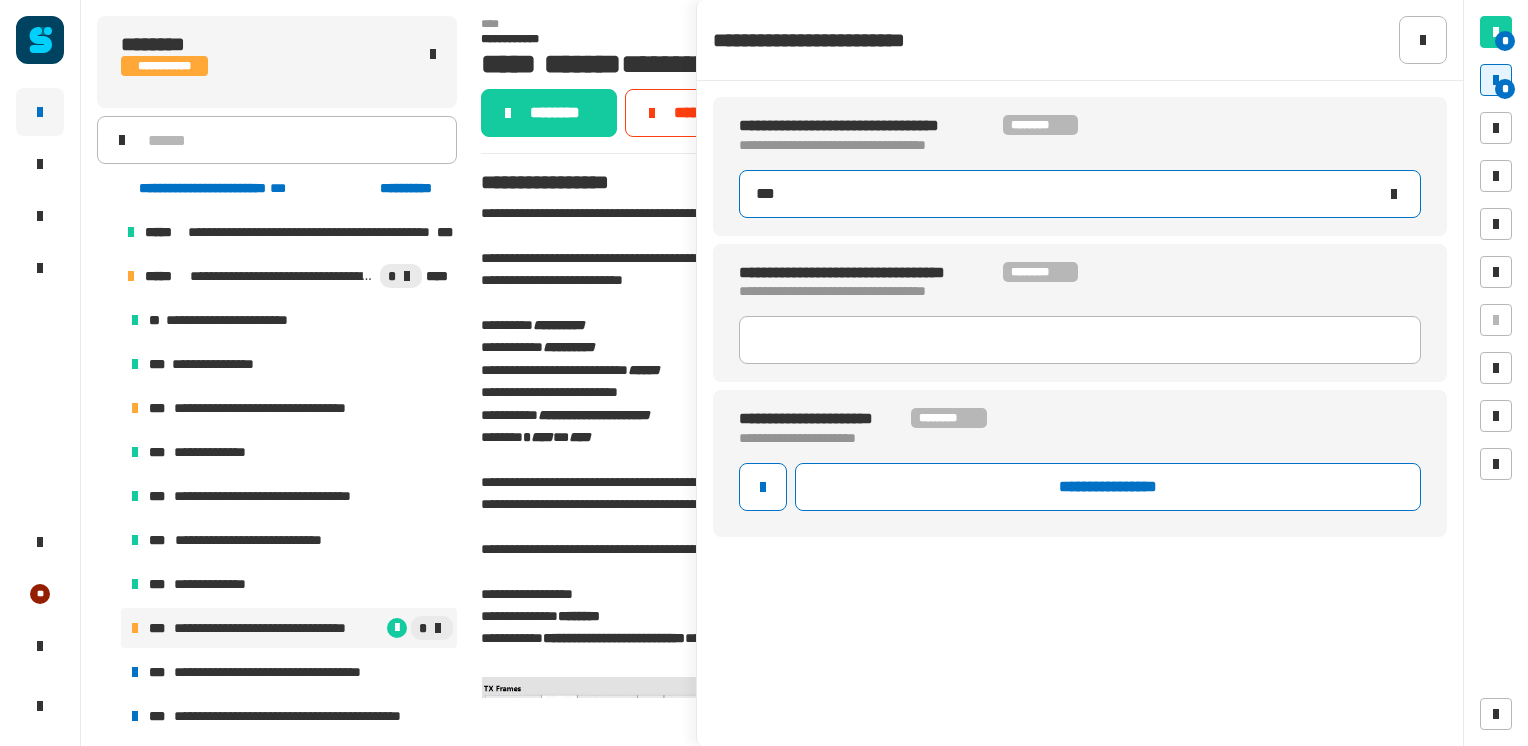 type on "****" 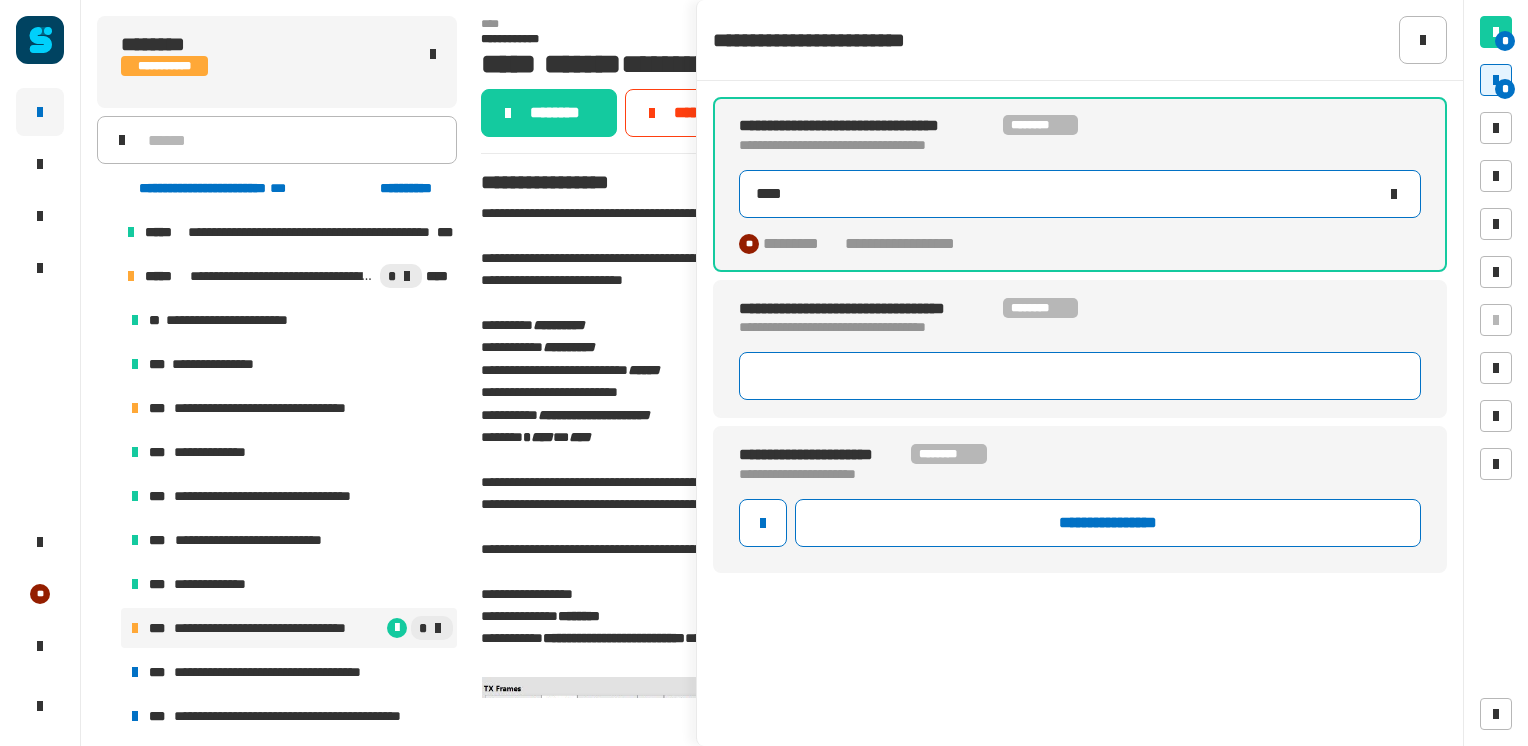 type on "**" 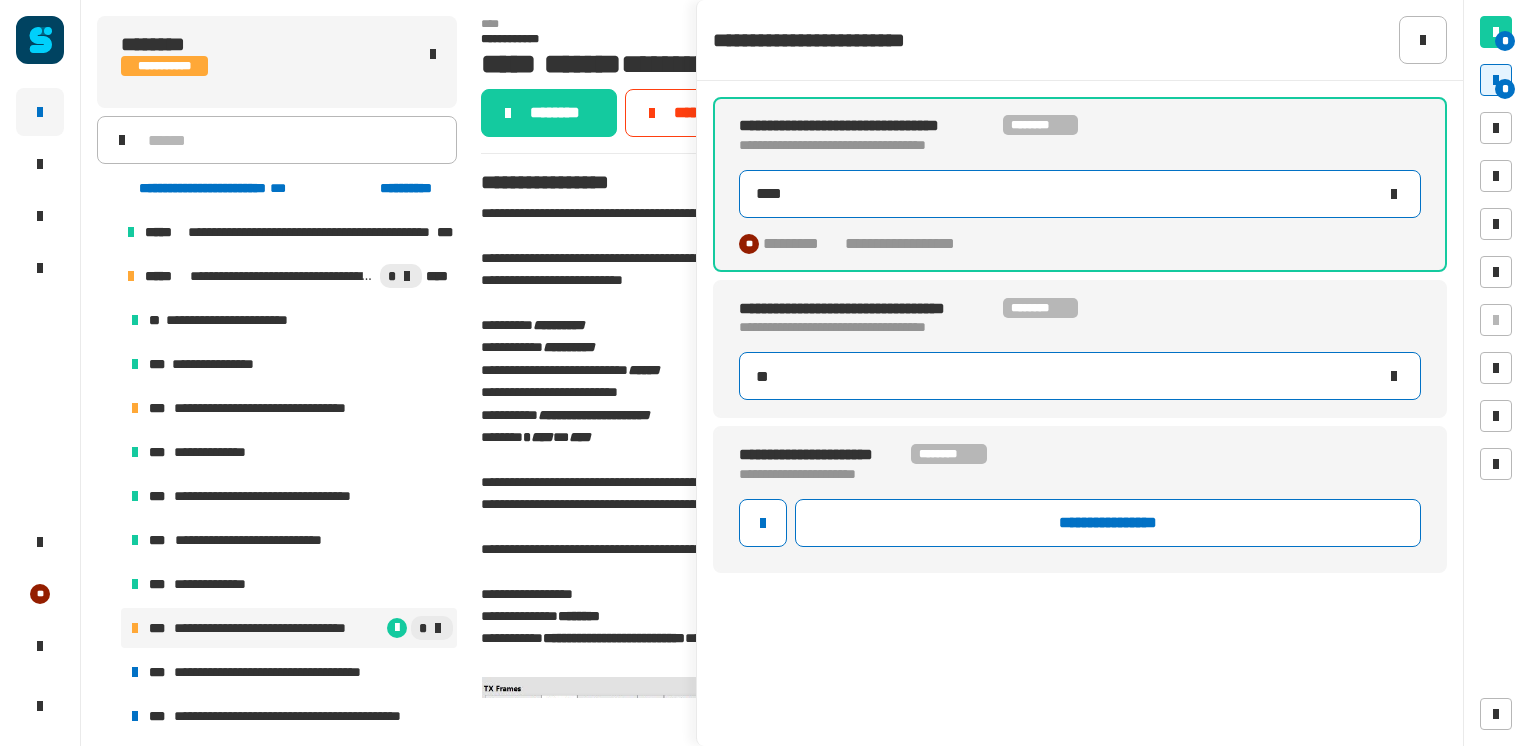 type on "****" 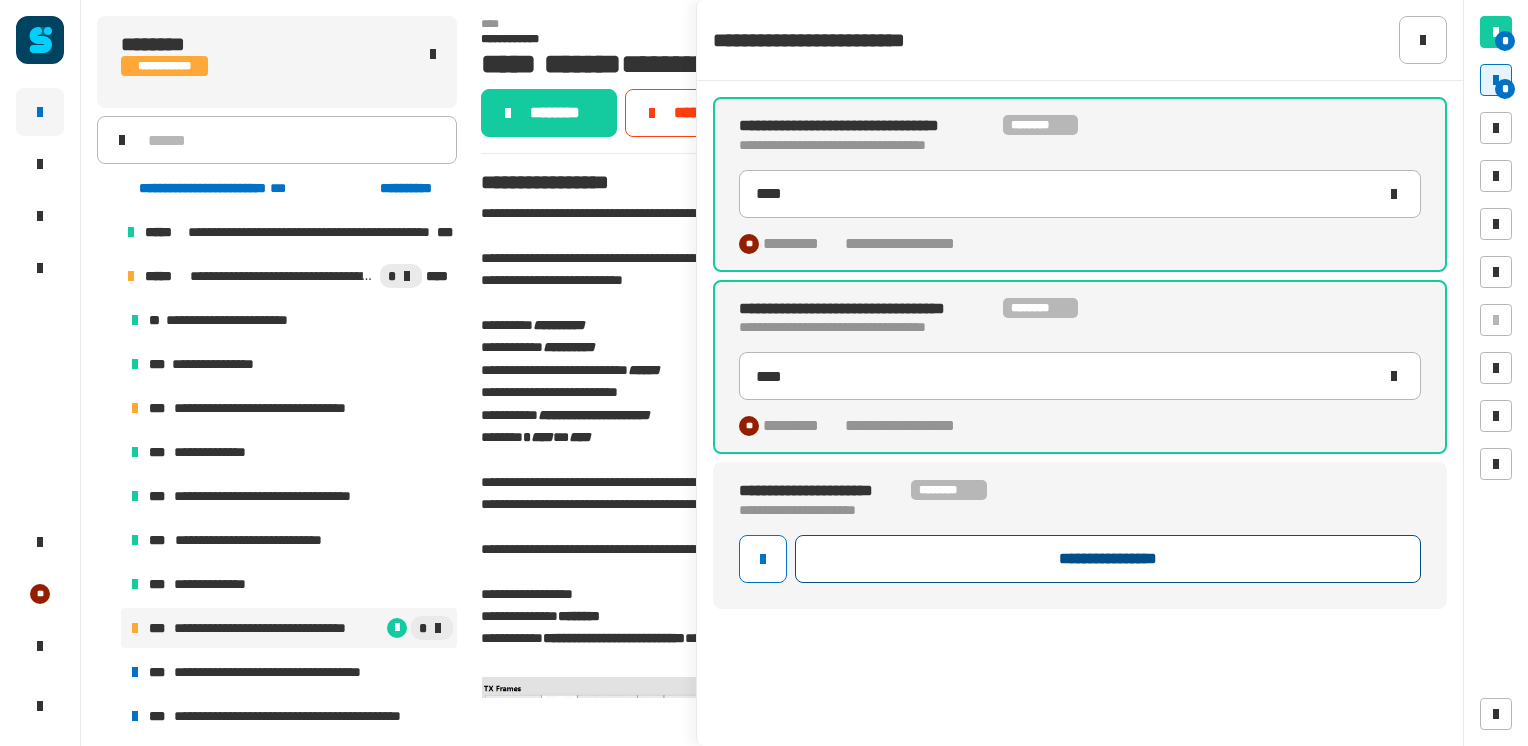click on "**********" 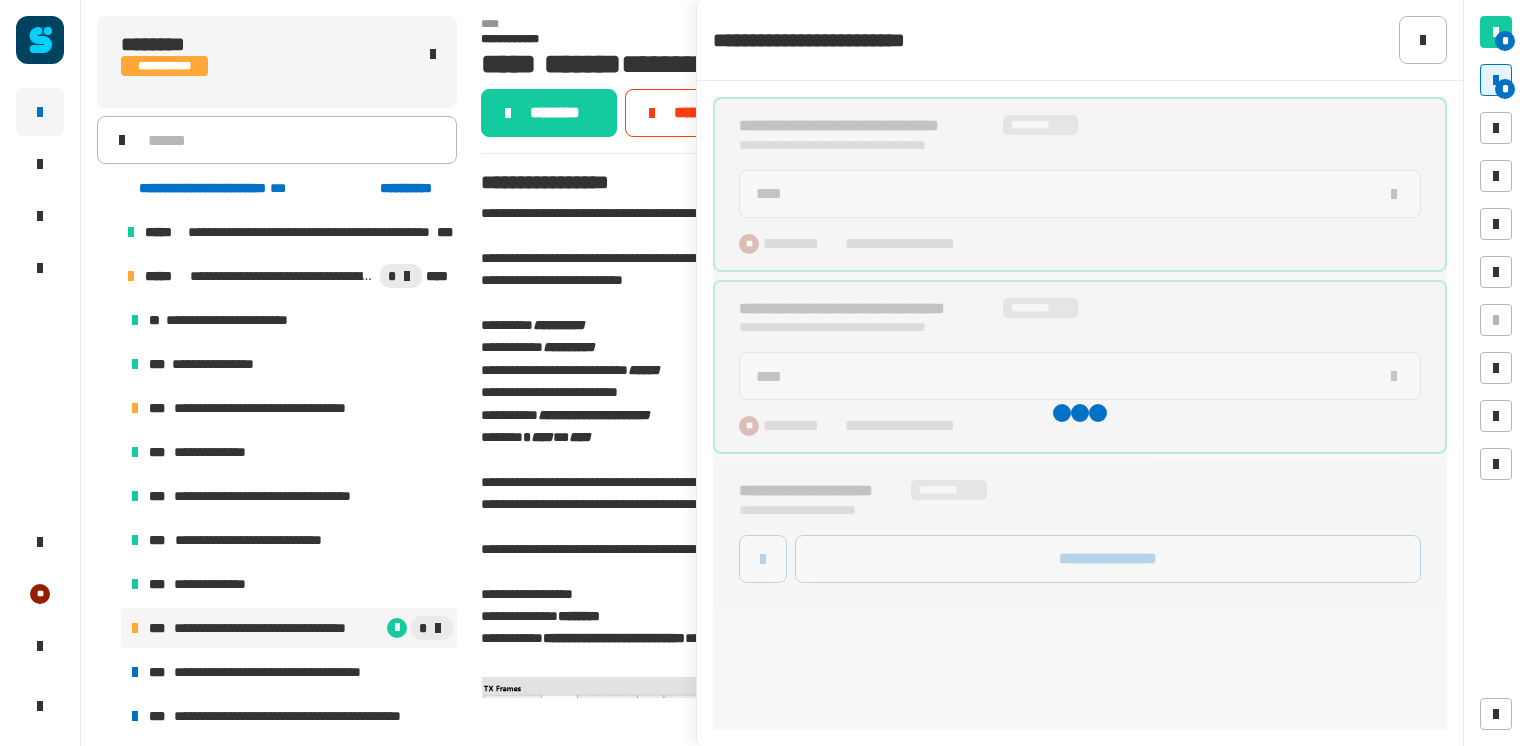 type on "****" 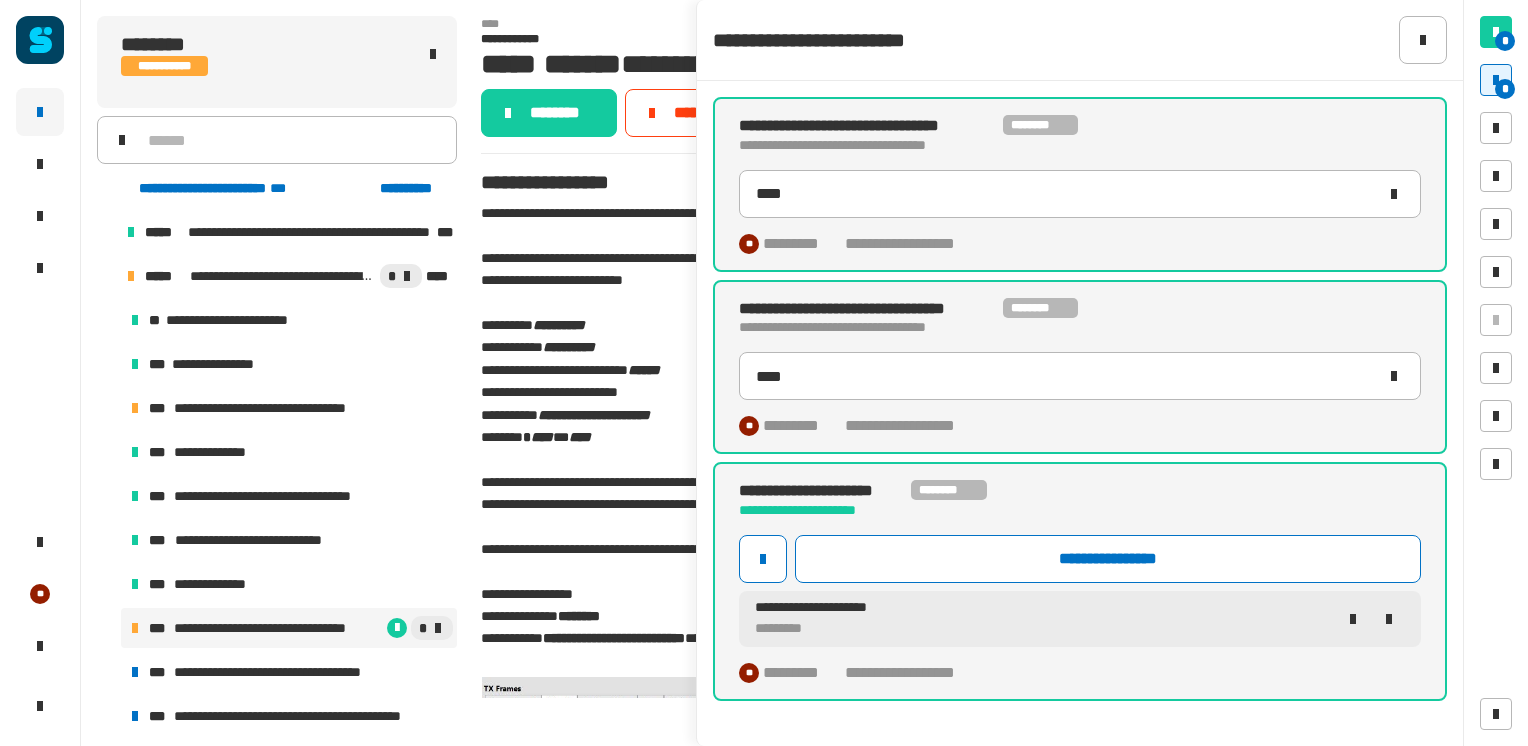 click on "**********" 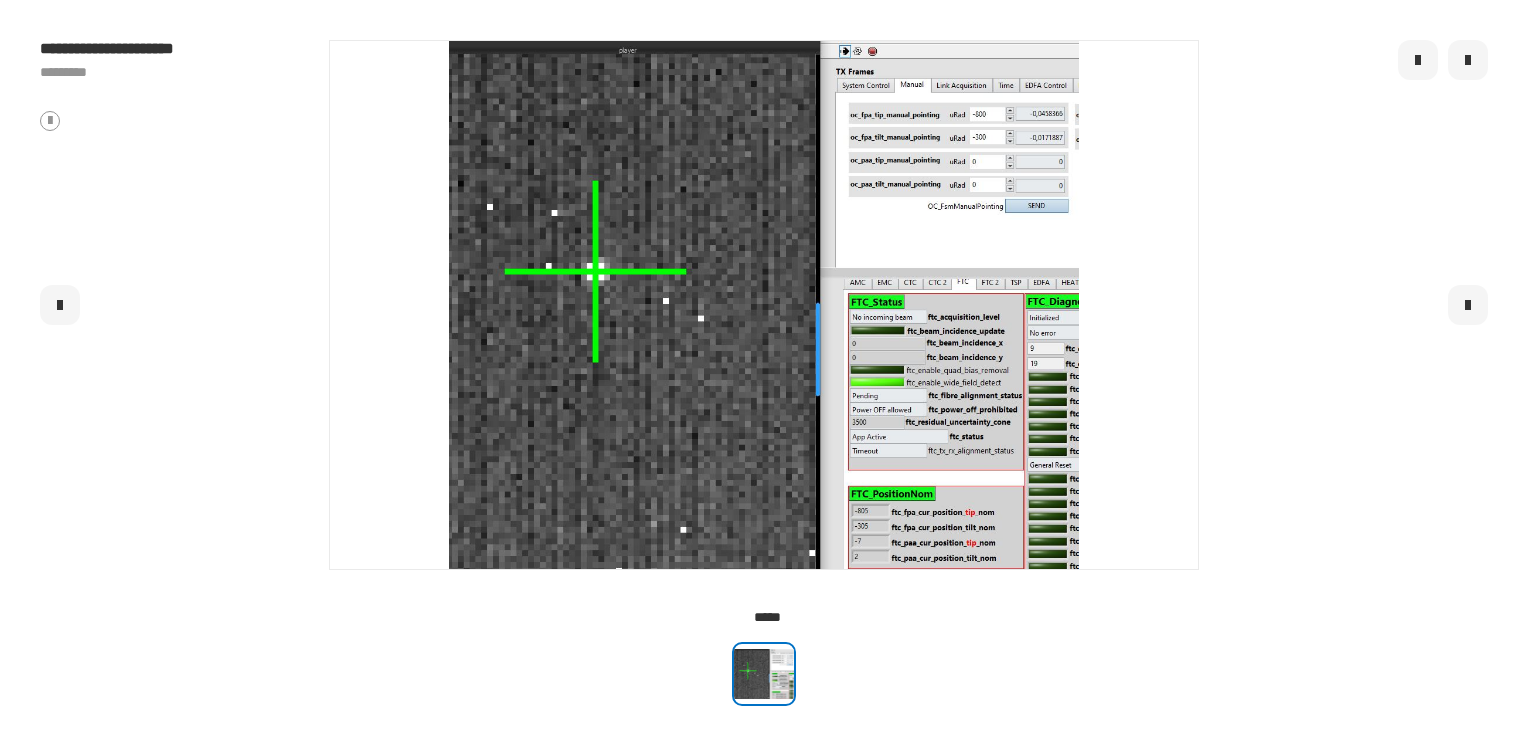 click 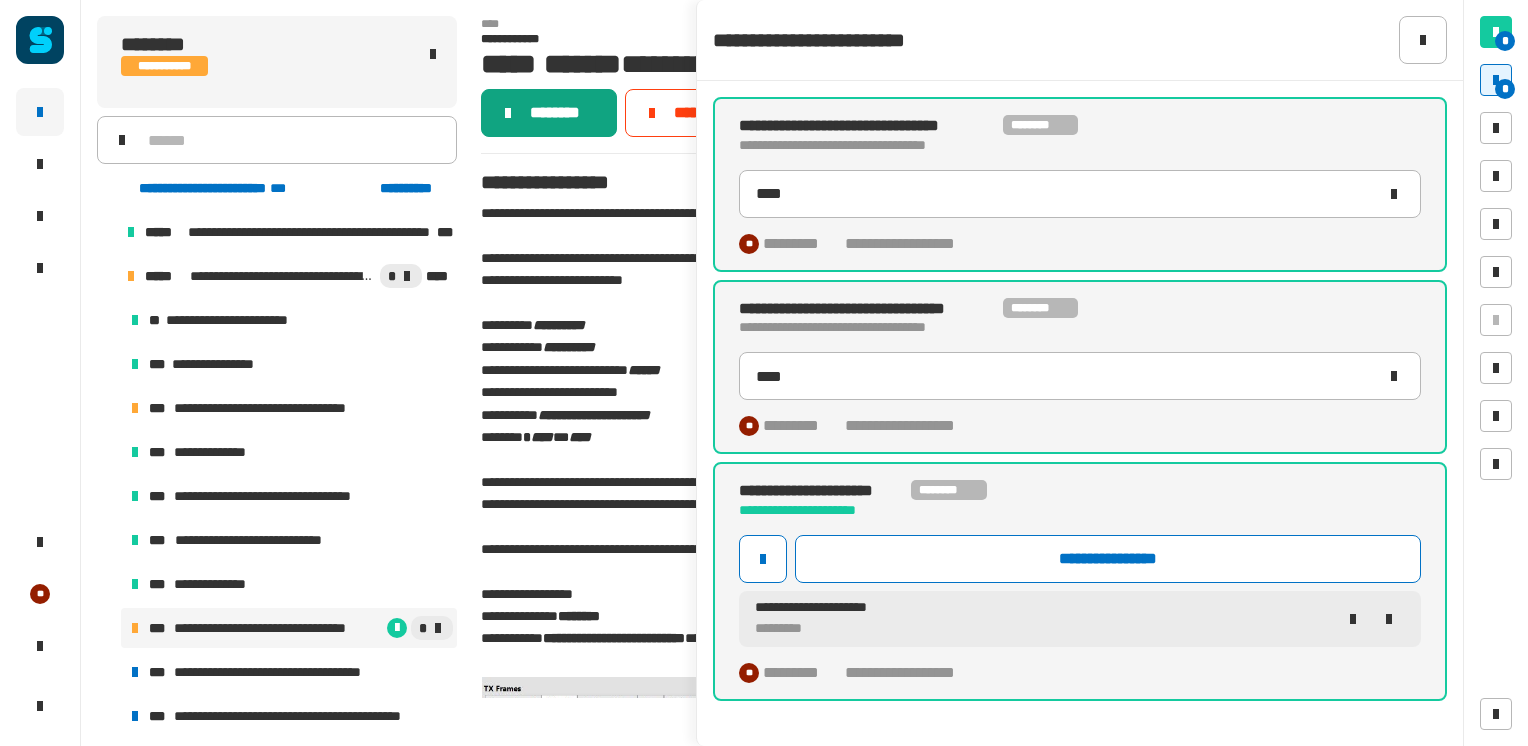click on "********" 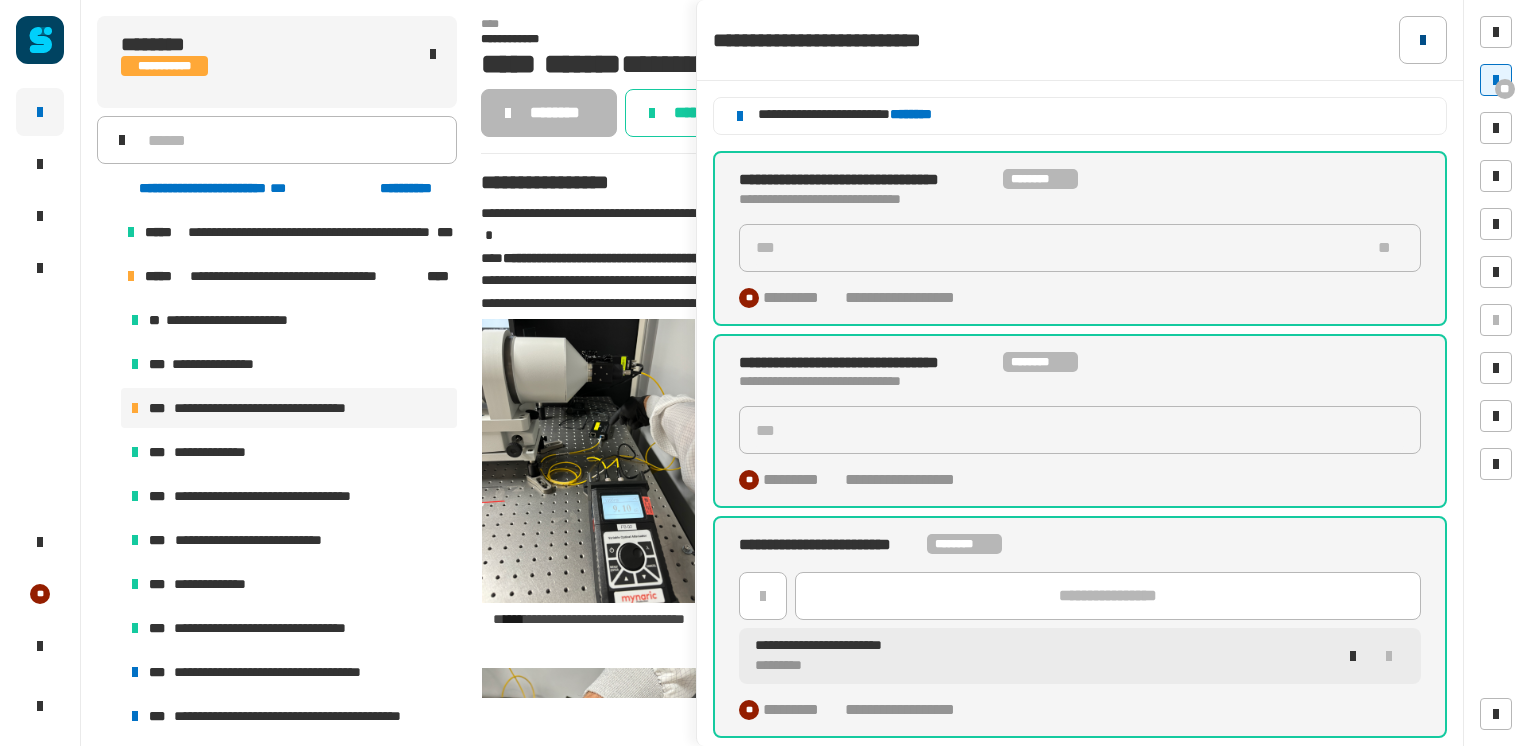 click 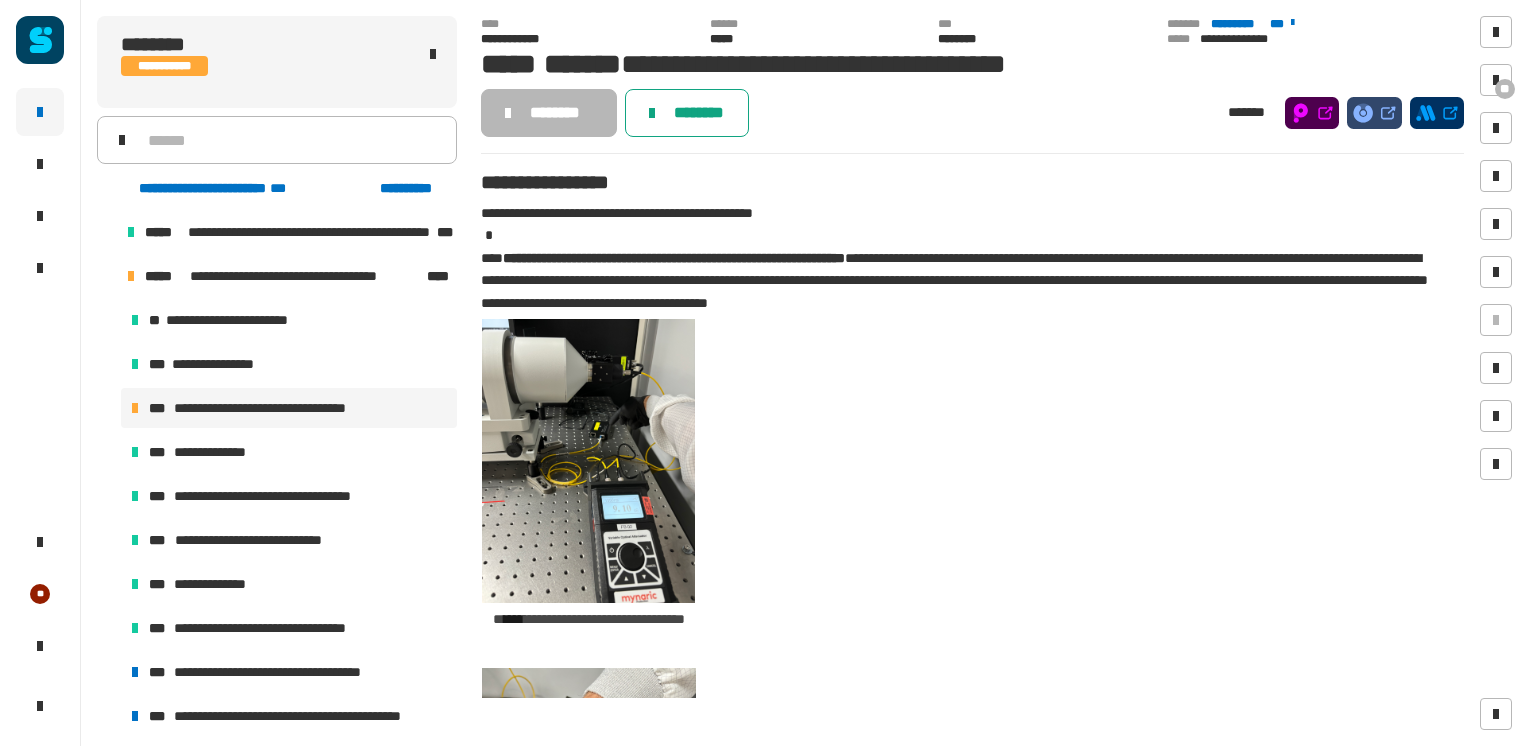 click on "********" 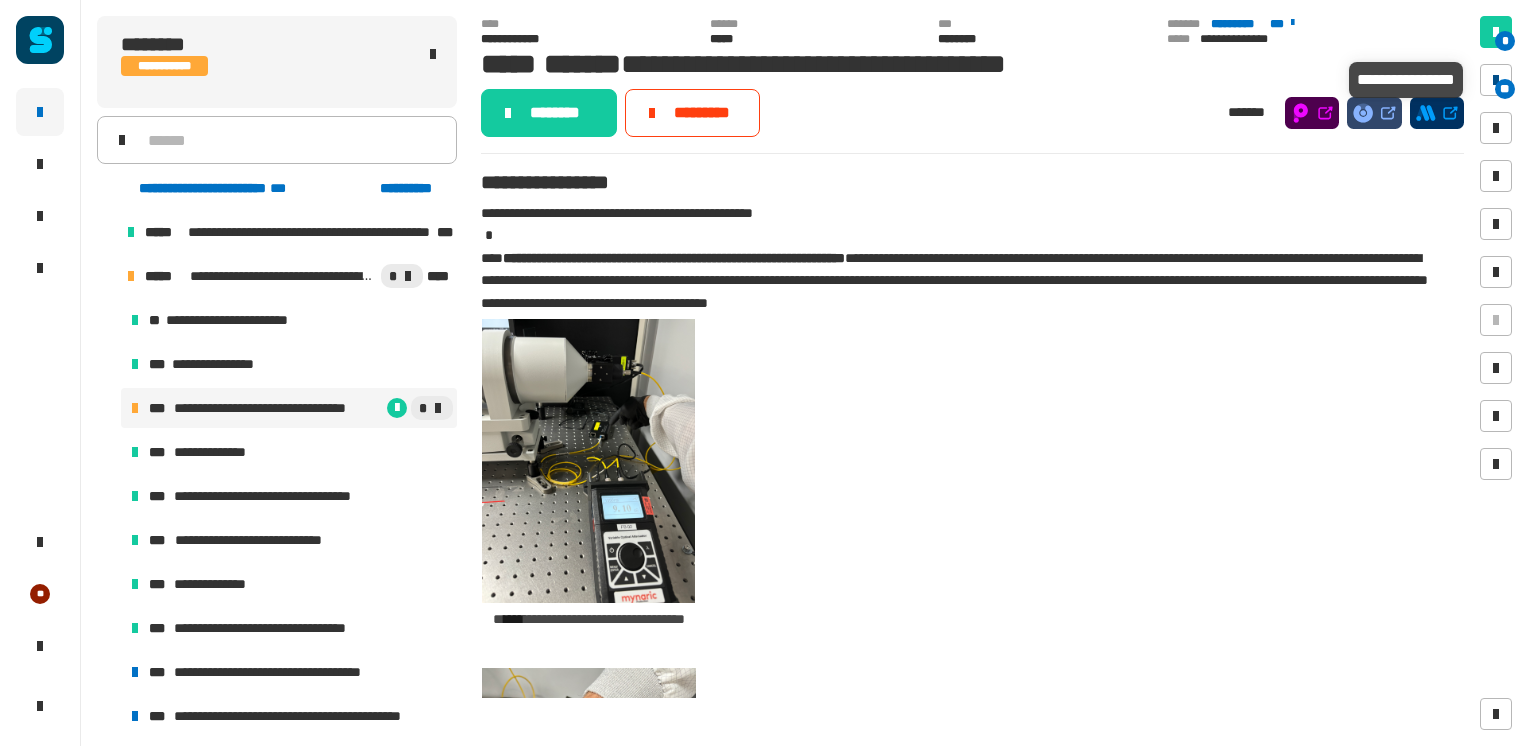 click at bounding box center [1496, 80] 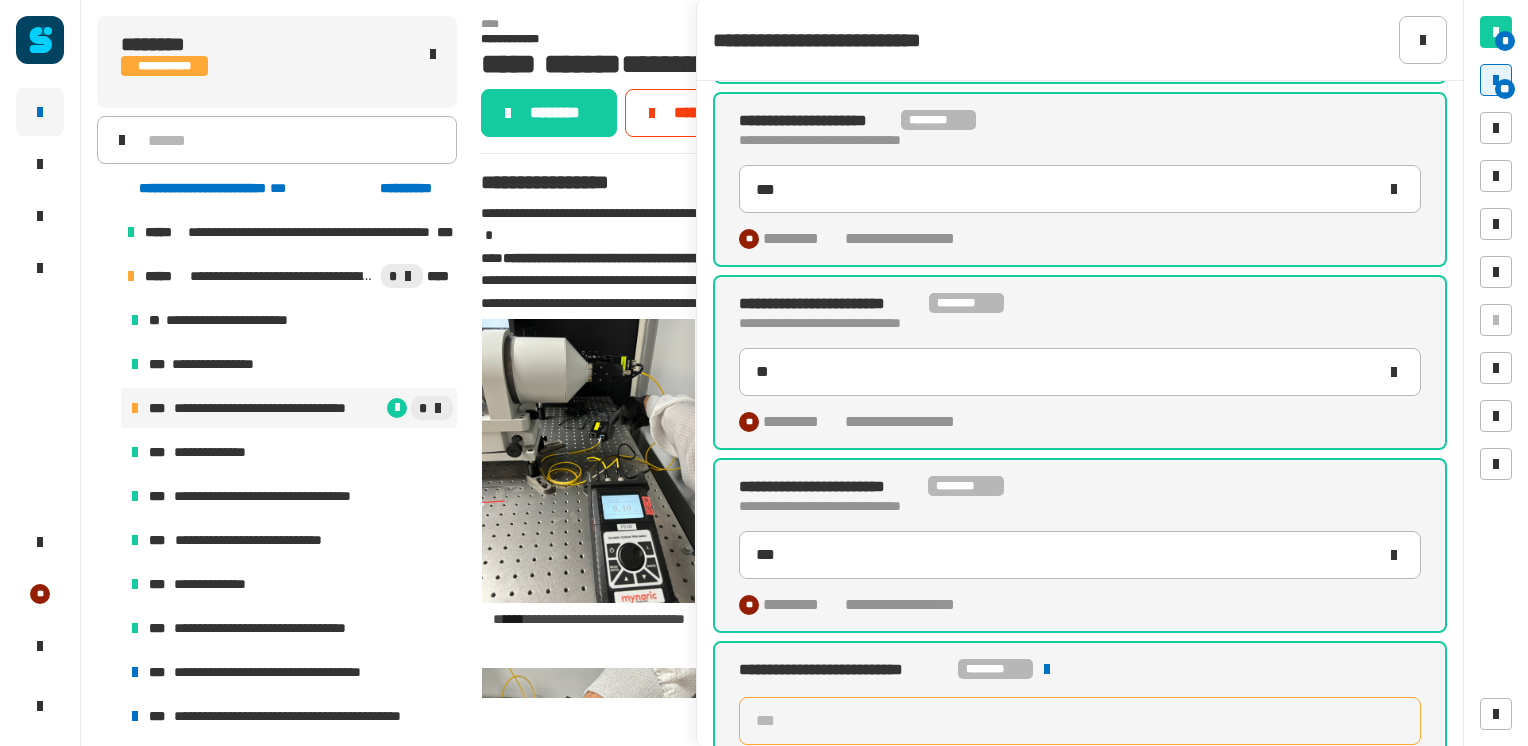 scroll, scrollTop: 1520, scrollLeft: 0, axis: vertical 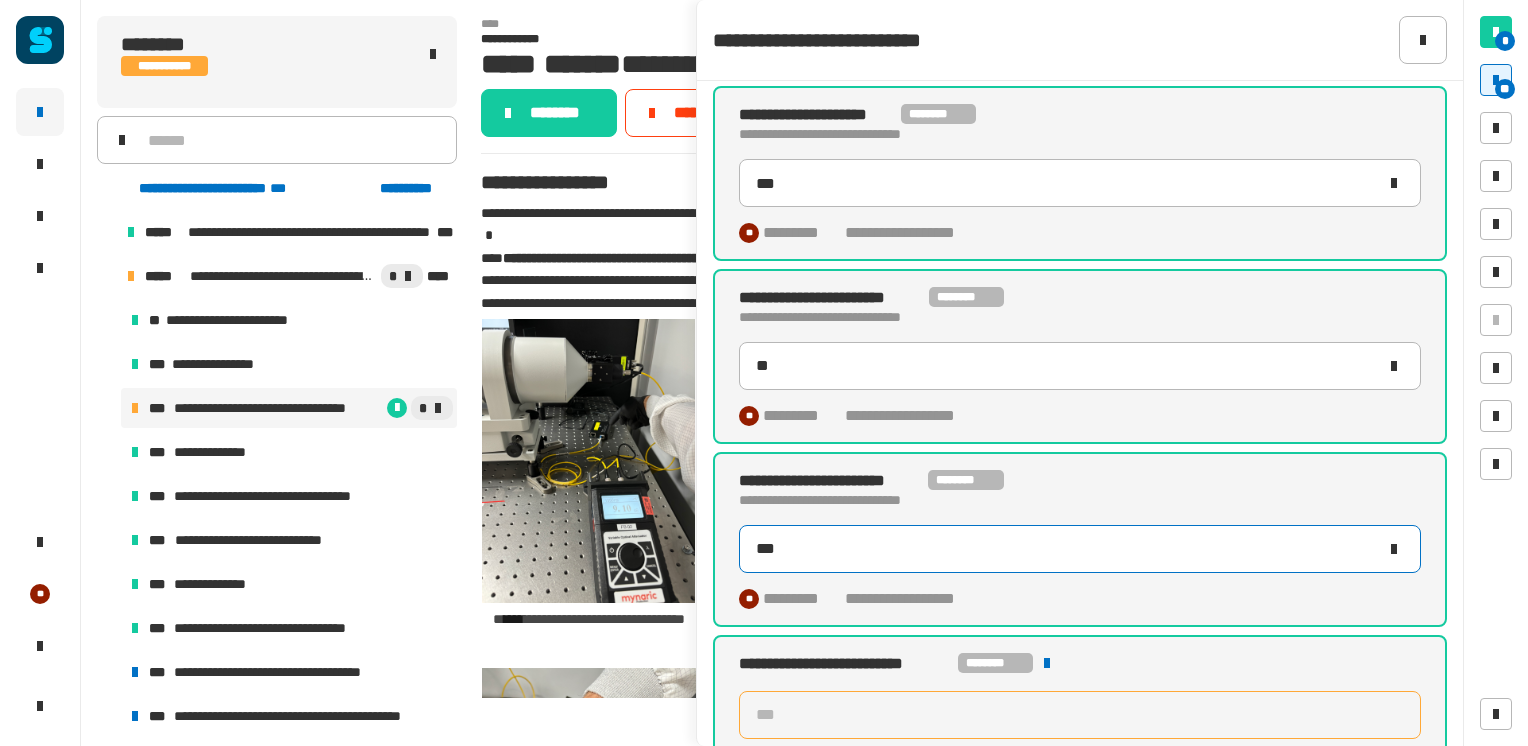click on "***" 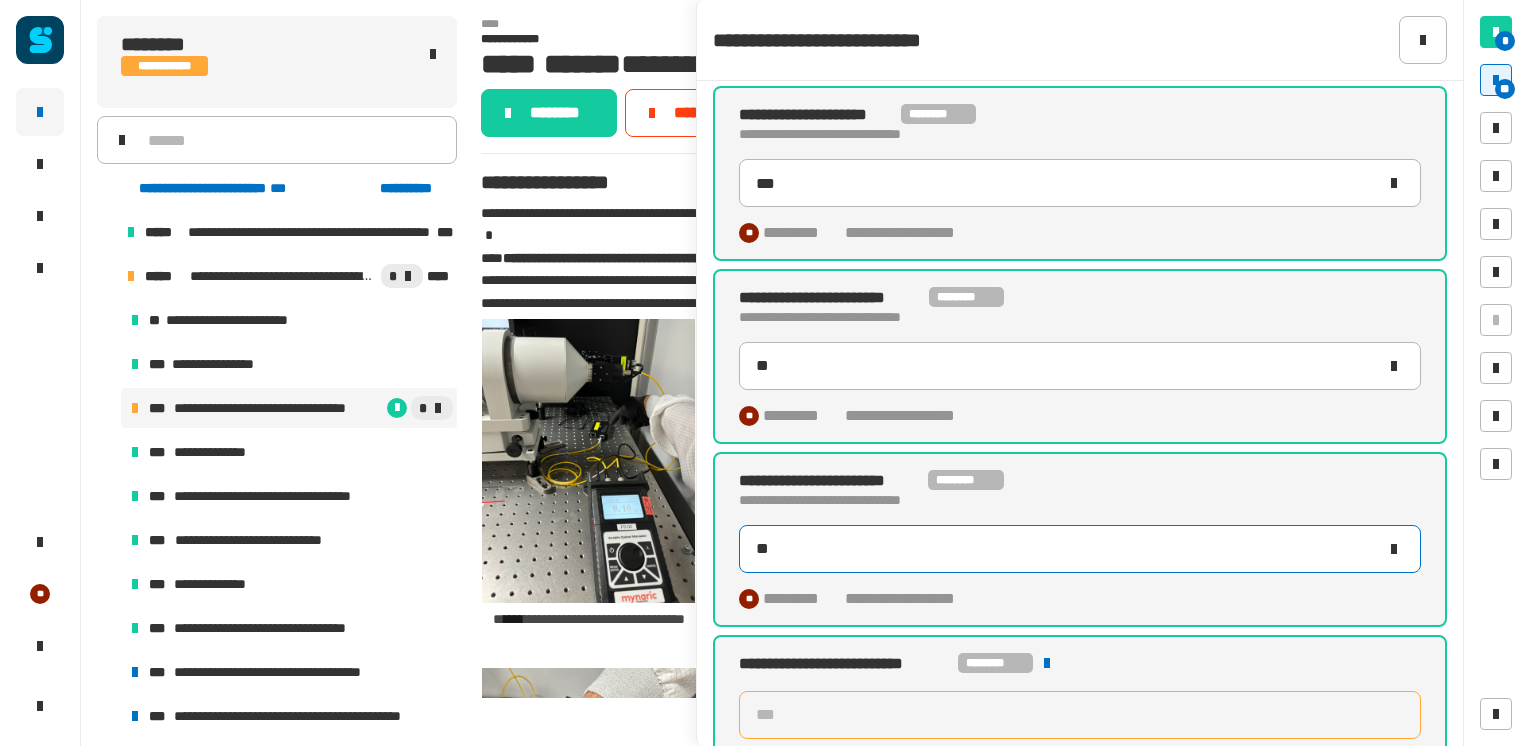 type on "***" 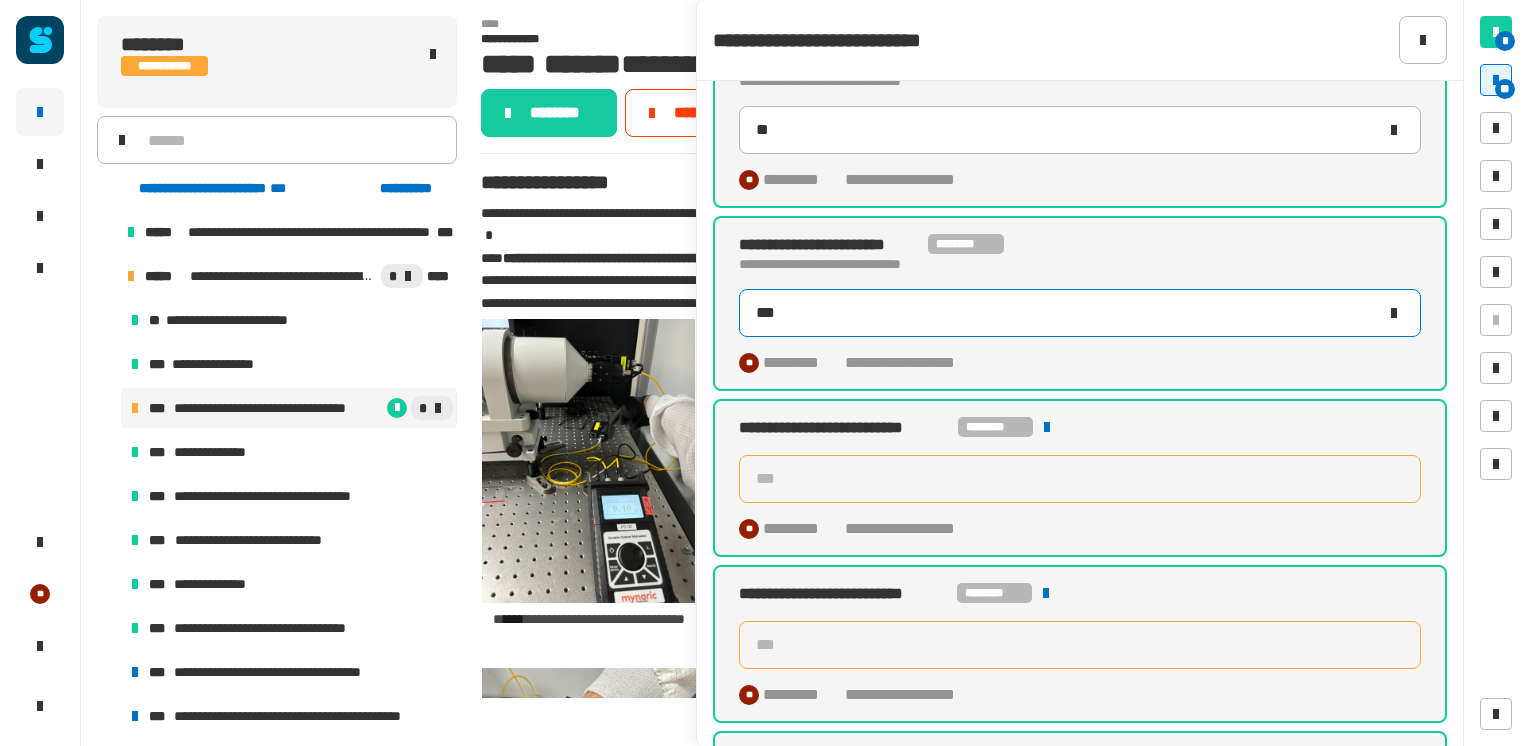scroll, scrollTop: 1758, scrollLeft: 0, axis: vertical 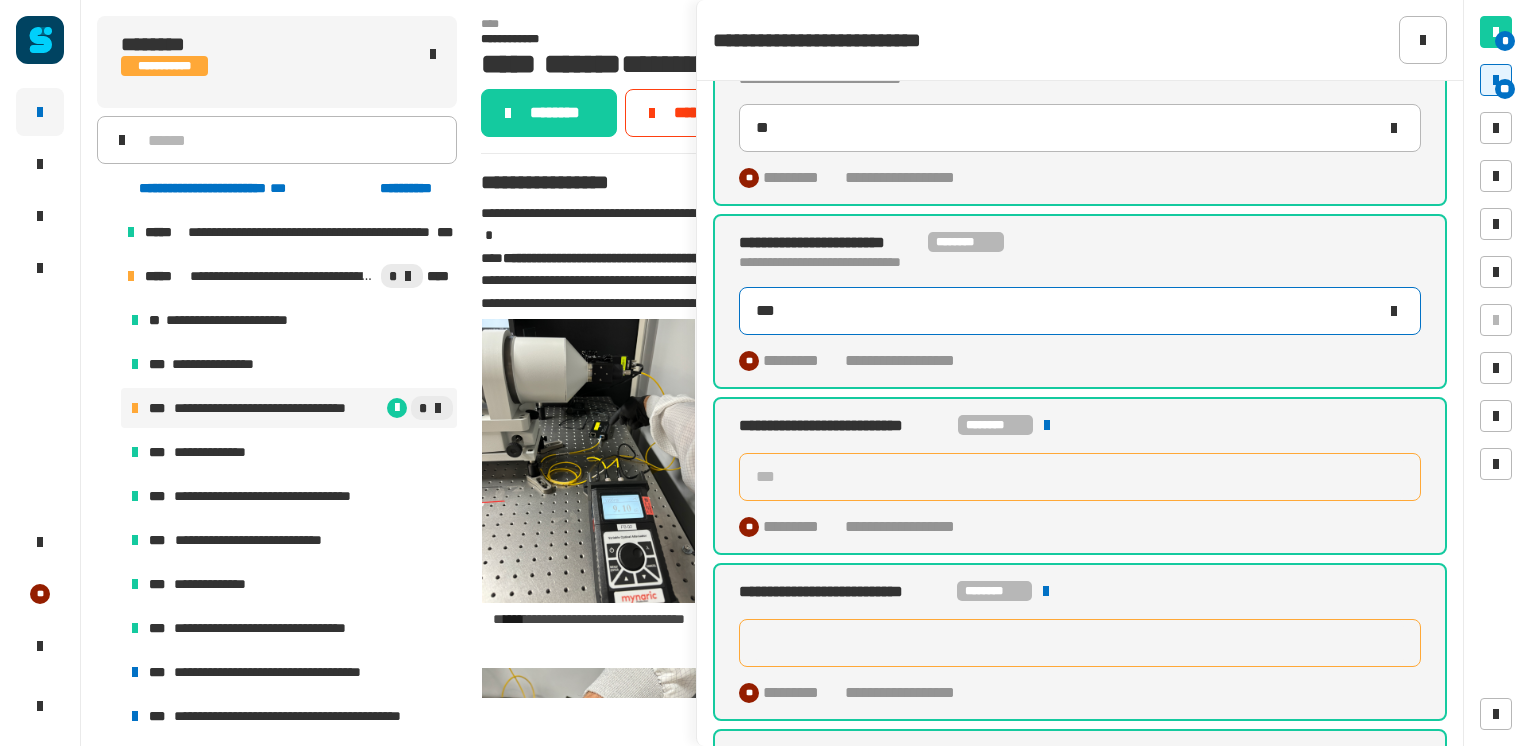 type on "***" 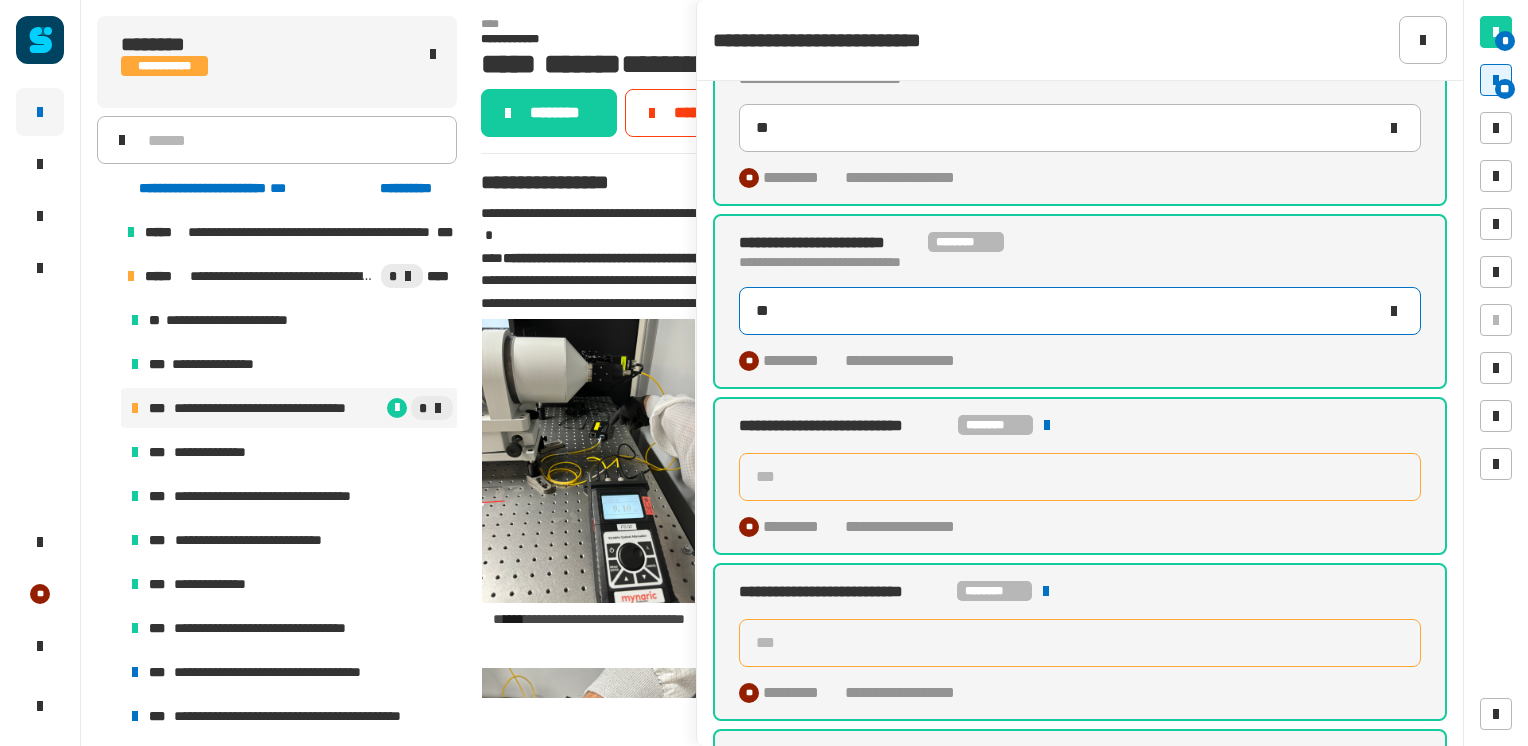 type on "***" 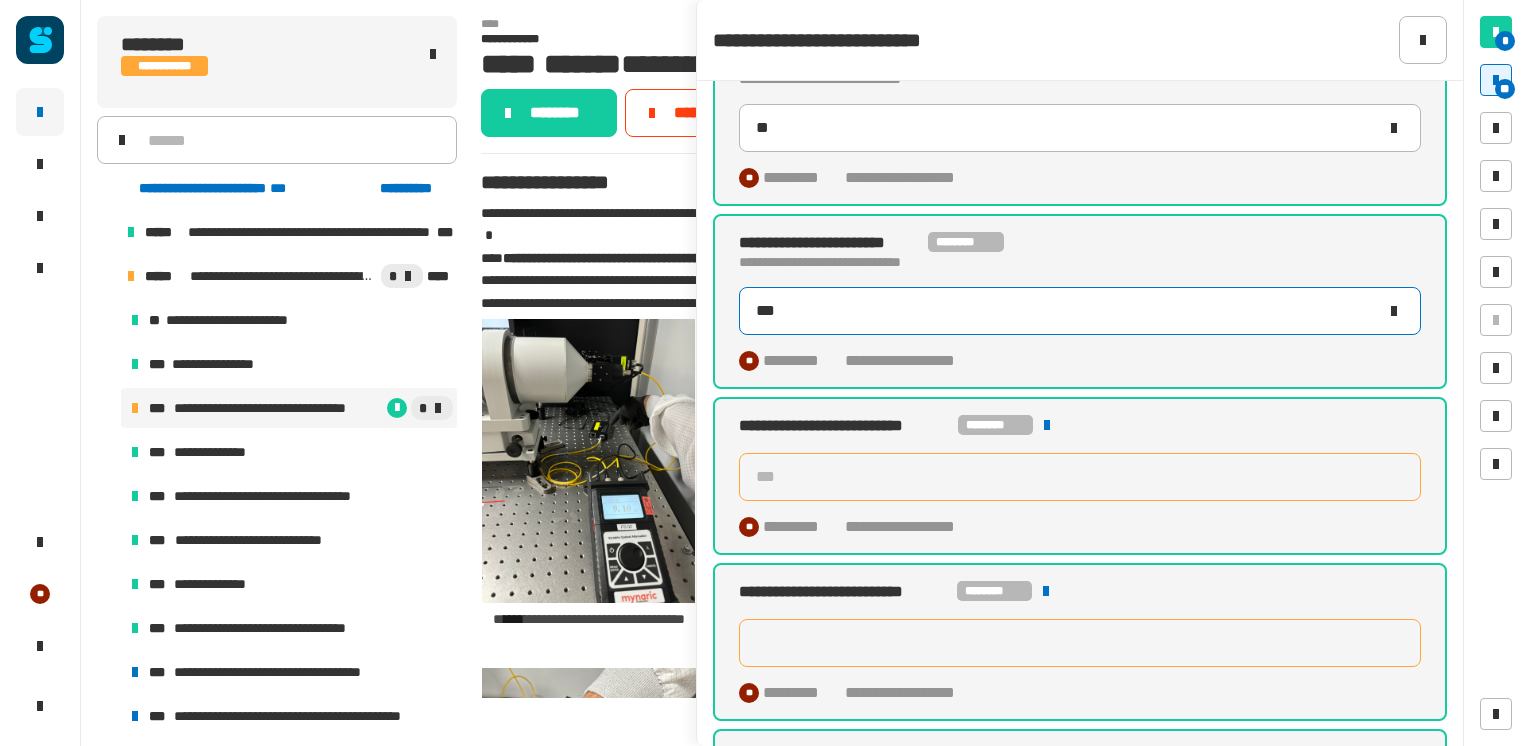 type on "***" 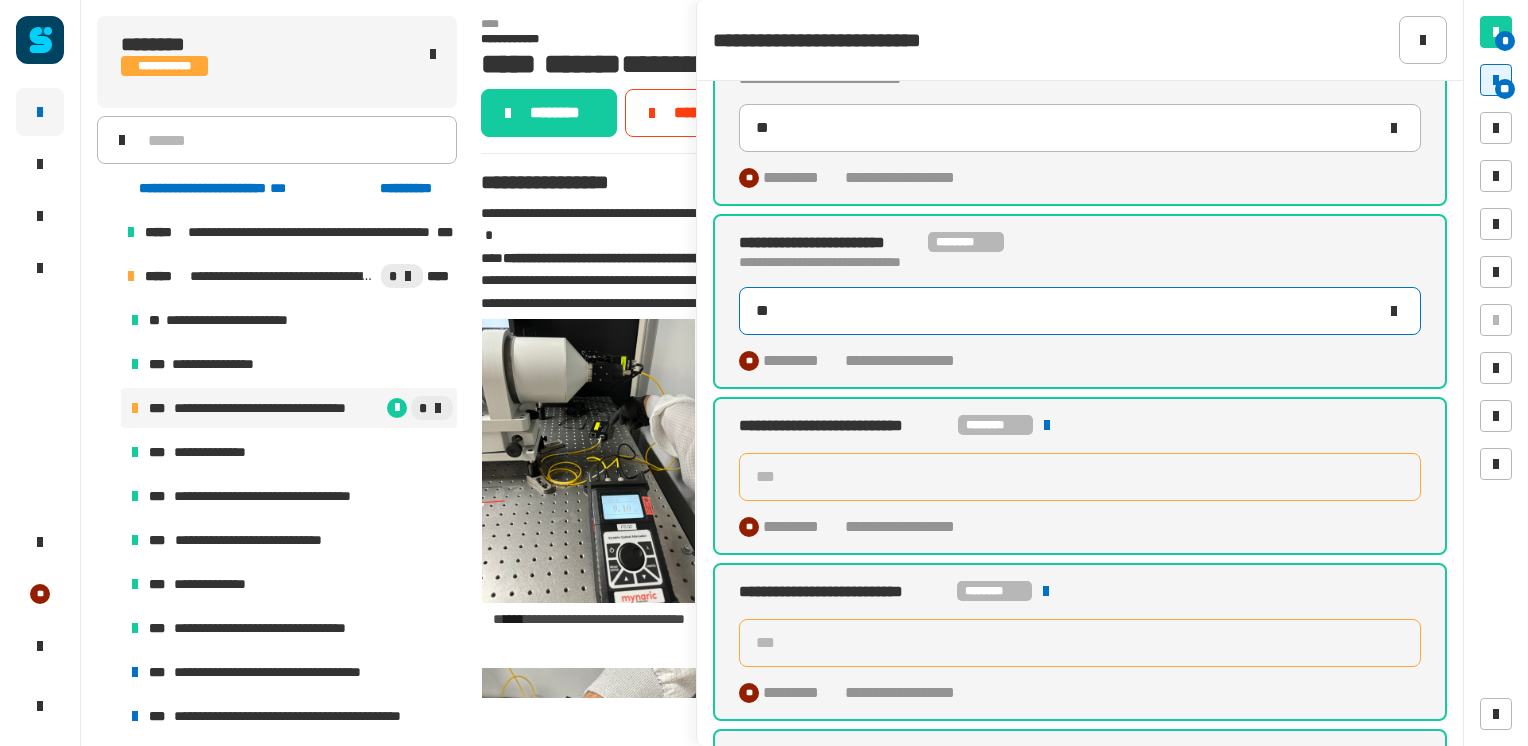 type on "***" 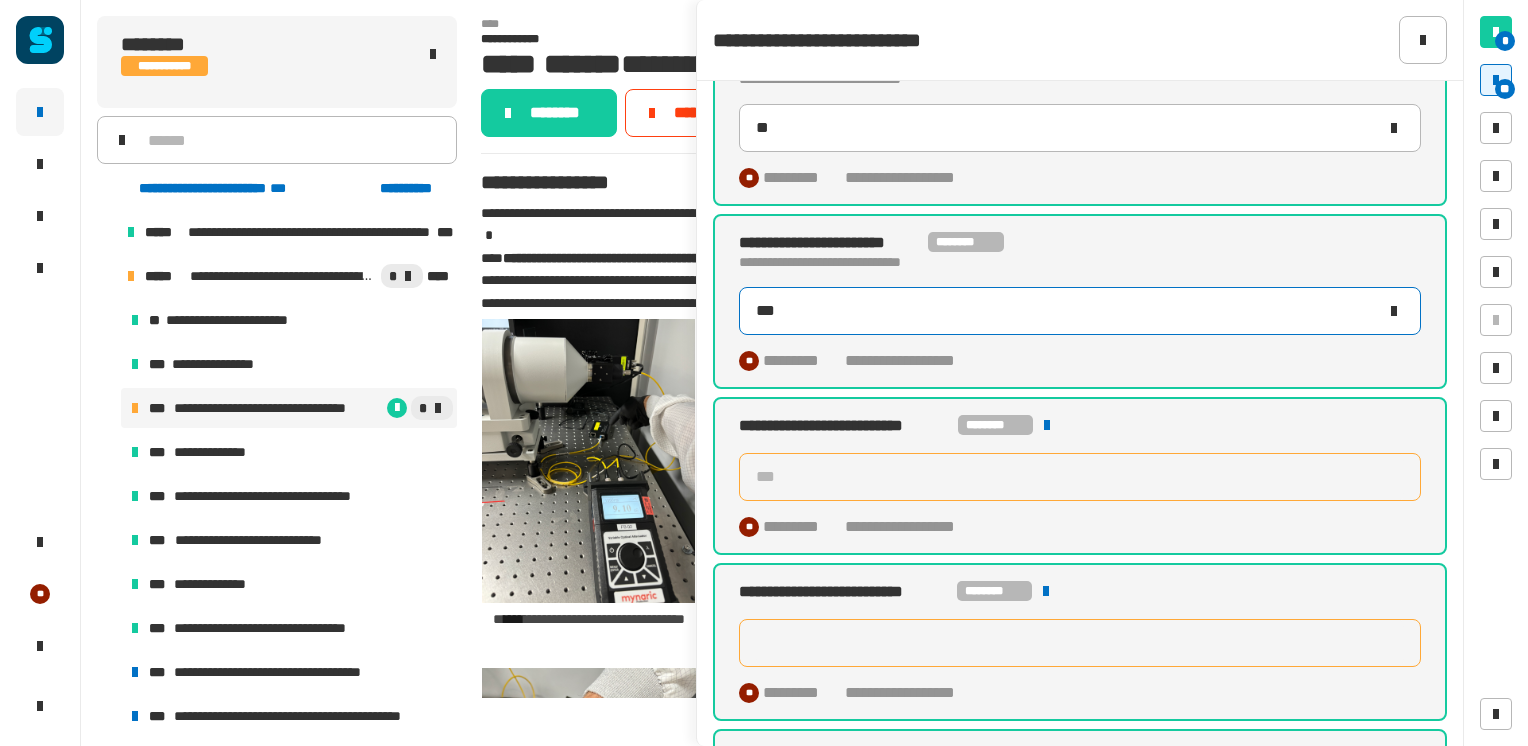 type on "***" 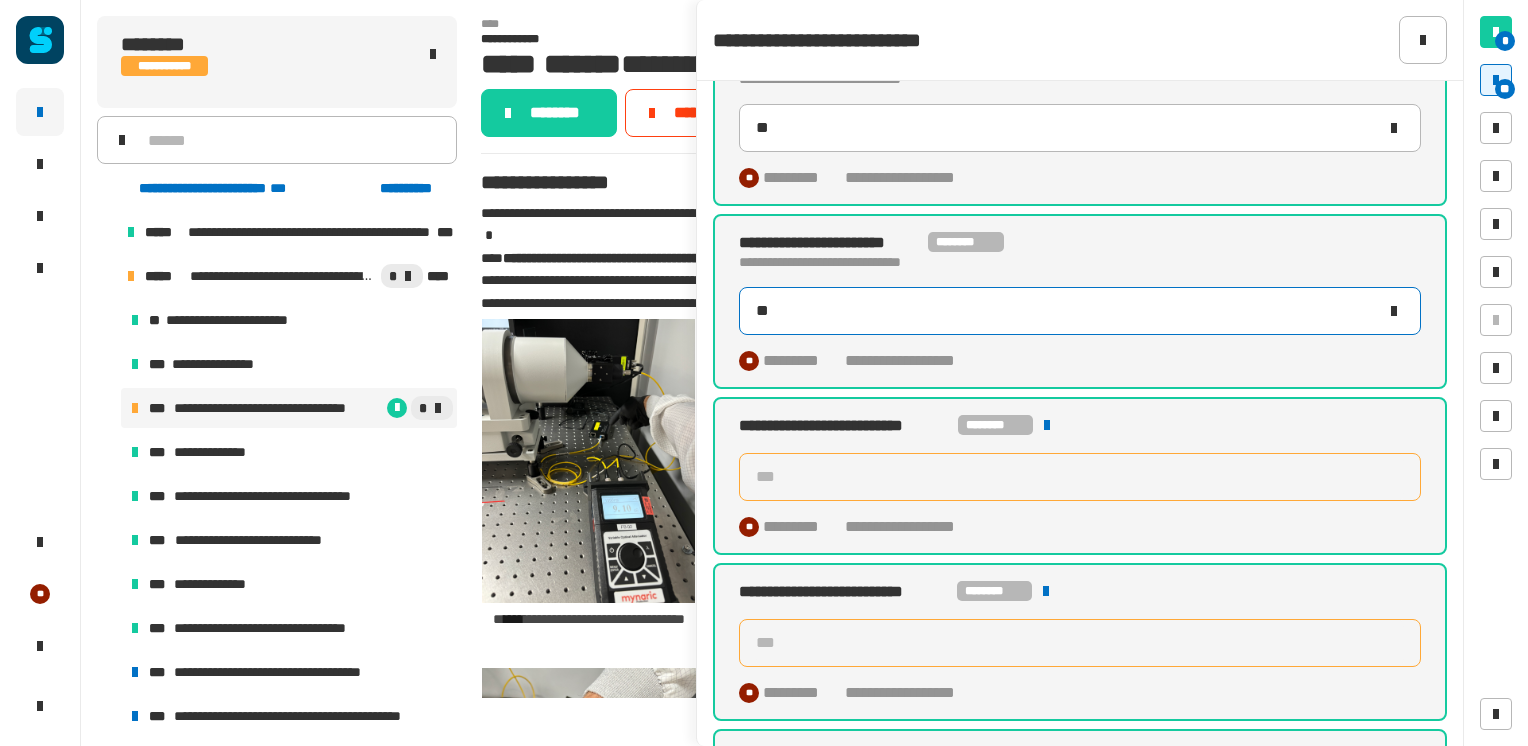 type on "***" 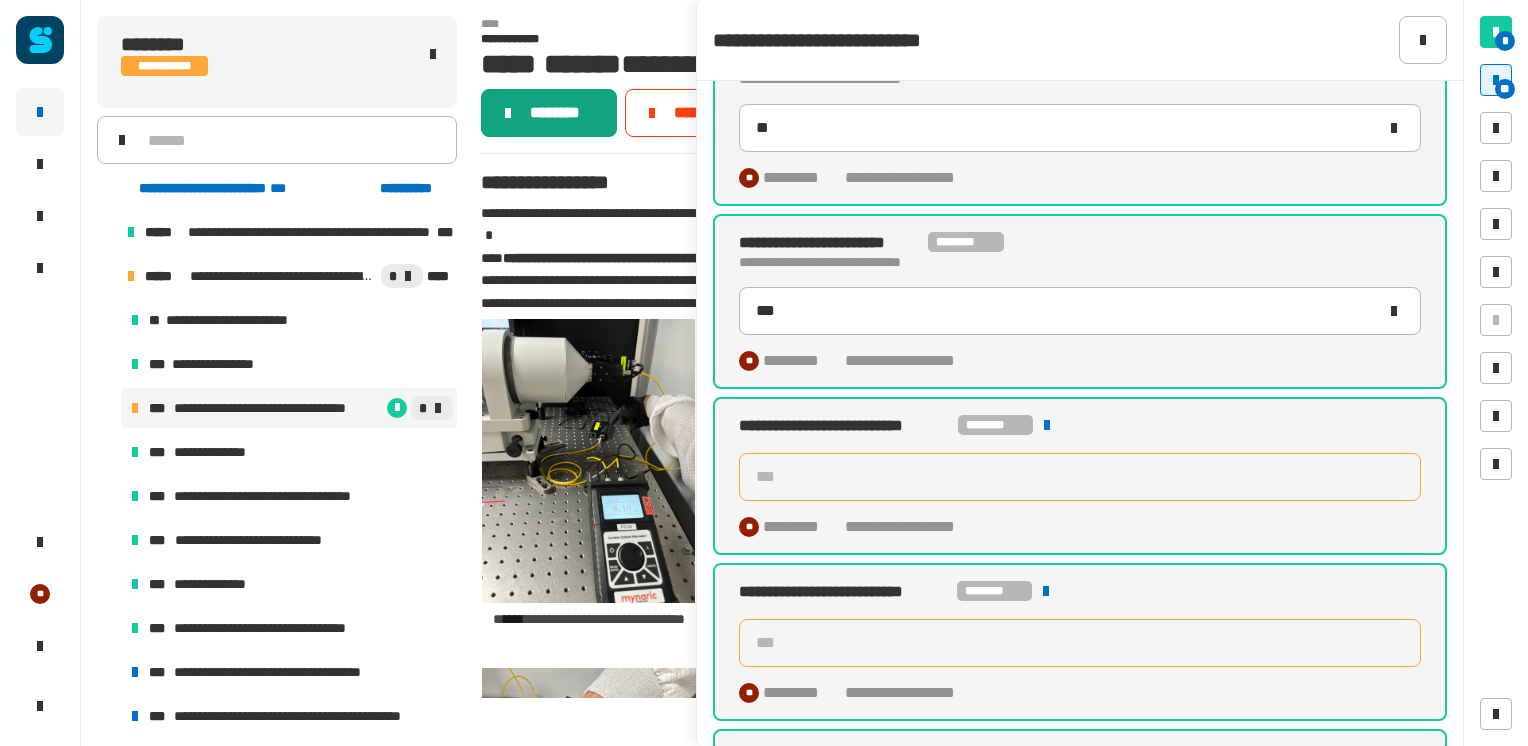click on "********" 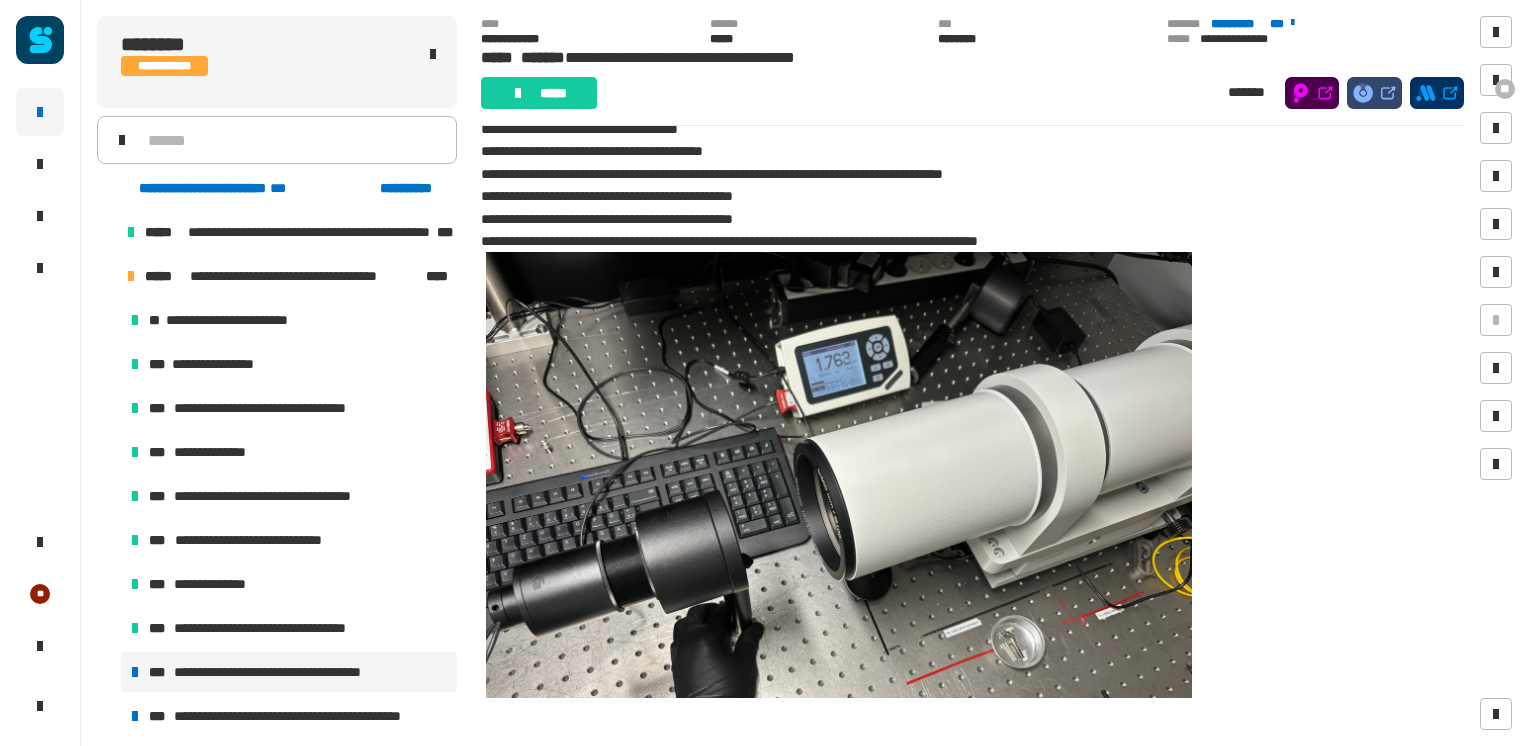 scroll, scrollTop: 50, scrollLeft: 0, axis: vertical 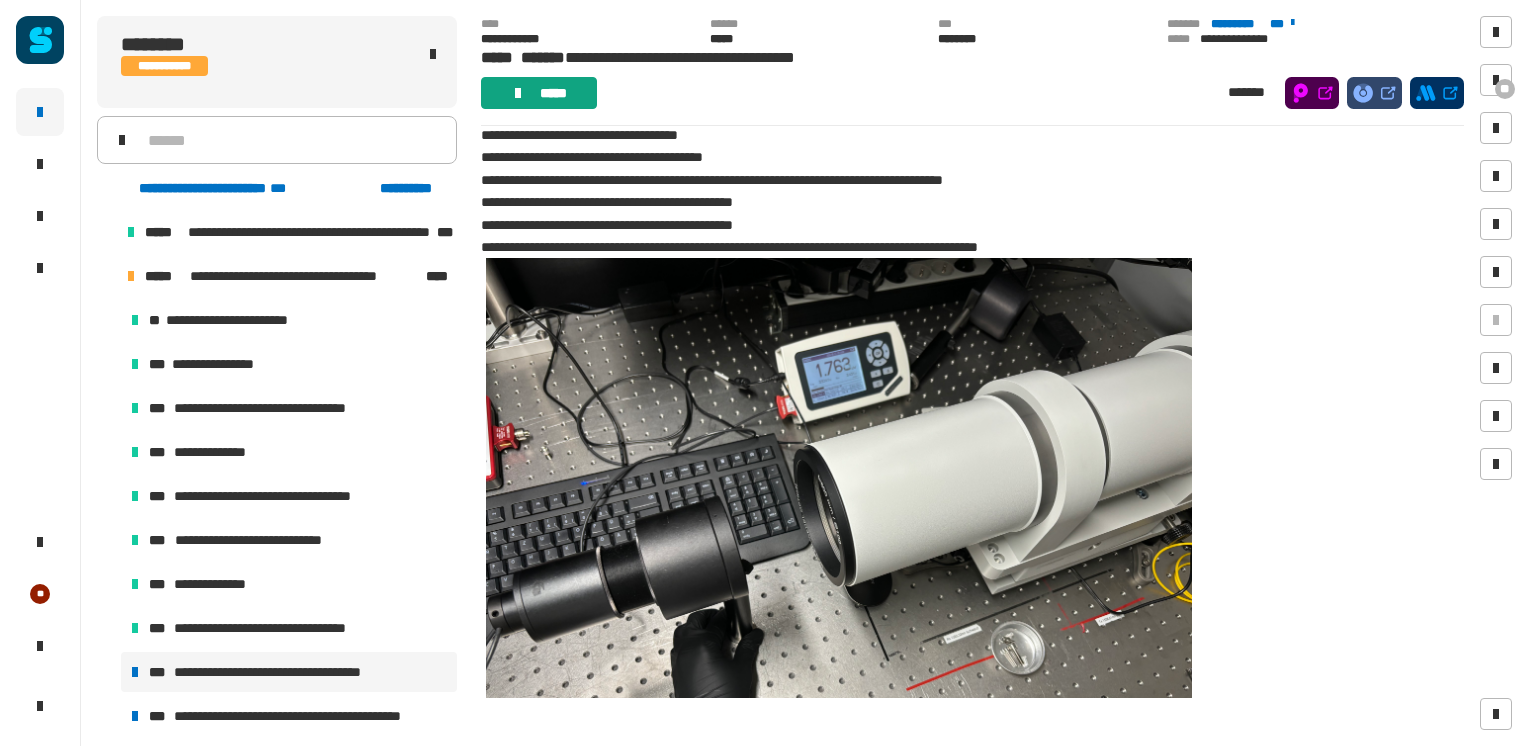 click on "*****" 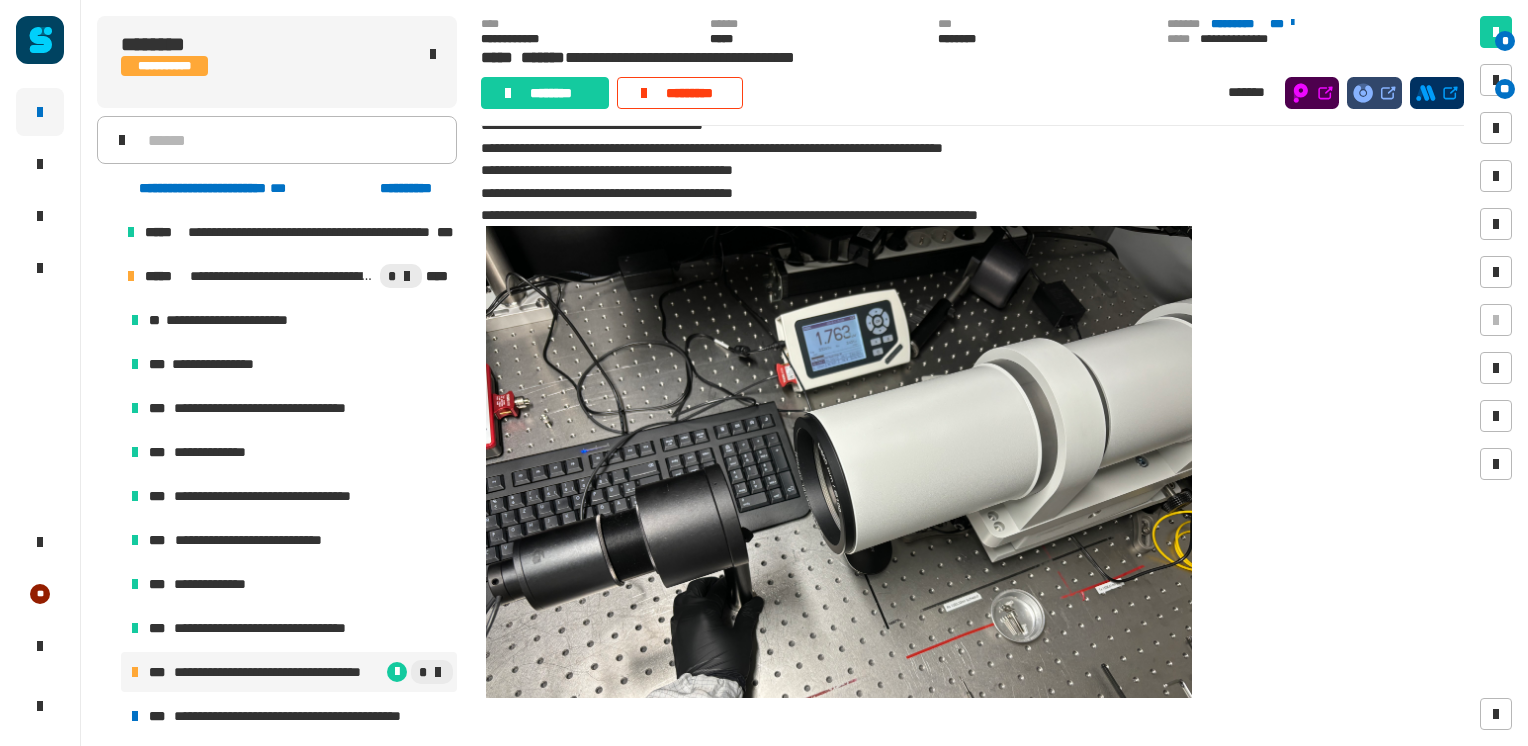 scroll, scrollTop: 77, scrollLeft: 0, axis: vertical 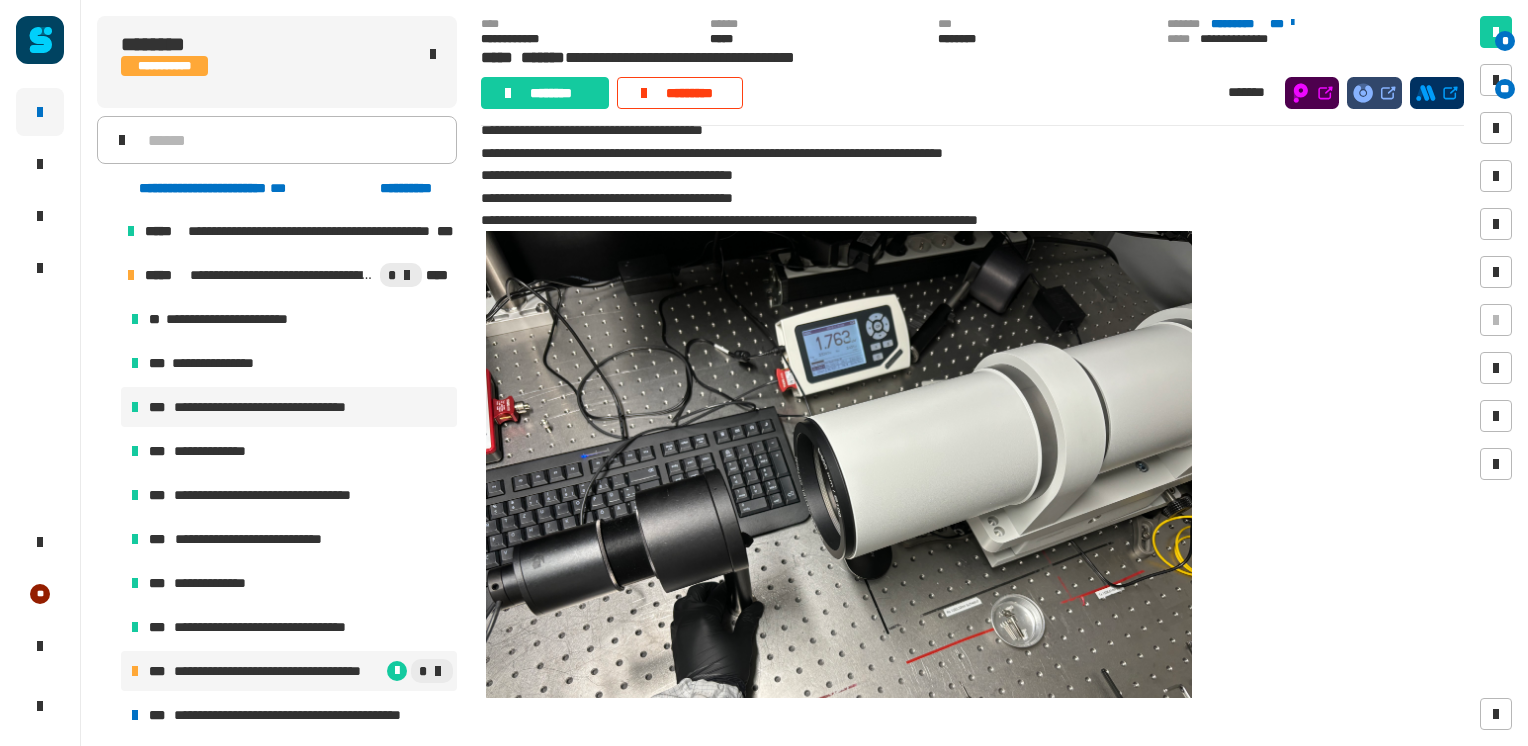 click on "**********" at bounding box center [289, 407] 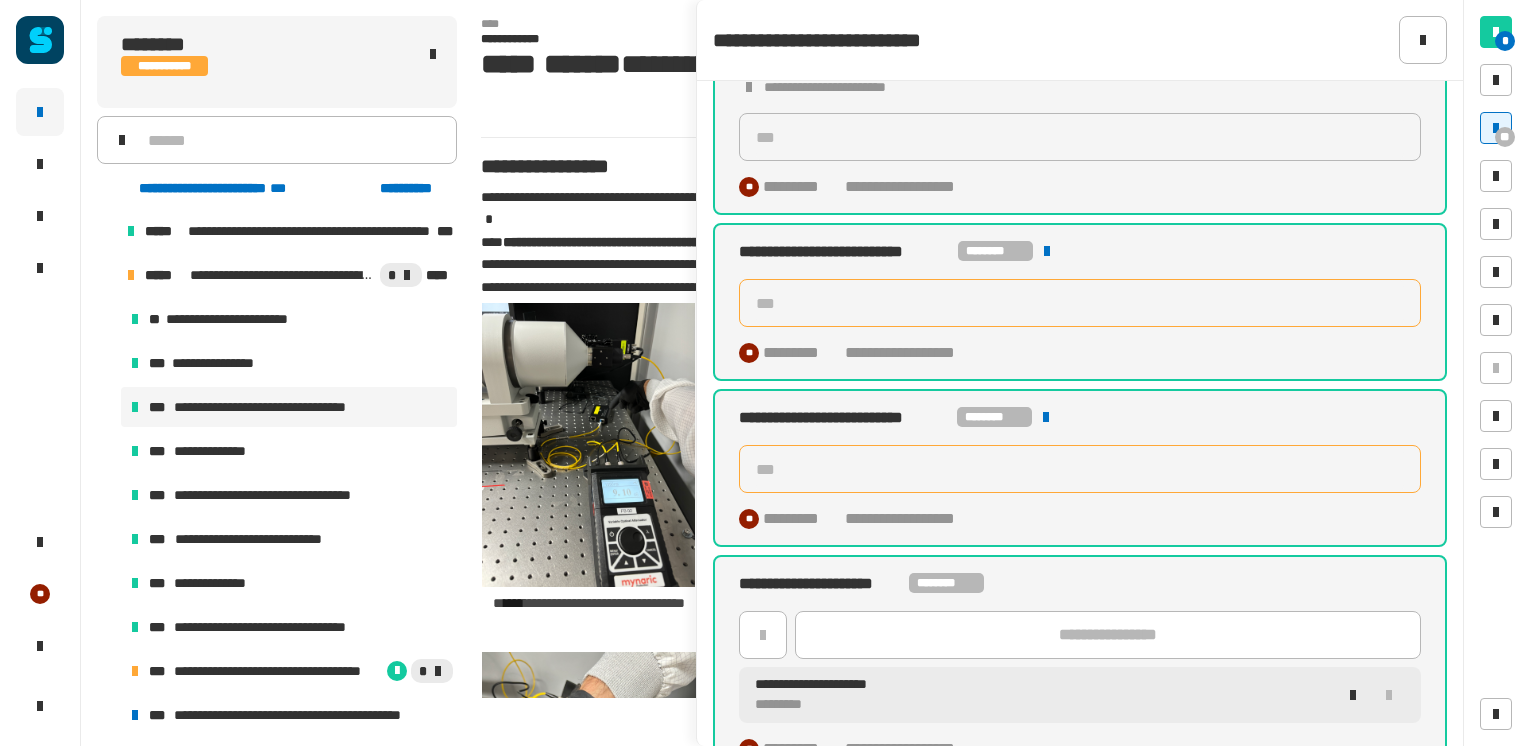 scroll, scrollTop: 2126, scrollLeft: 0, axis: vertical 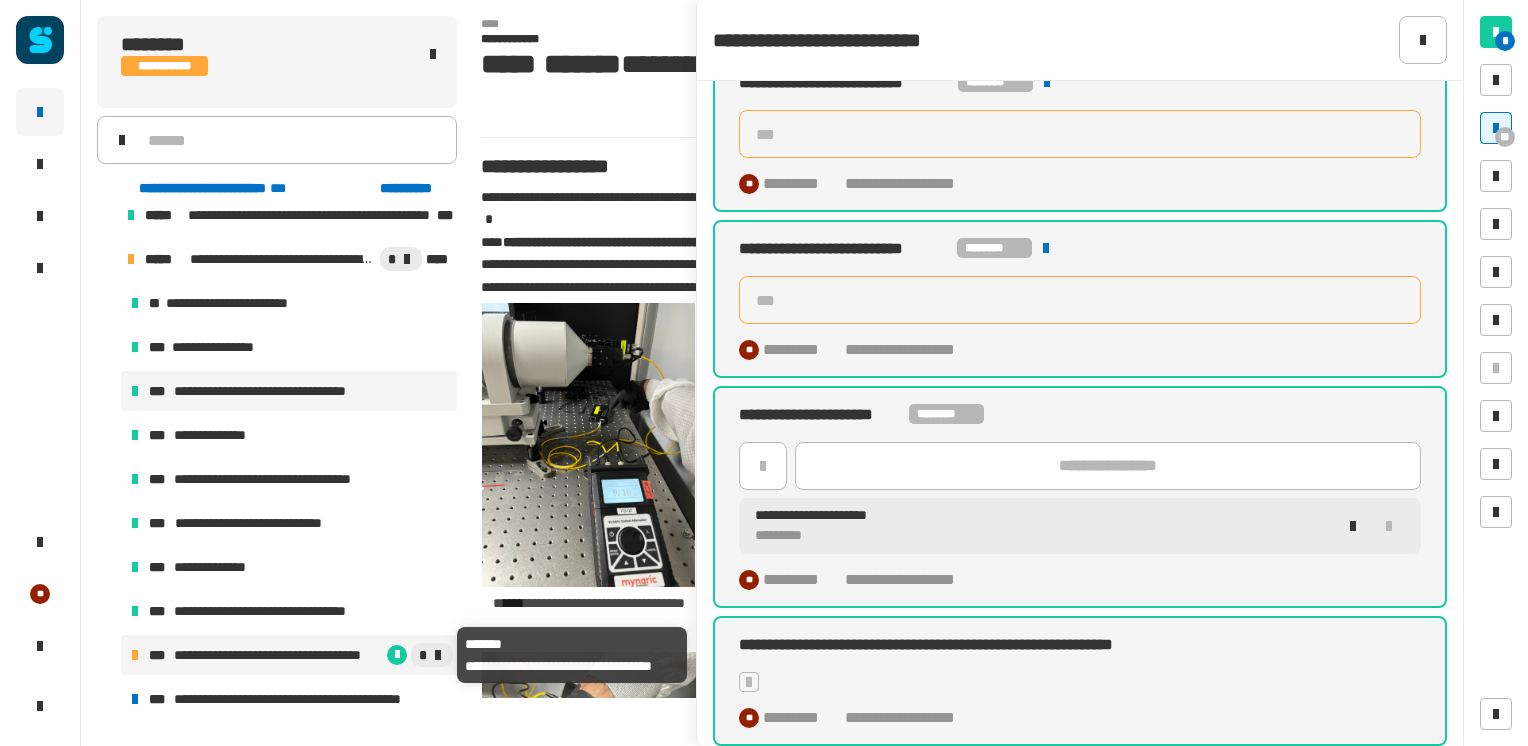 click on "**********" at bounding box center [278, 655] 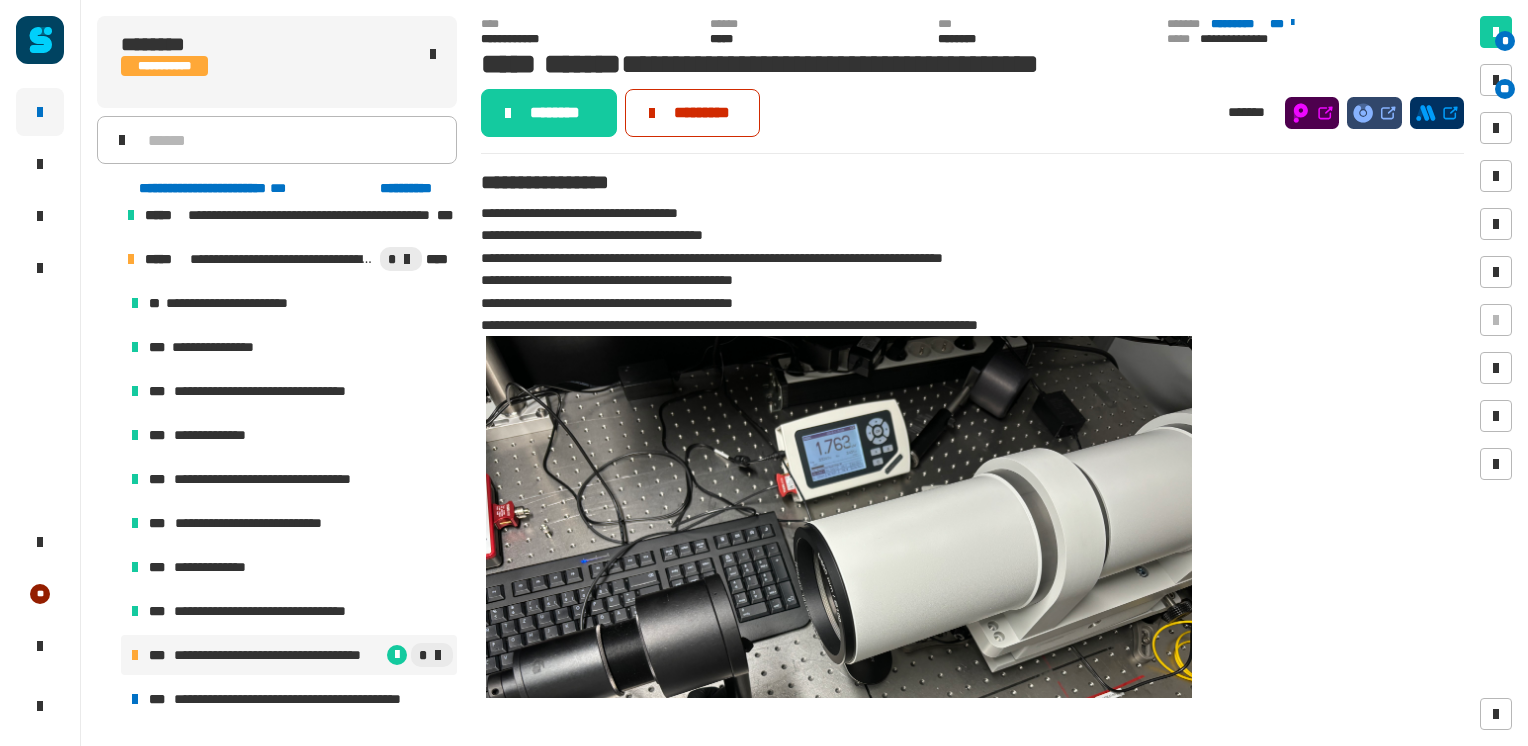 click on "*********" 